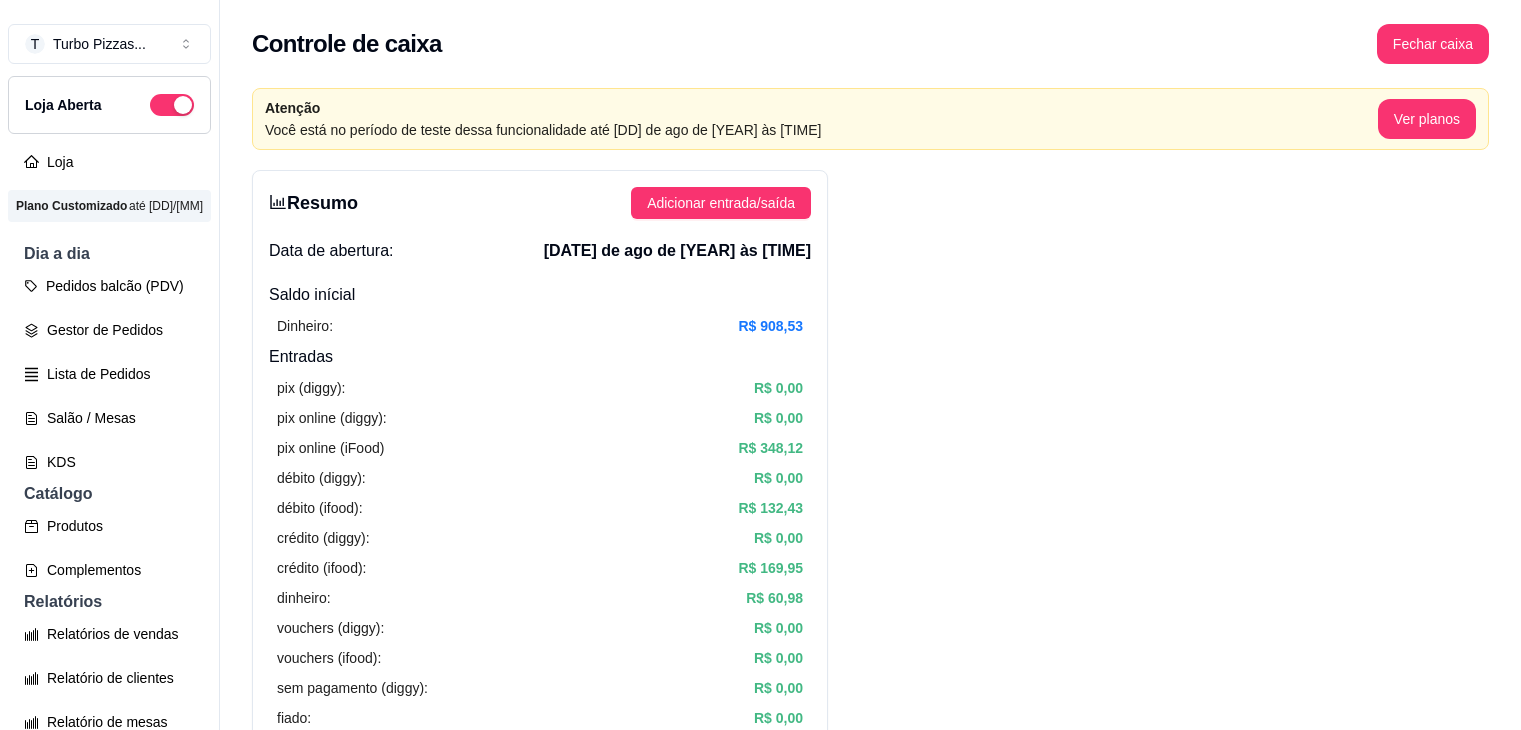 scroll, scrollTop: 0, scrollLeft: 0, axis: both 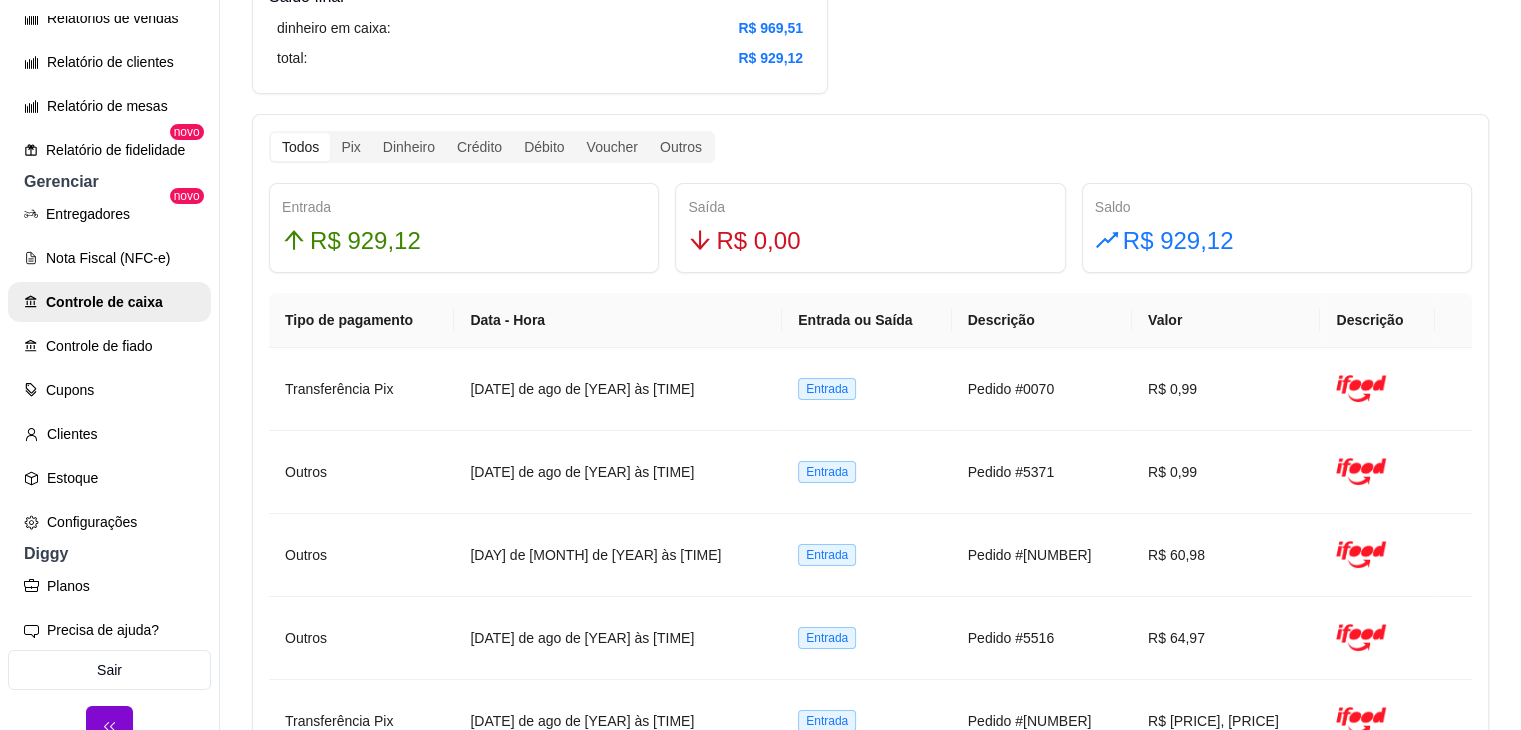 click on "Todos Pix Dinheiro Crédito Débito Voucher Outros Entrada R$ [PRICE], [PRICE] Saída R$ [PRICE], [PRICE] Saldo R$ [PRICE], [PRICE] Tipo de pagamento Data - Hora Entrada ou Saída Descrição Valor Descrição Transferência Pix 1 de [MONTH] de [YEAR] às [TIME] Entrada Pedido #[NUMBER] R$ [PRICE], [PRICE] Outros 1 de [MONTH] de [YEAR] às [TIME] Entrada Pedido #[NUMBER] R$ [PRICE], [PRICE] Outros 1 de [MONTH] de [YEAR] às [TIME] Entrada Pedido #[NUMBER] R$ [PRICE], [PRICE] Outros 1 de [MONTH] de [YEAR] às [TIME] Entrada Pedido #[NUMBER] R$ [PRICE], [PRICE] Transferência Pix 1 de [MONTH] de [YEAR] às [TIME] Entrada Pedido #[NUMBER] R$ [PRICE], [PRICE] Cartão de crédito 1 de [MONTH] de [YEAR] às [TIME] Entrada Pedido #[NUMBER] R$ [PRICE], [PRICE] Transferência Pix 1 de [MONTH] de [YEAR] às [TIME] Entrada Pedido #[NUMBER] R$ [PRICE], [PRICE] Transferência Pix 1 de [MONTH] de [YEAR] às [TIME] Entrada Pedido #[NUMBER] R$ [PRICE], [PRICE] Dinheiro 1 de [MONTH] de [YEAR] às [TIME] Entrada Pedido #[NUMBER] R$ [PRICE], [PRICE] Transferência Pix 1 de [MONTH] de [YEAR] às [TIME] Entrada Pedido #[NUMBER] R$ [PRICE], [PRICE] 1 2 3" at bounding box center (870, 686) 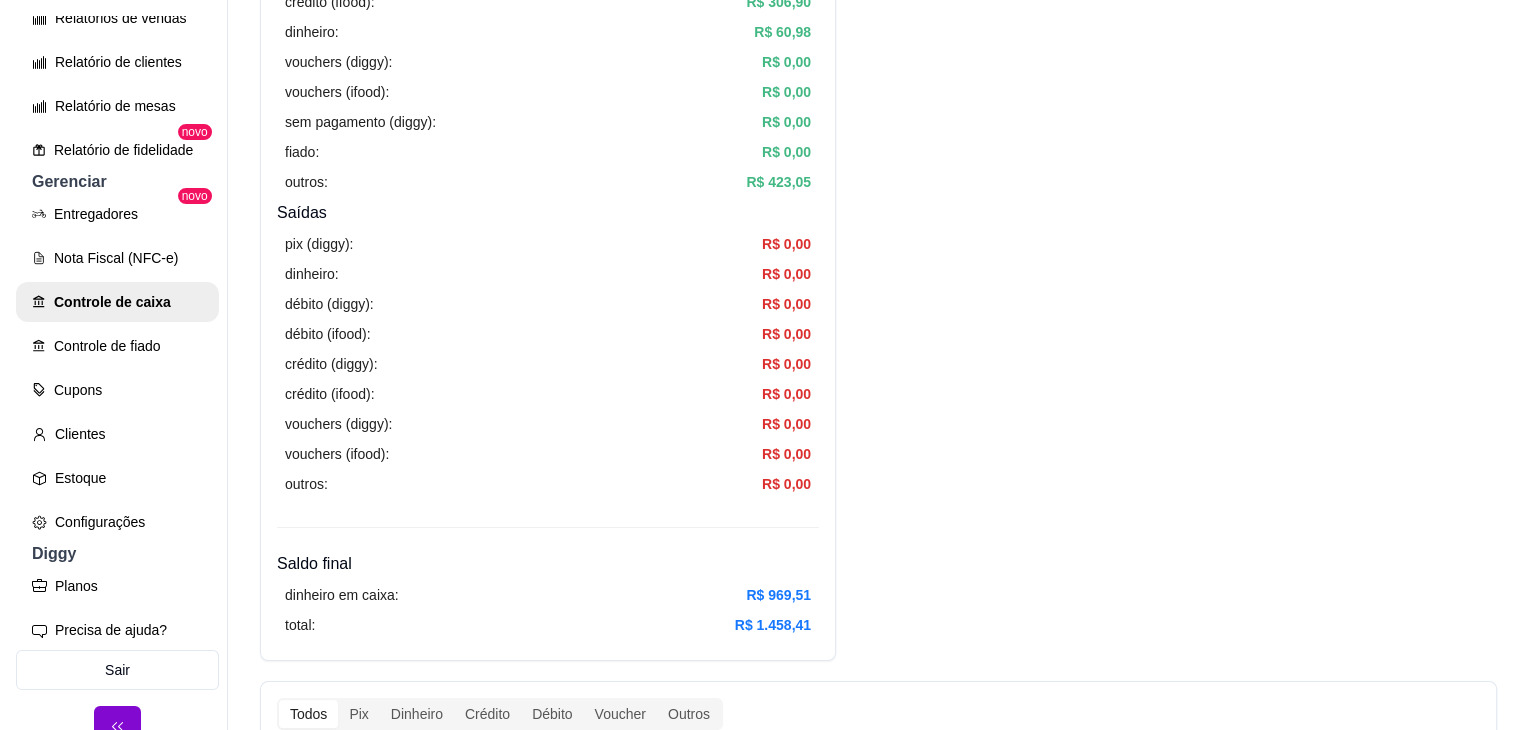 scroll, scrollTop: 0, scrollLeft: 0, axis: both 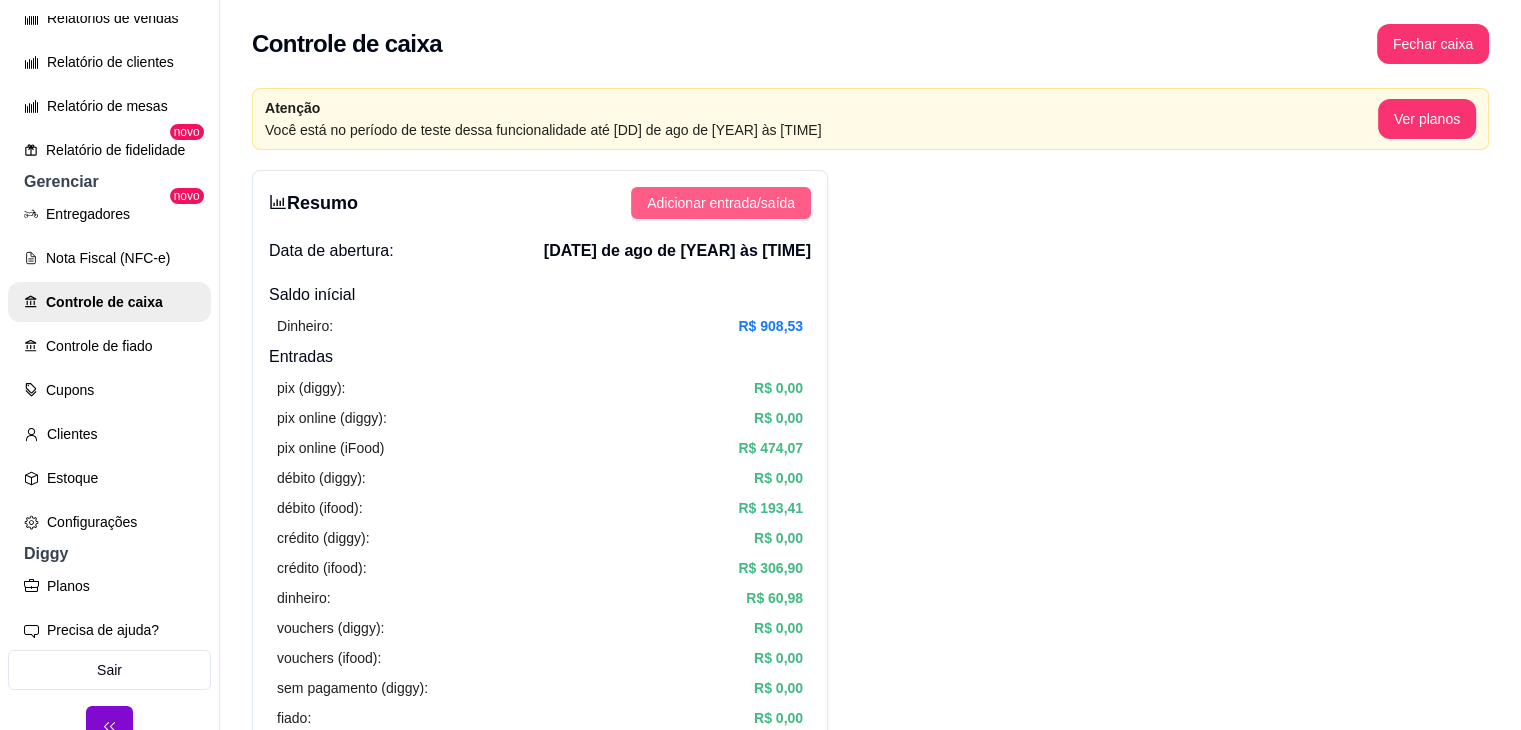 click on "Adicionar entrada/saída" at bounding box center (721, 203) 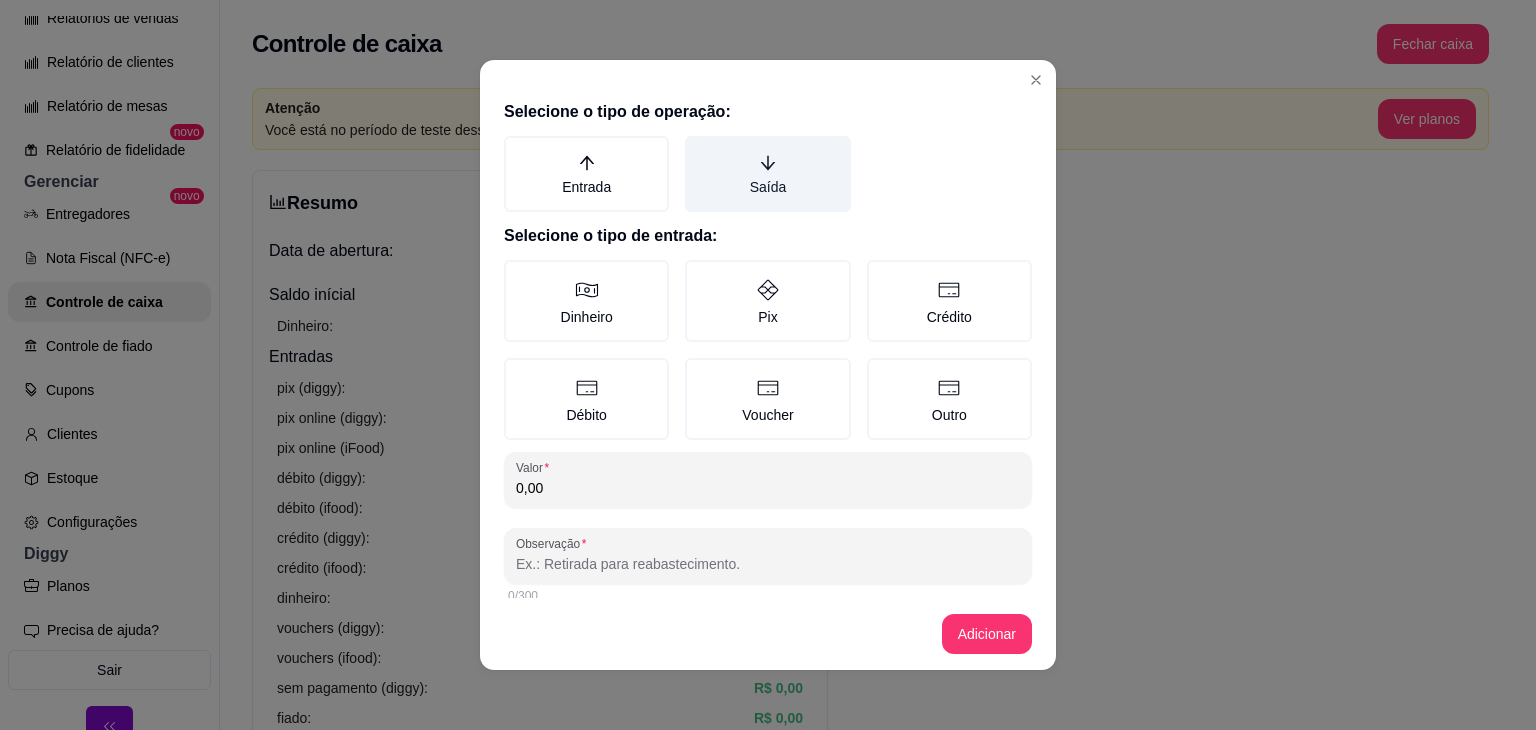 click on "Saída" at bounding box center (767, 174) 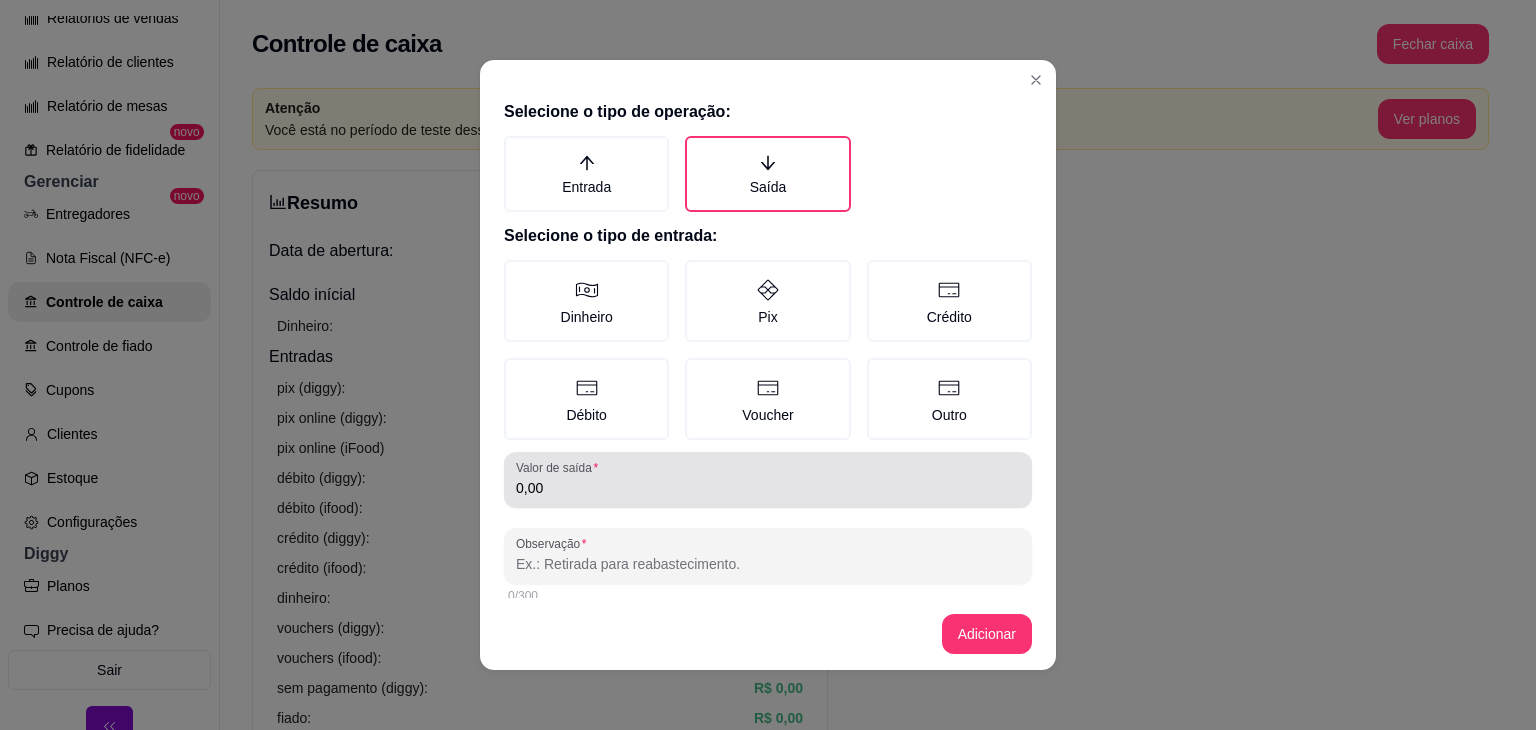 click on "0,00" at bounding box center [768, 488] 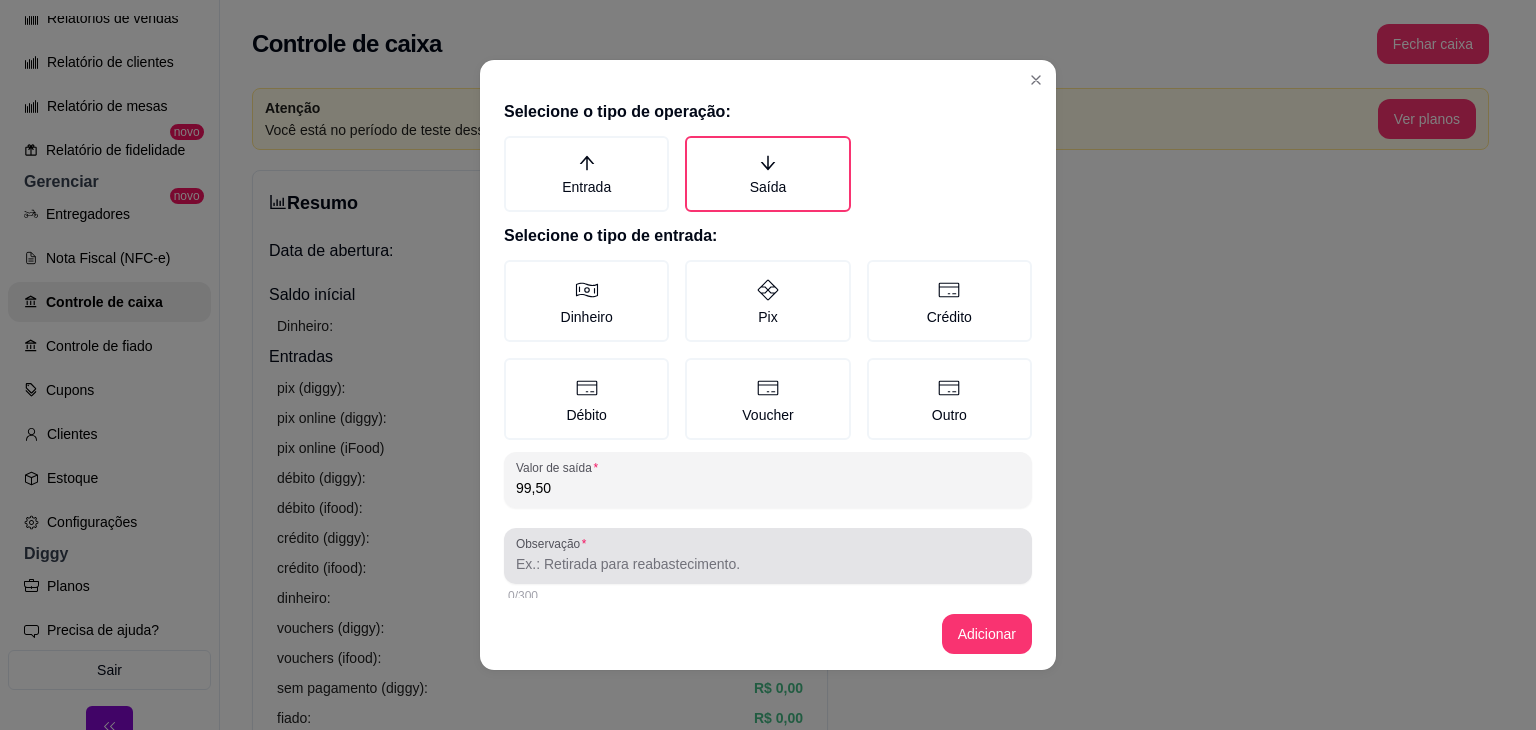 type on "99,50" 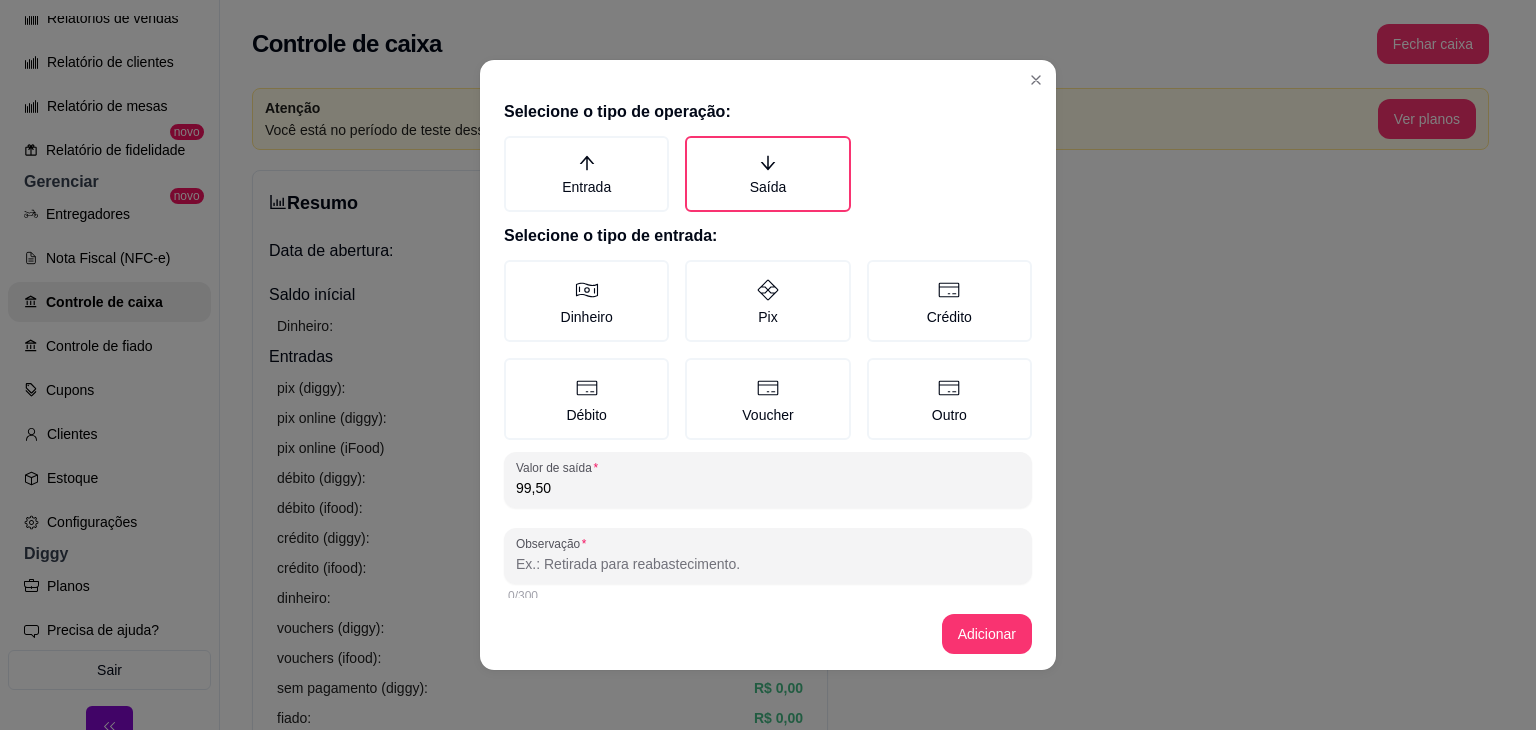 click on "Observação" at bounding box center [768, 564] 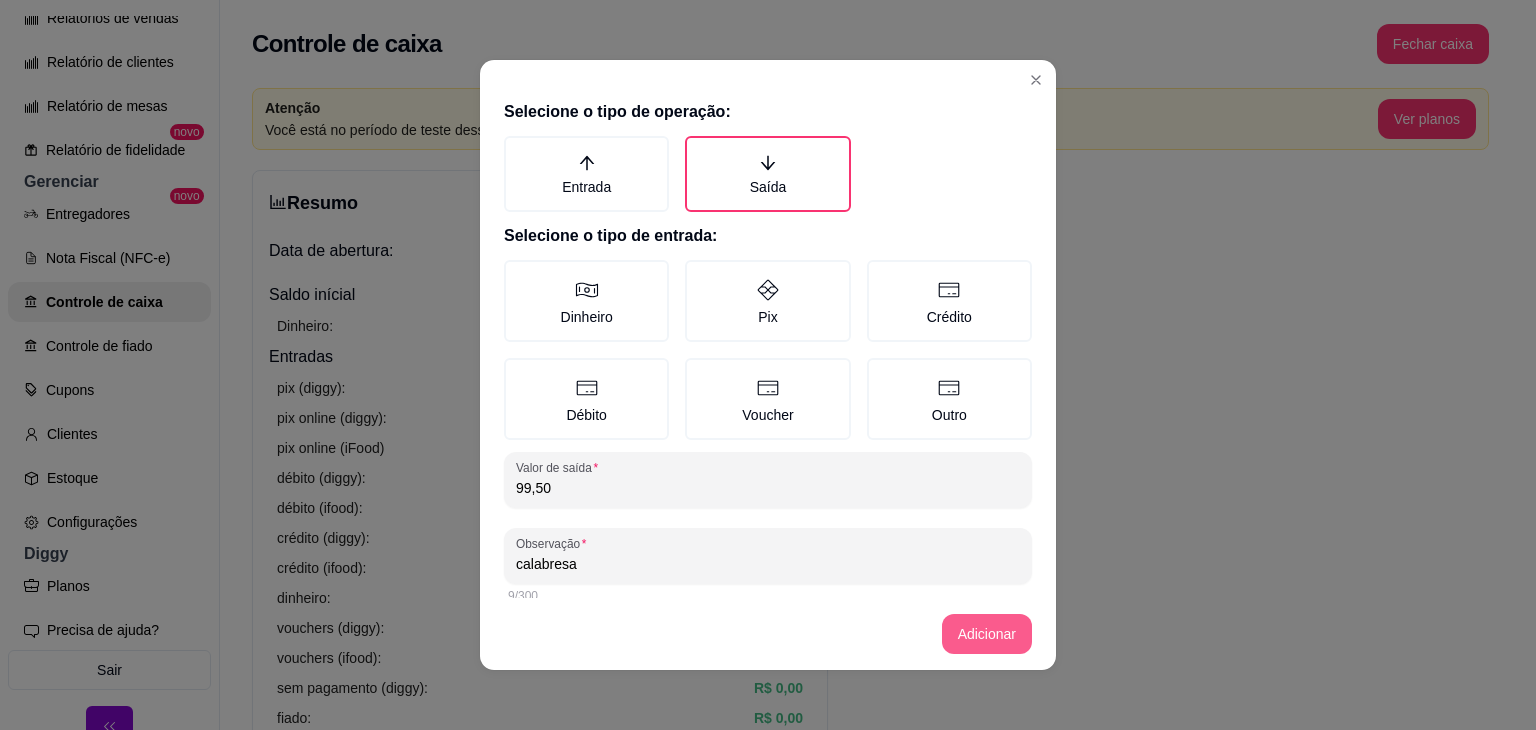 type on "calabresa" 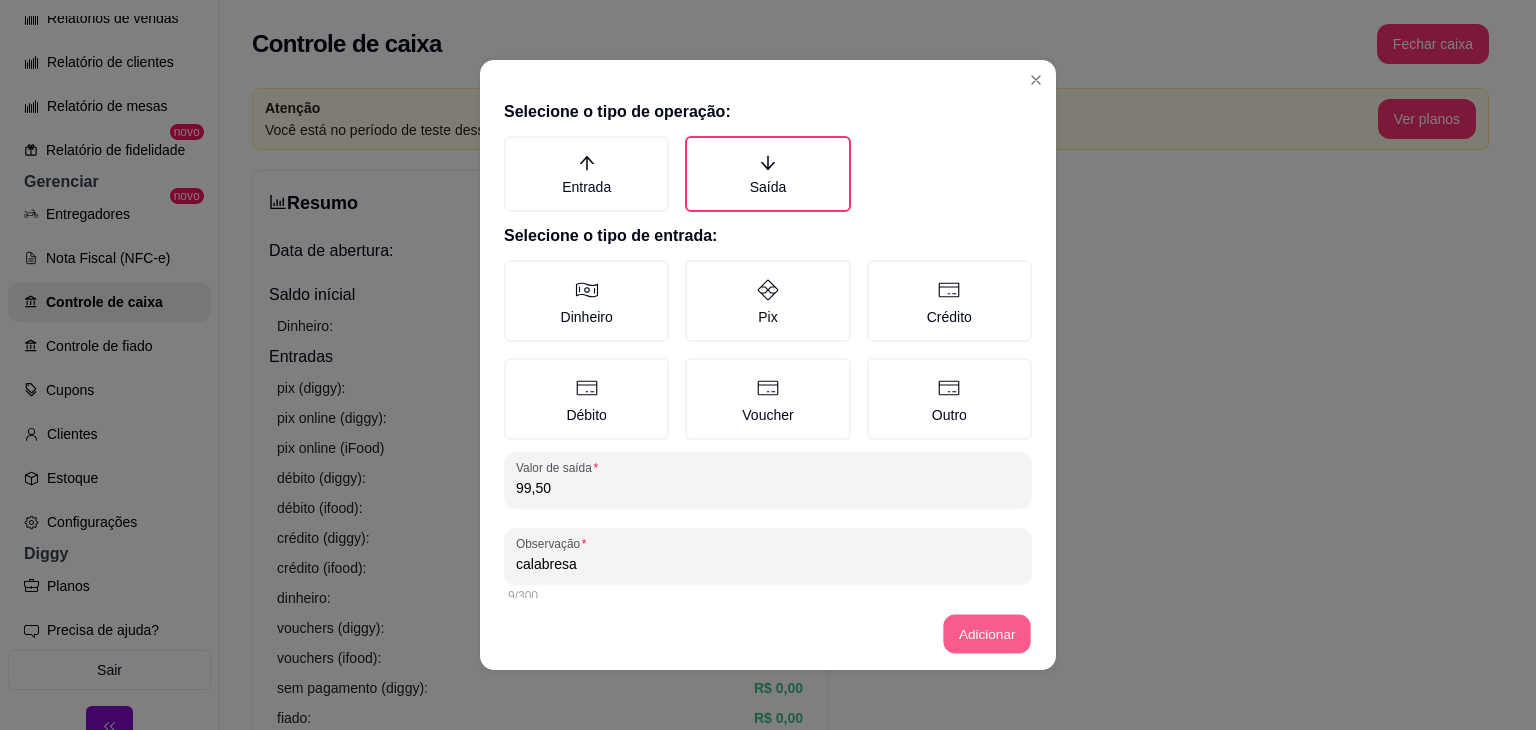 click on "Adicionar" at bounding box center [987, 634] 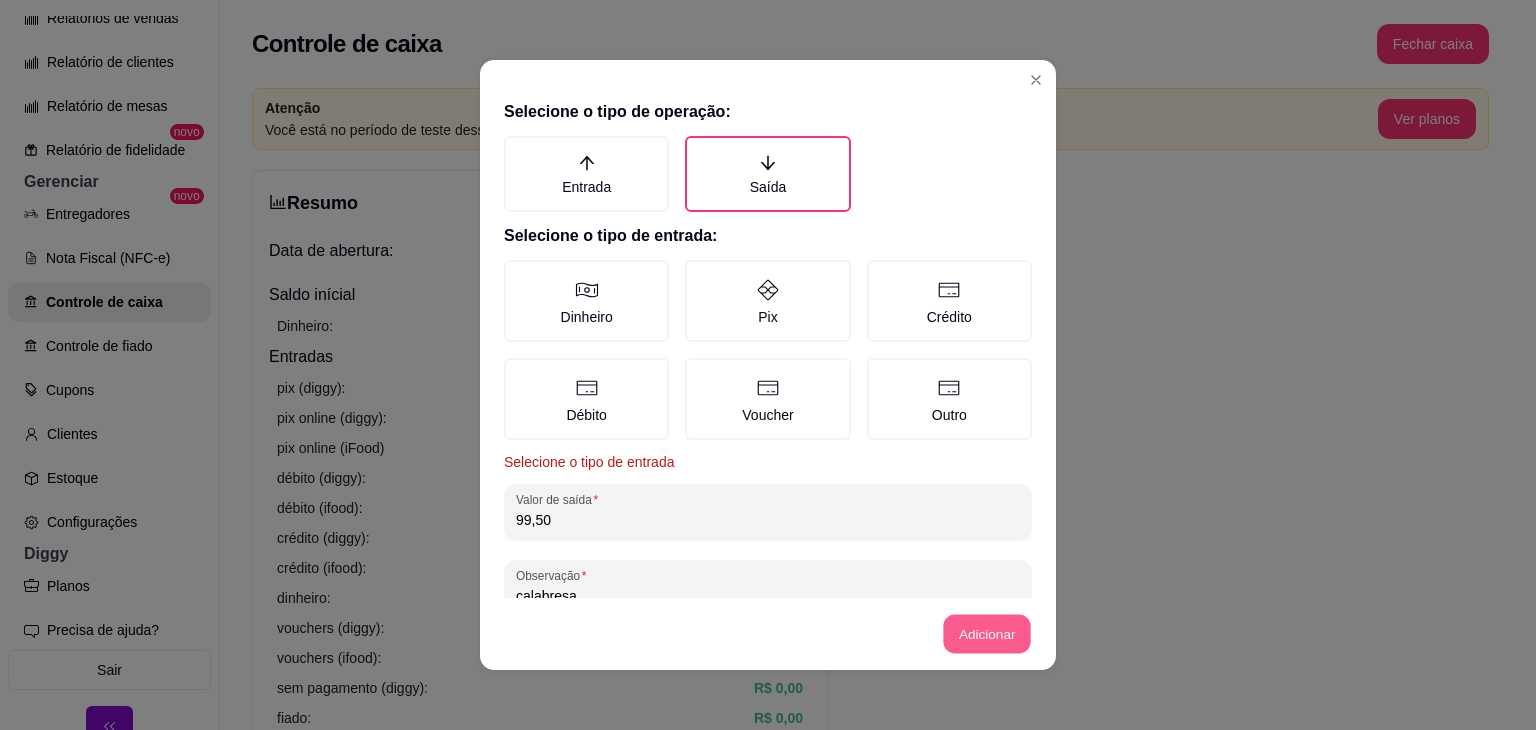 click on "Adicionar" at bounding box center (987, 634) 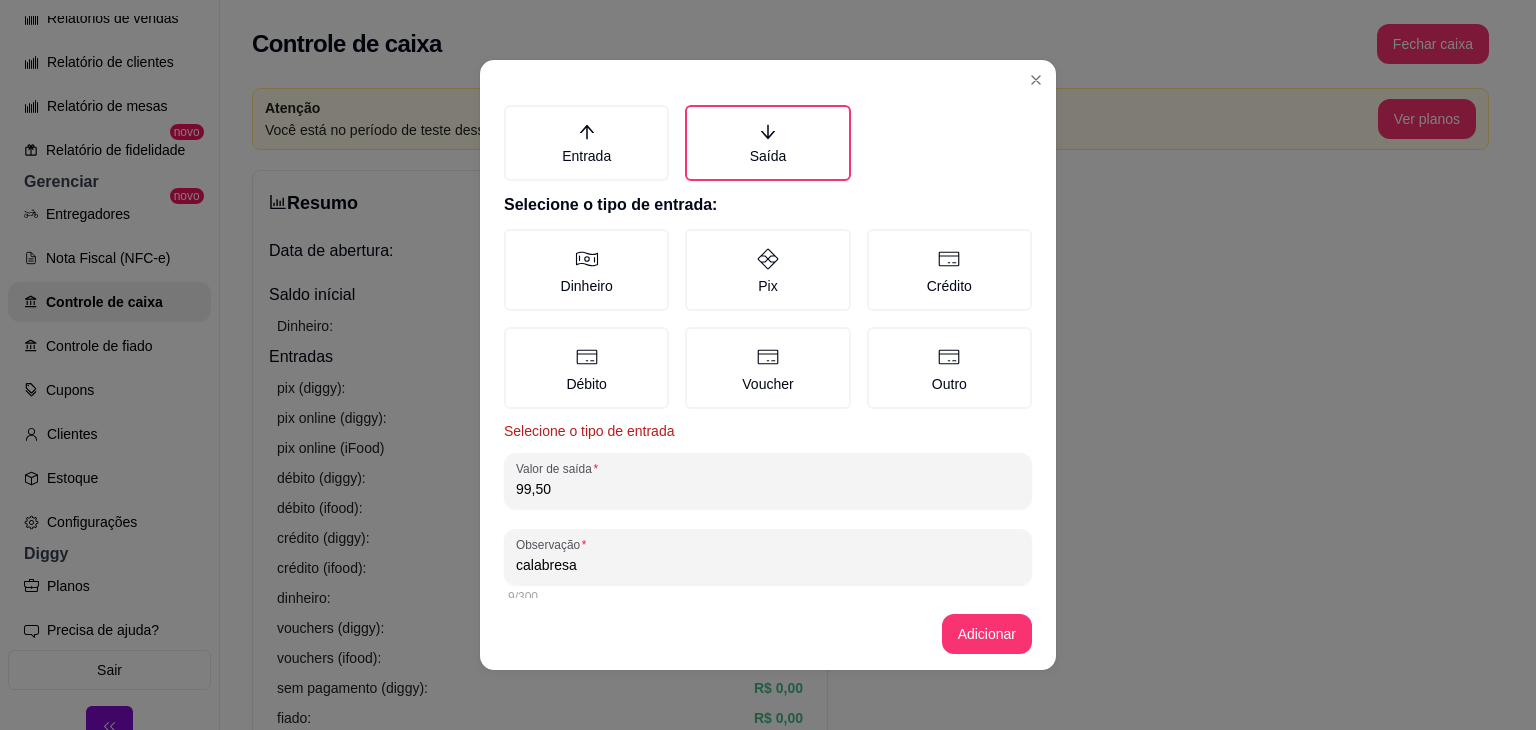 scroll, scrollTop: 48, scrollLeft: 0, axis: vertical 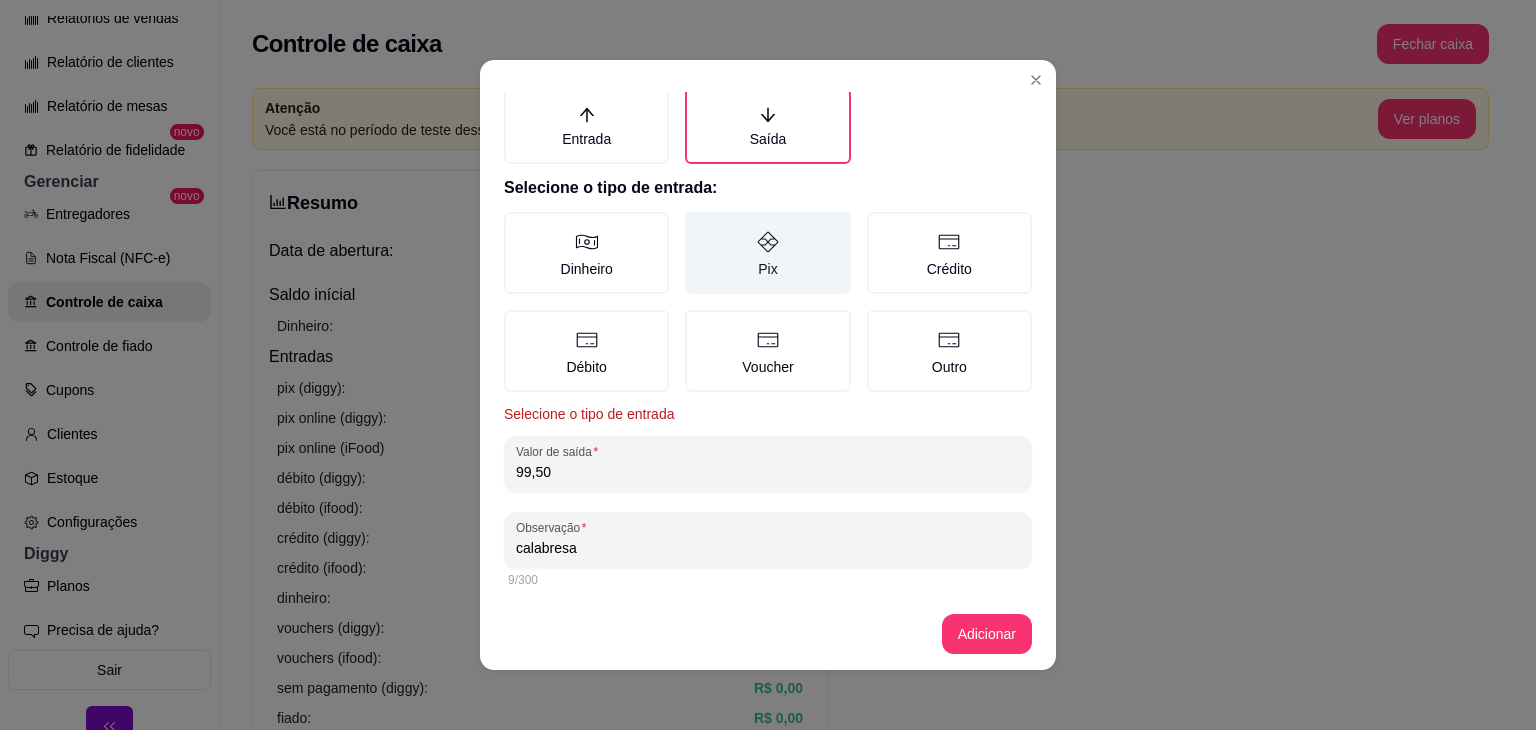 click on "Pix" at bounding box center [767, 253] 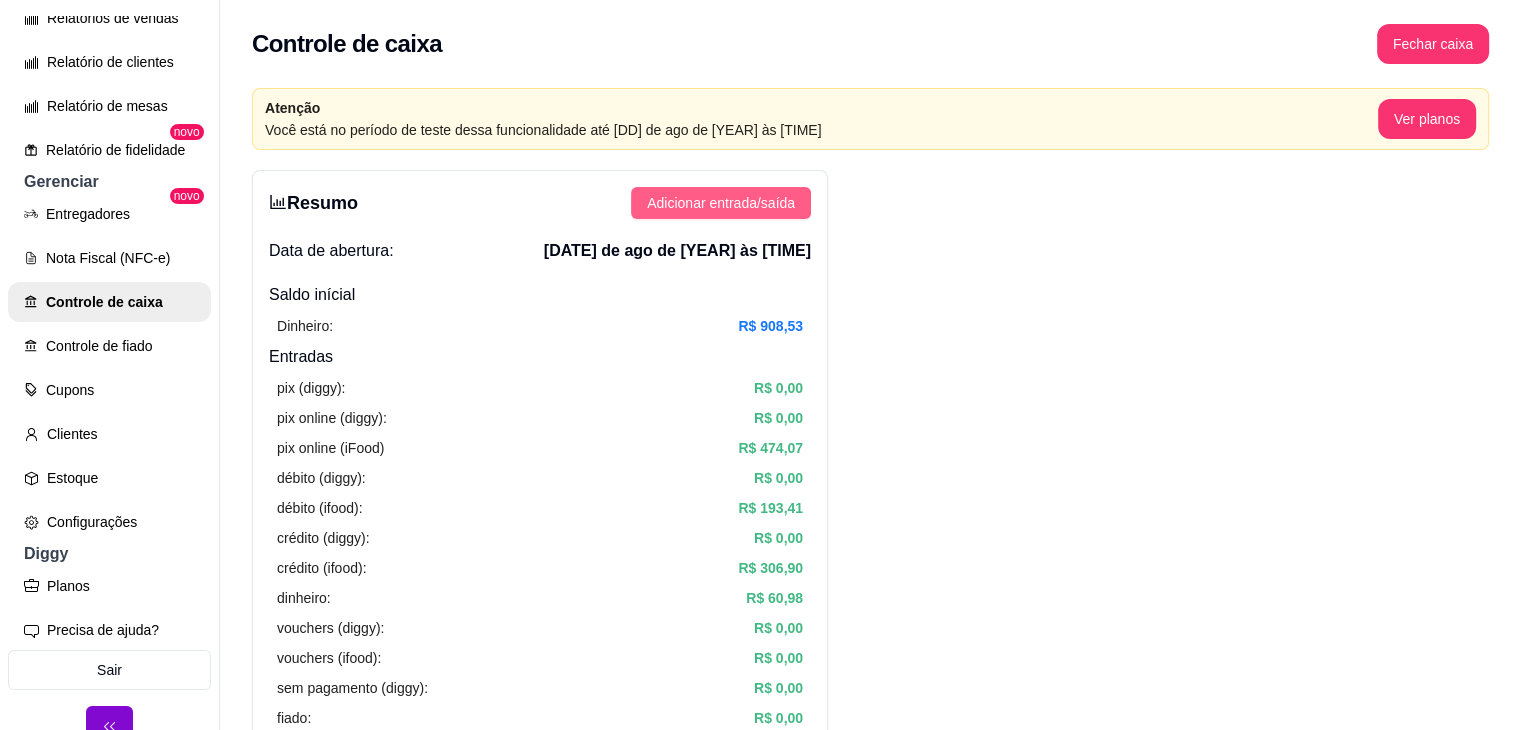 click on "Adicionar entrada/saída" at bounding box center (721, 203) 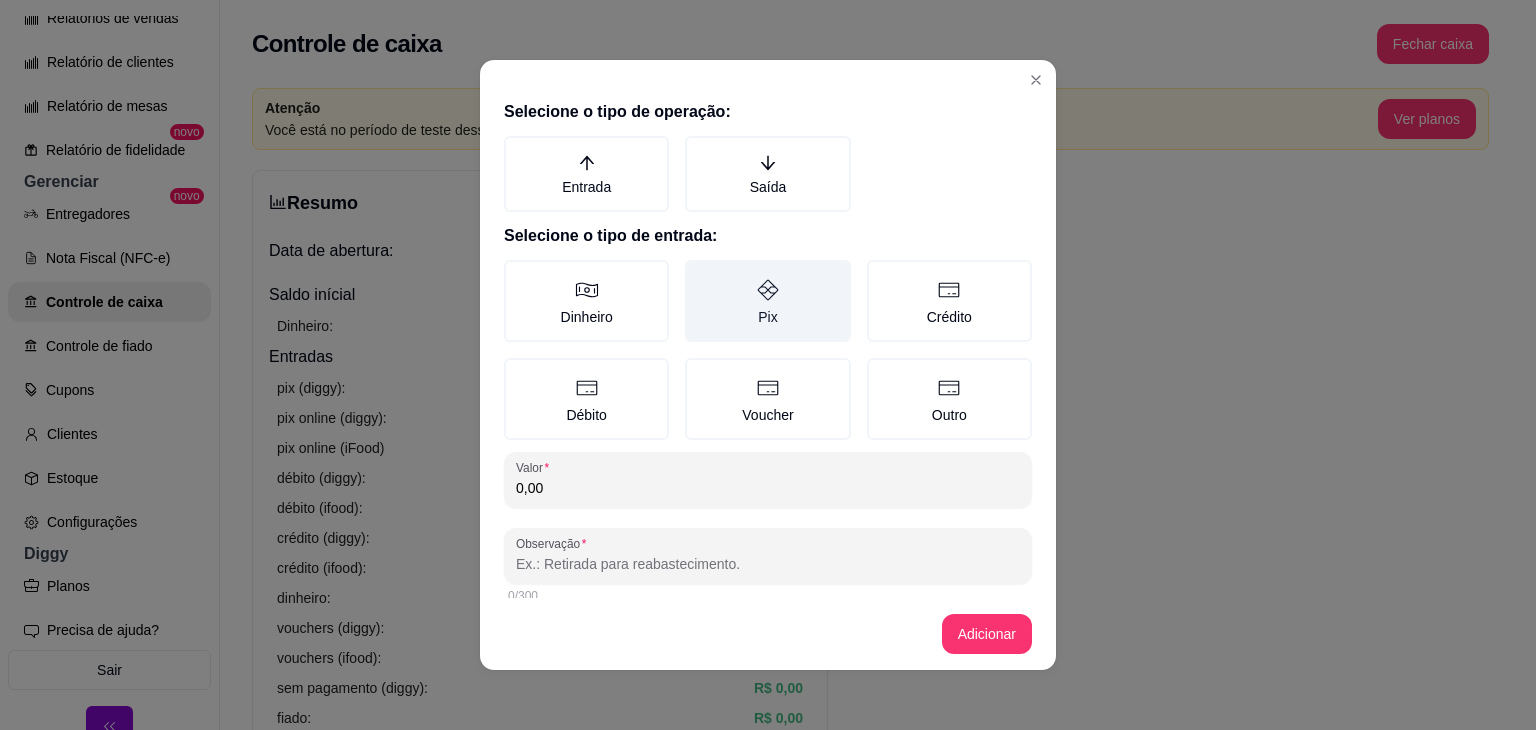 click on "Pix" at bounding box center [767, 301] 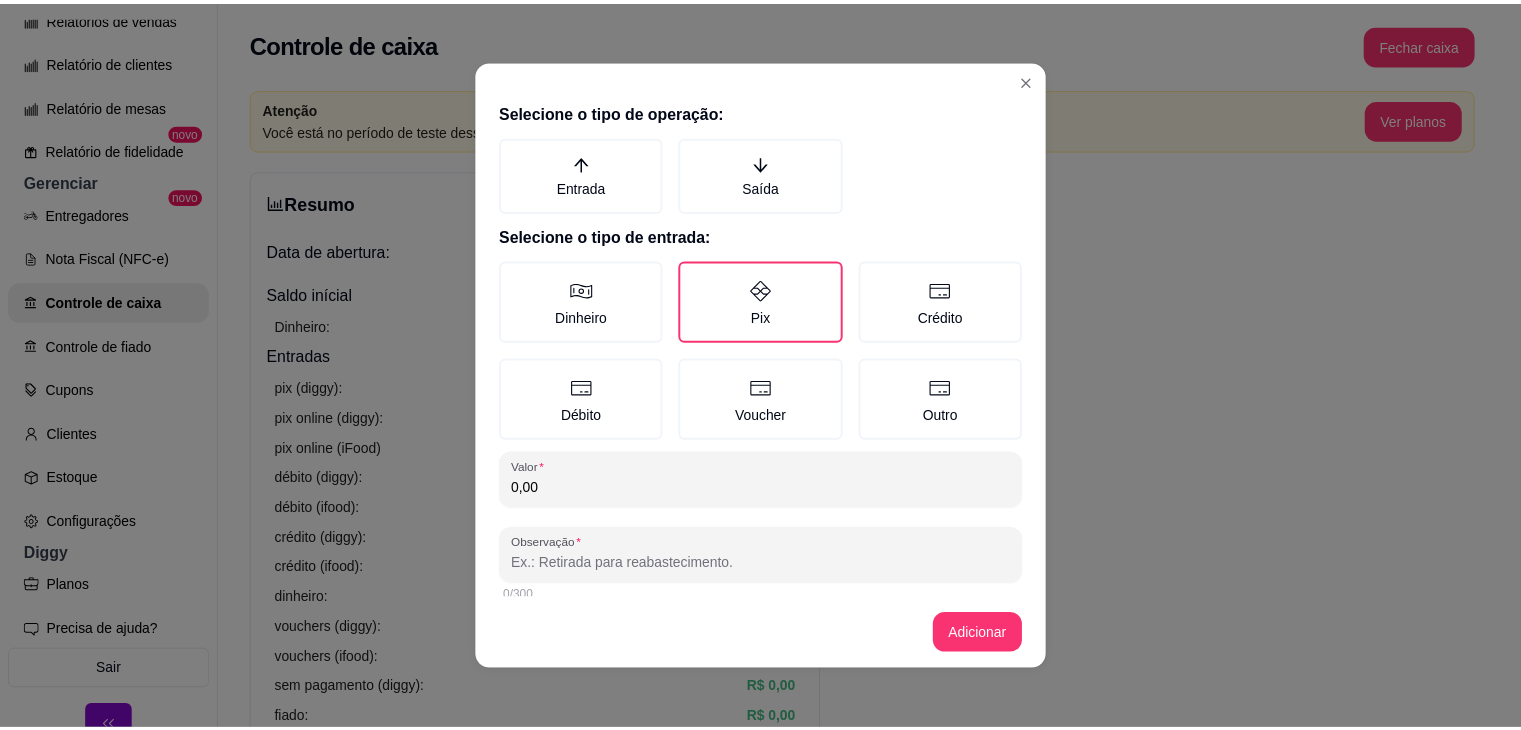 scroll, scrollTop: 16, scrollLeft: 0, axis: vertical 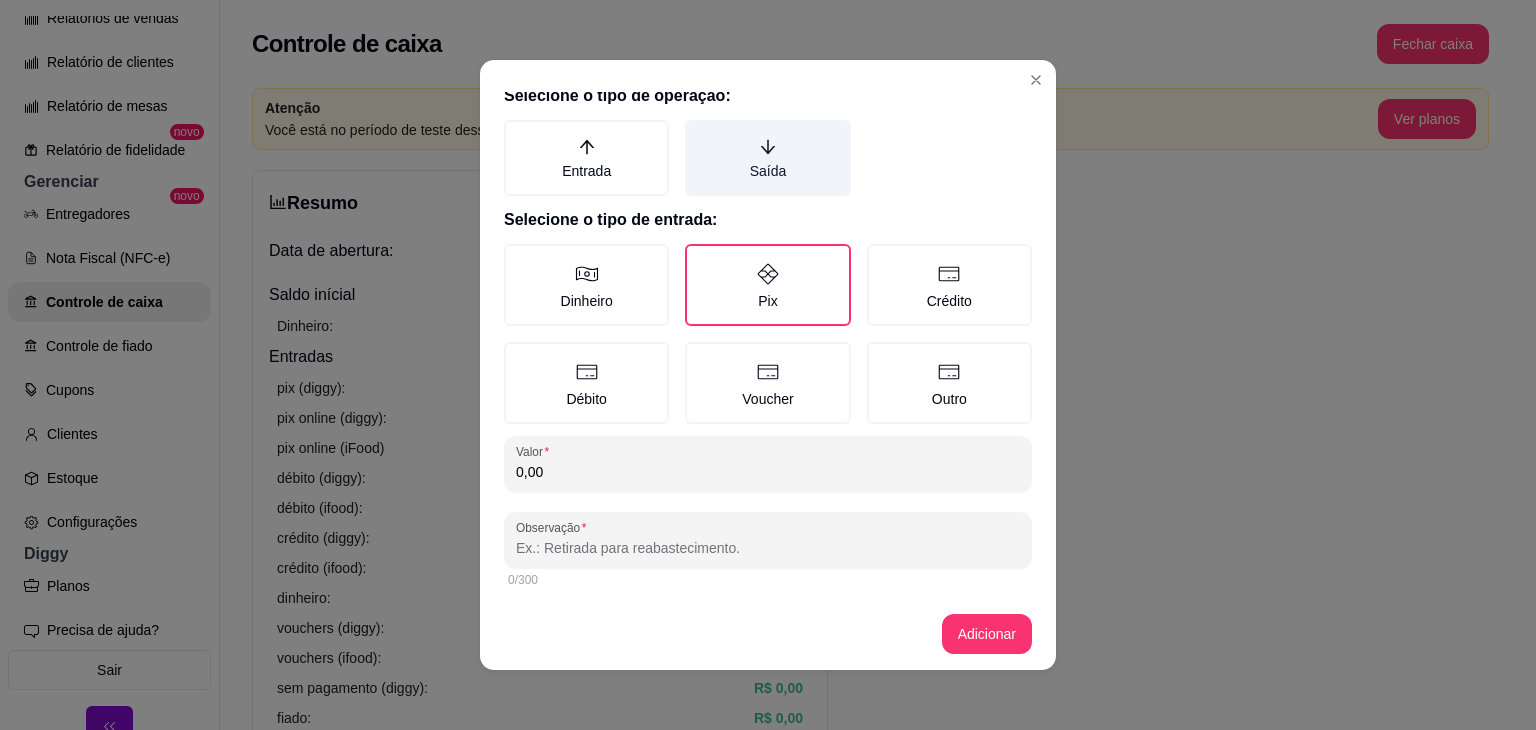 click on "Saída" at bounding box center (767, 158) 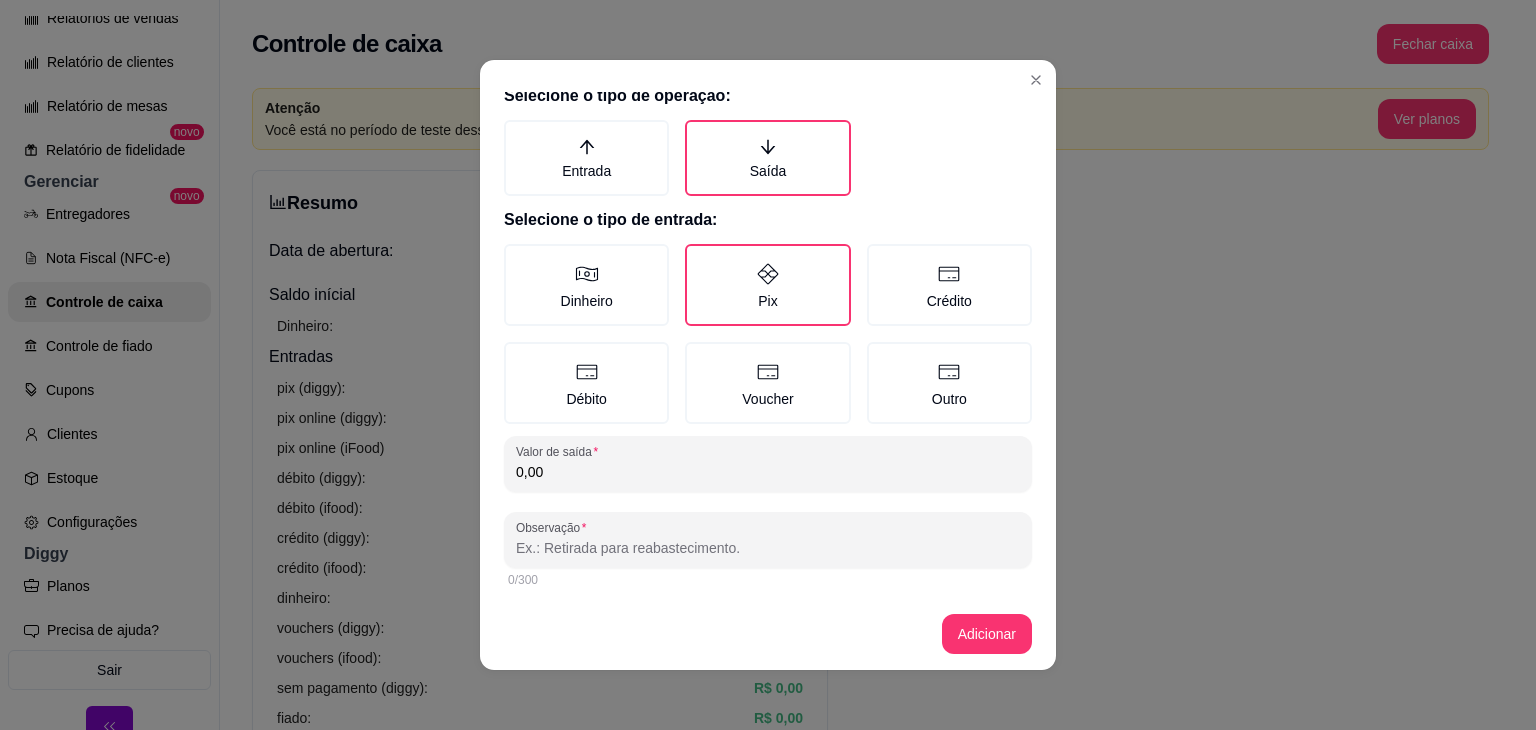 click on "0,00" at bounding box center [768, 472] 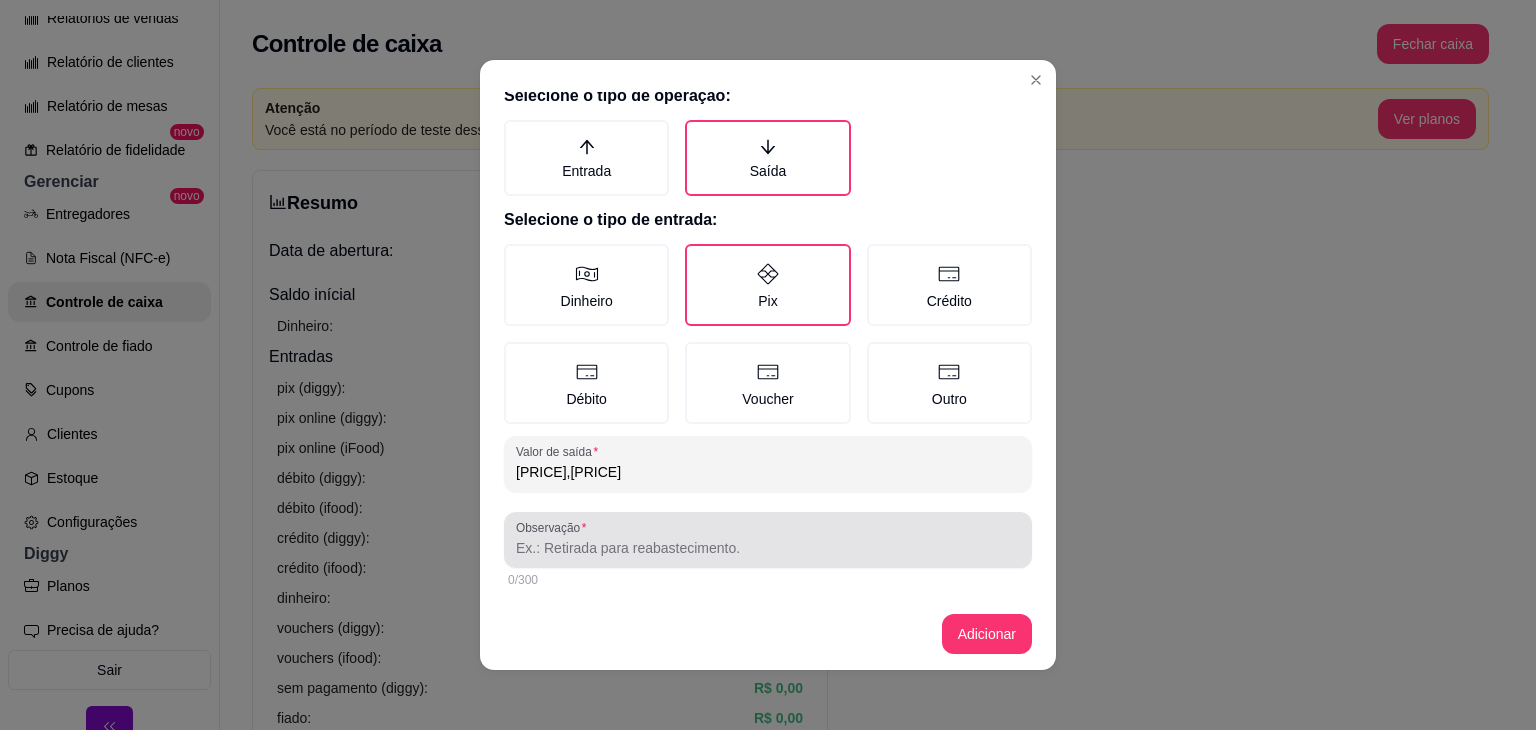 type on "[PRICE],[PRICE]" 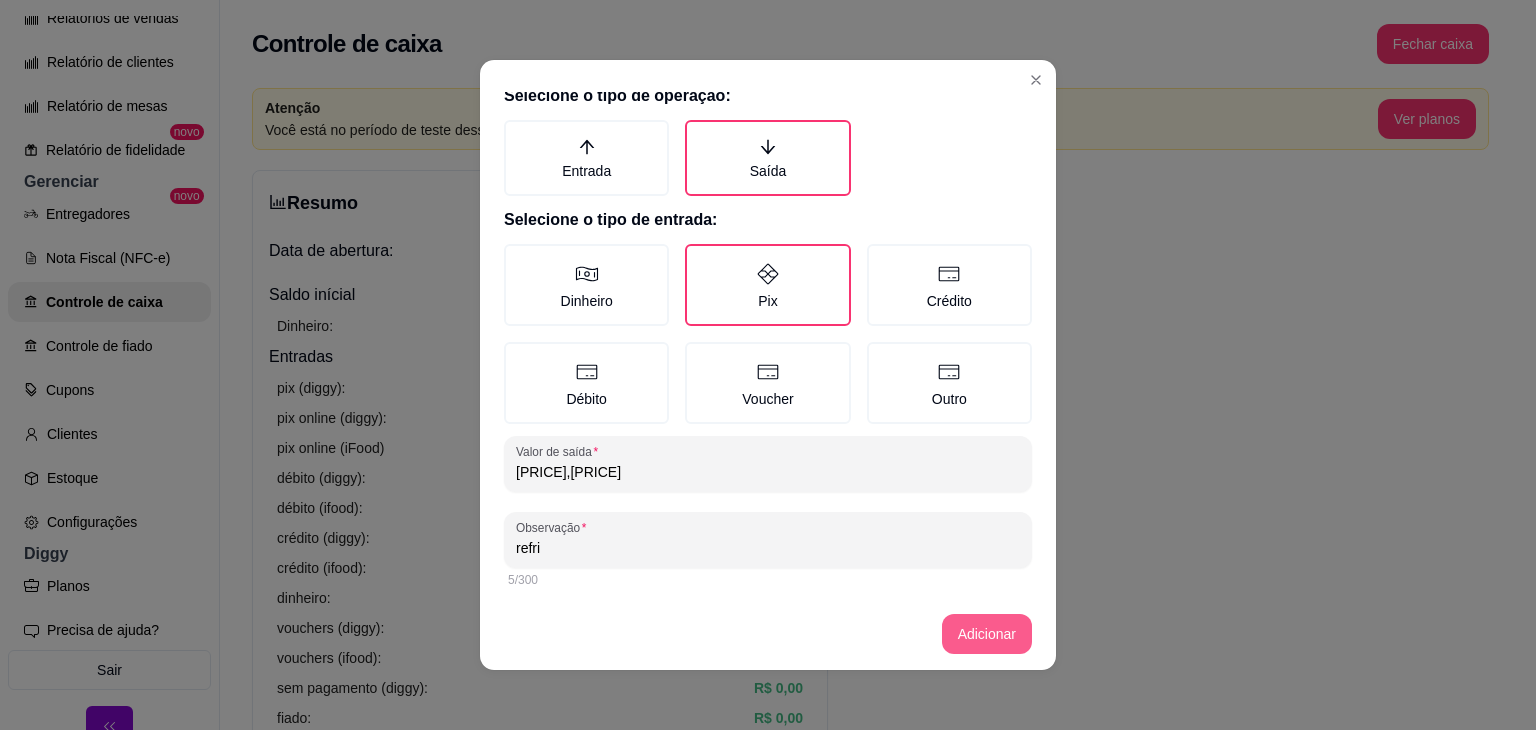 type on "refri" 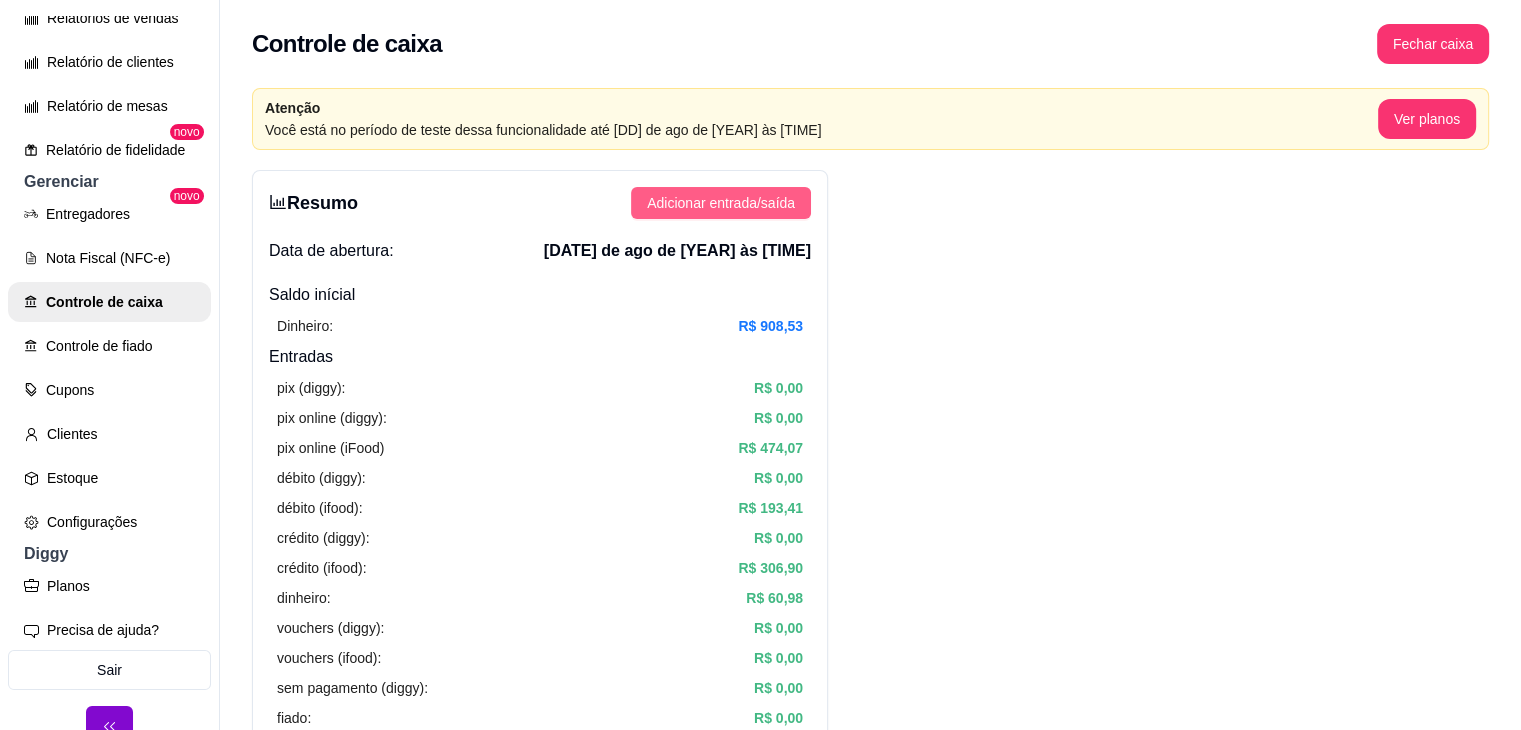 click on "Adicionar entrada/saída" at bounding box center (721, 203) 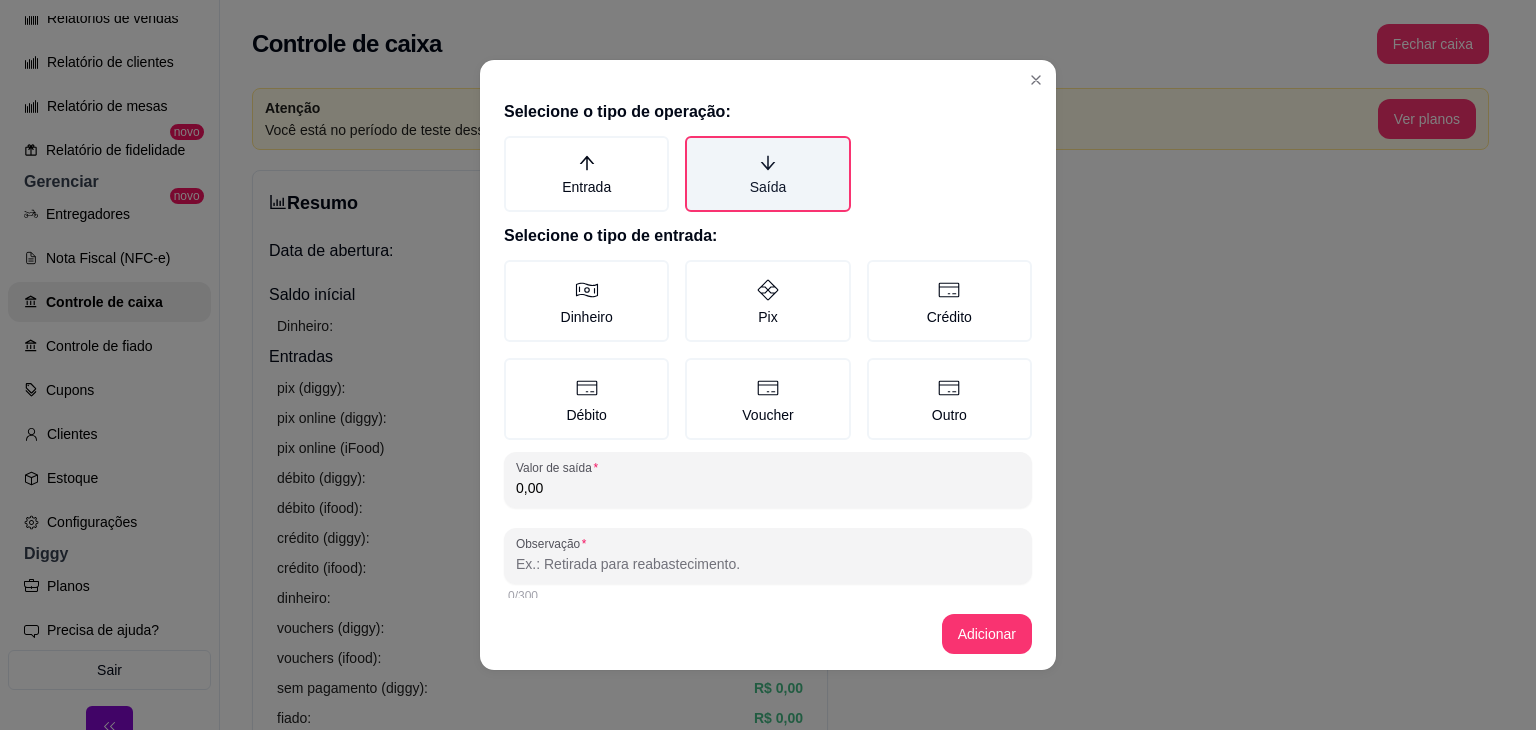 click on "Saída" at bounding box center [767, 174] 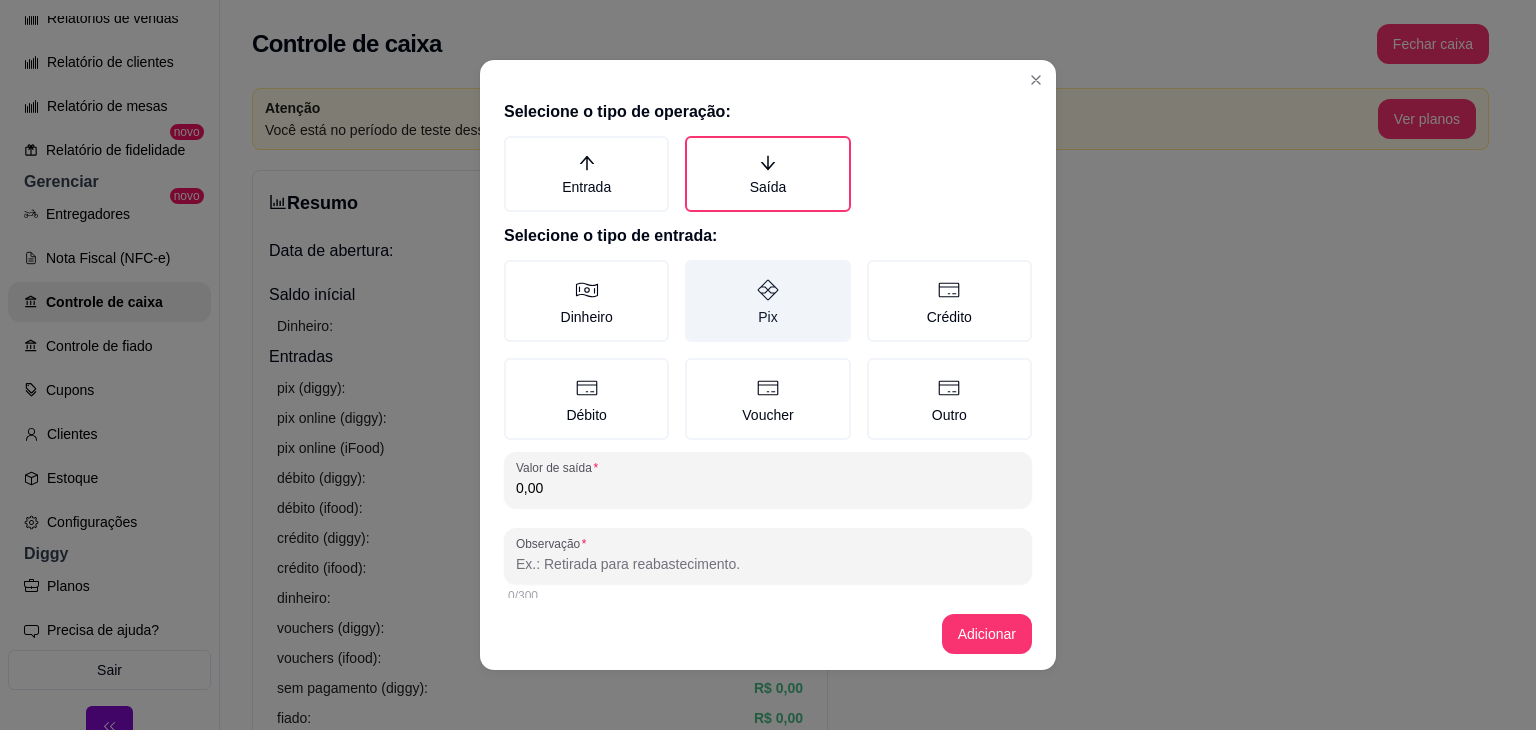 click on "Pix" at bounding box center (767, 301) 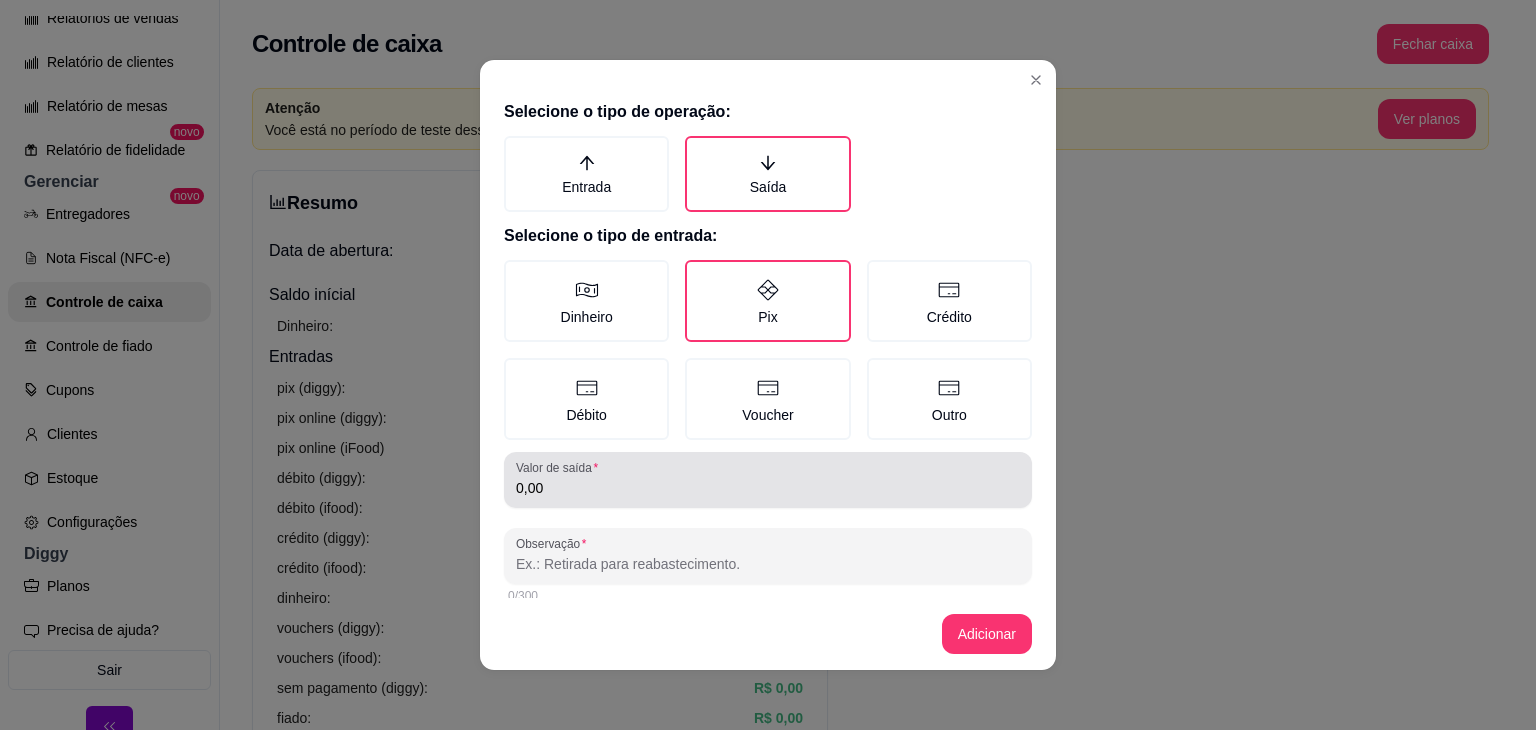 click on "0,00" at bounding box center (768, 480) 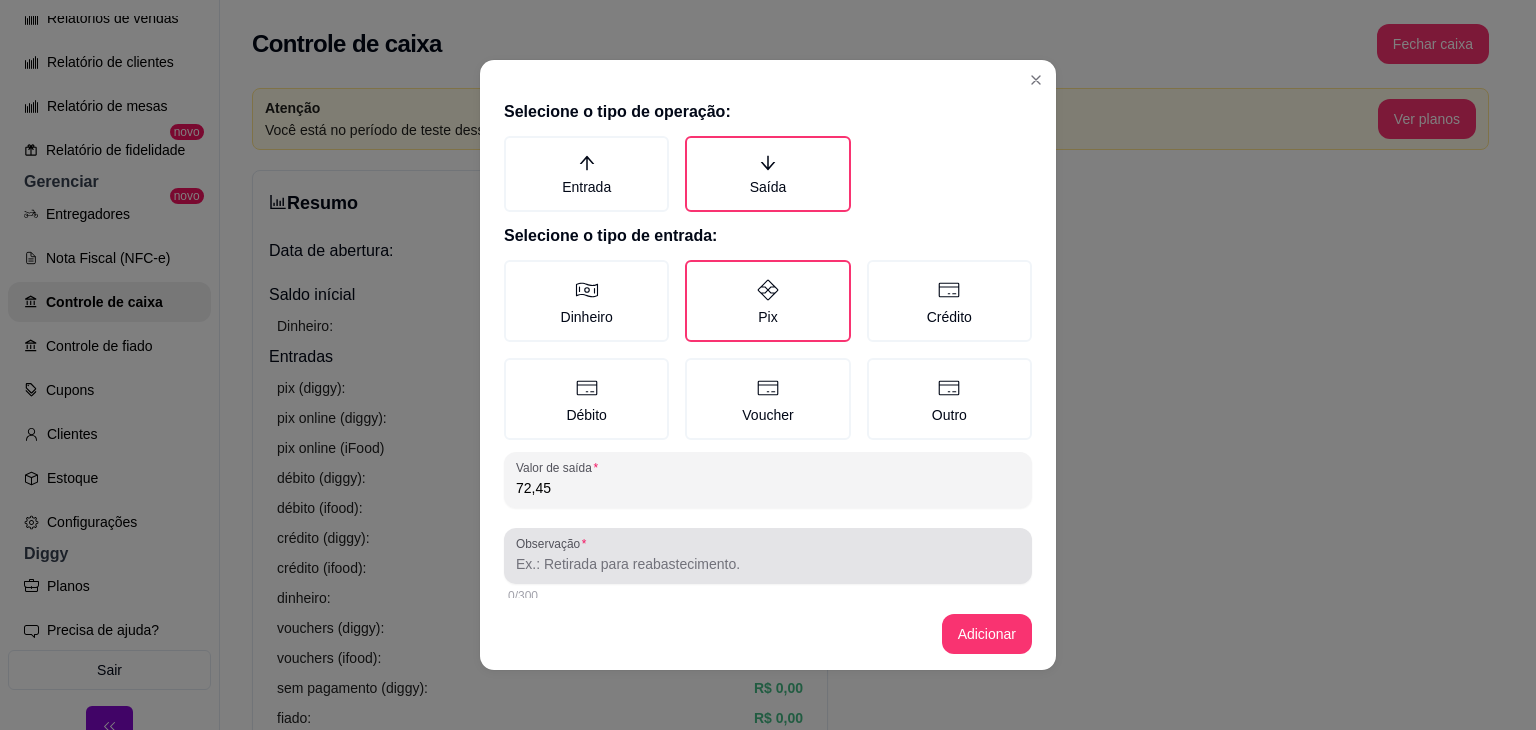 type on "72,45" 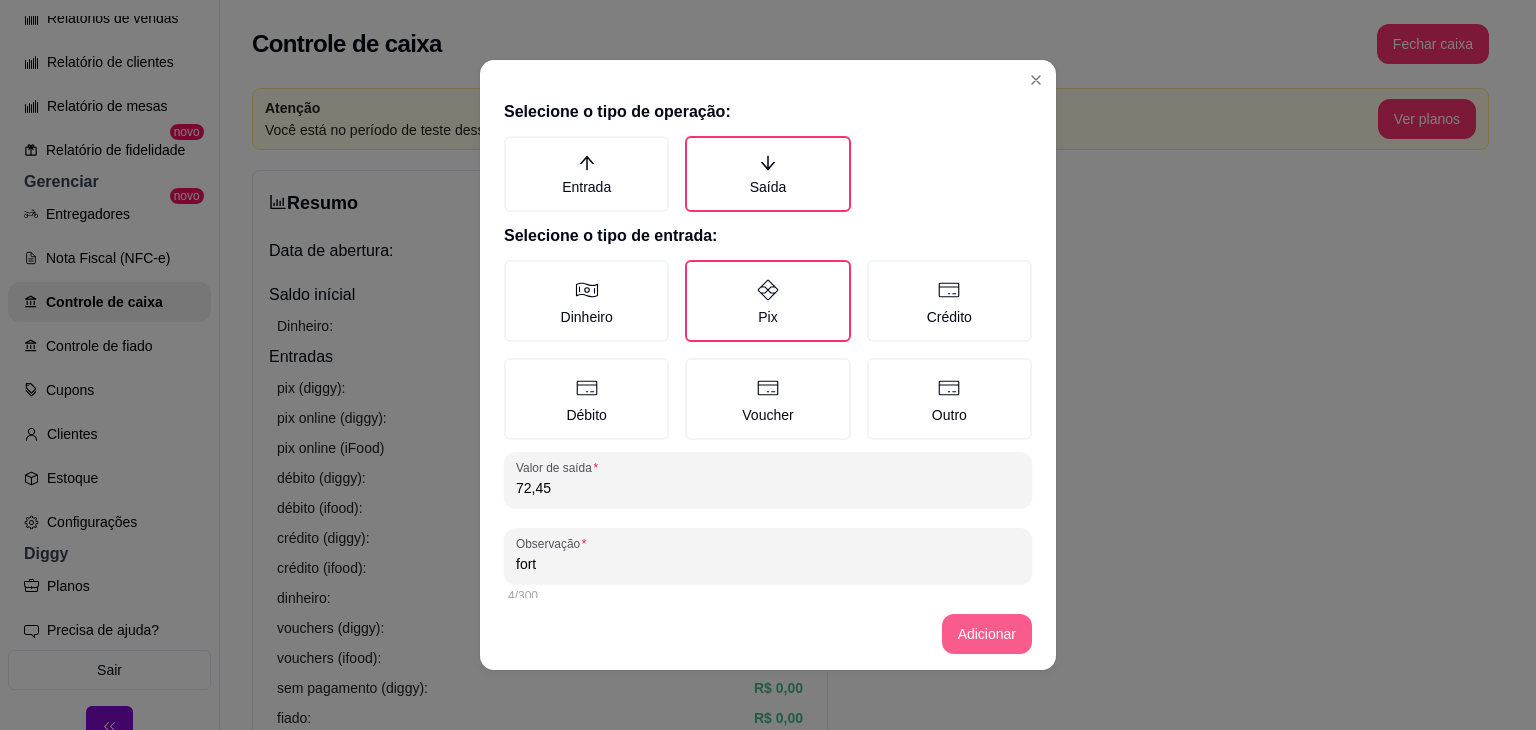 type on "fort" 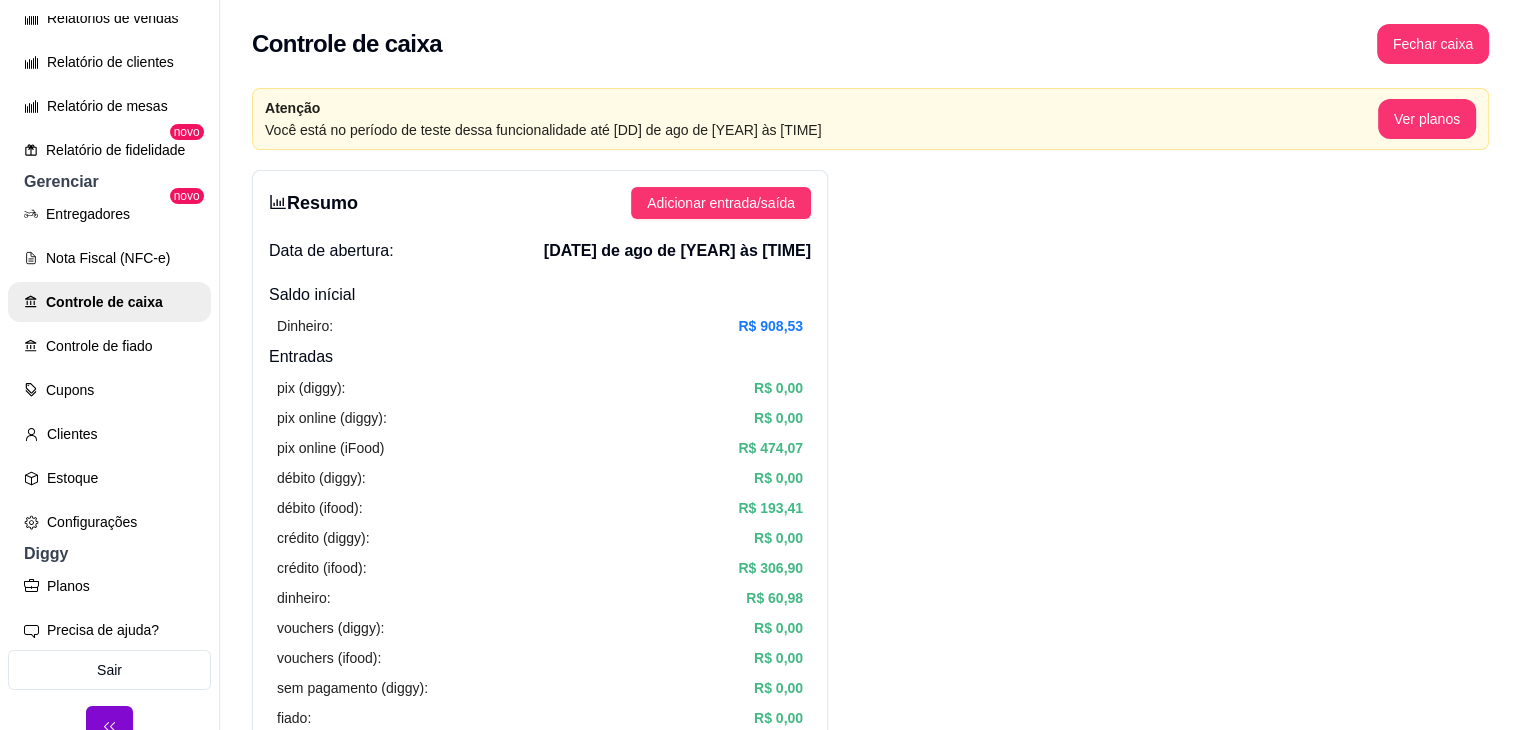 type 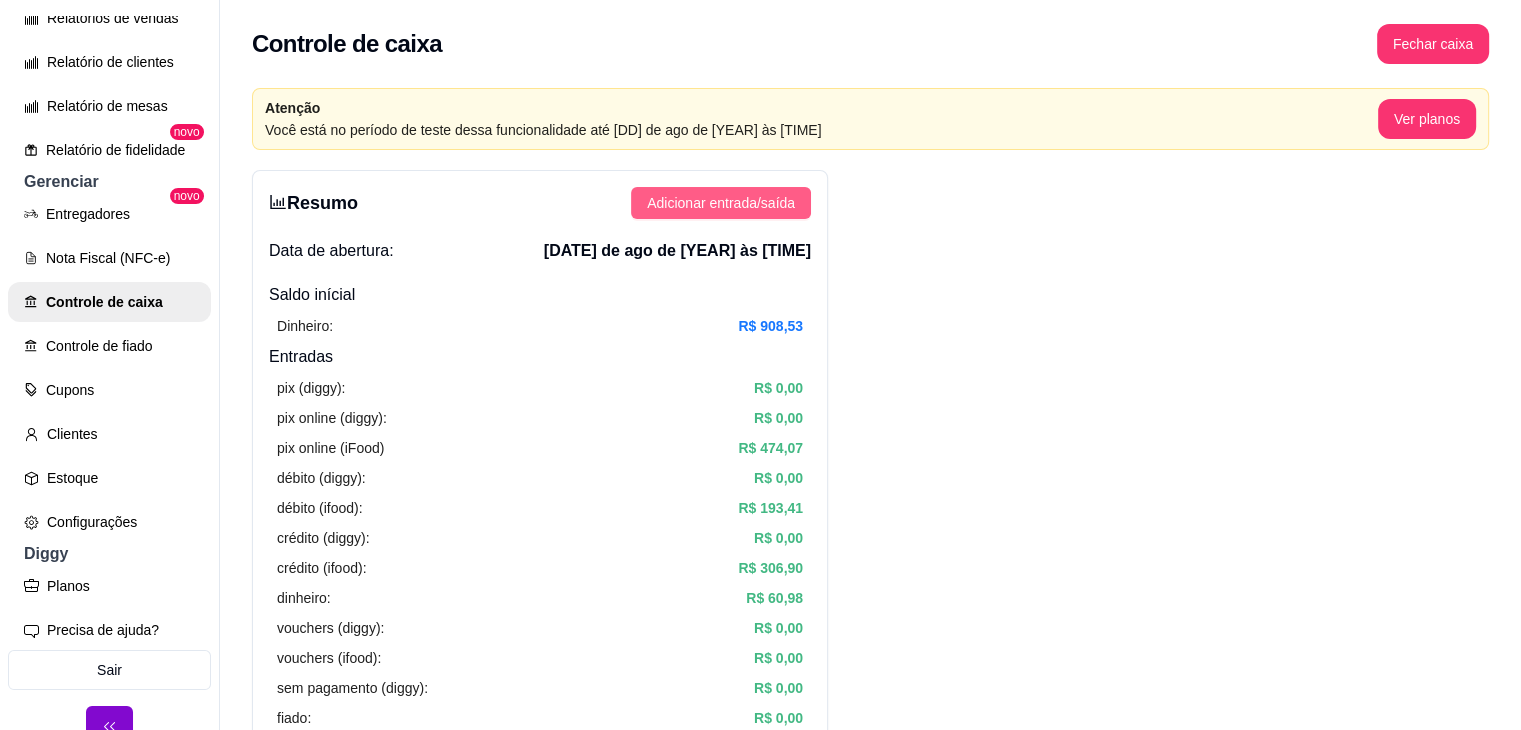 click on "Adicionar entrada/saída" at bounding box center [721, 203] 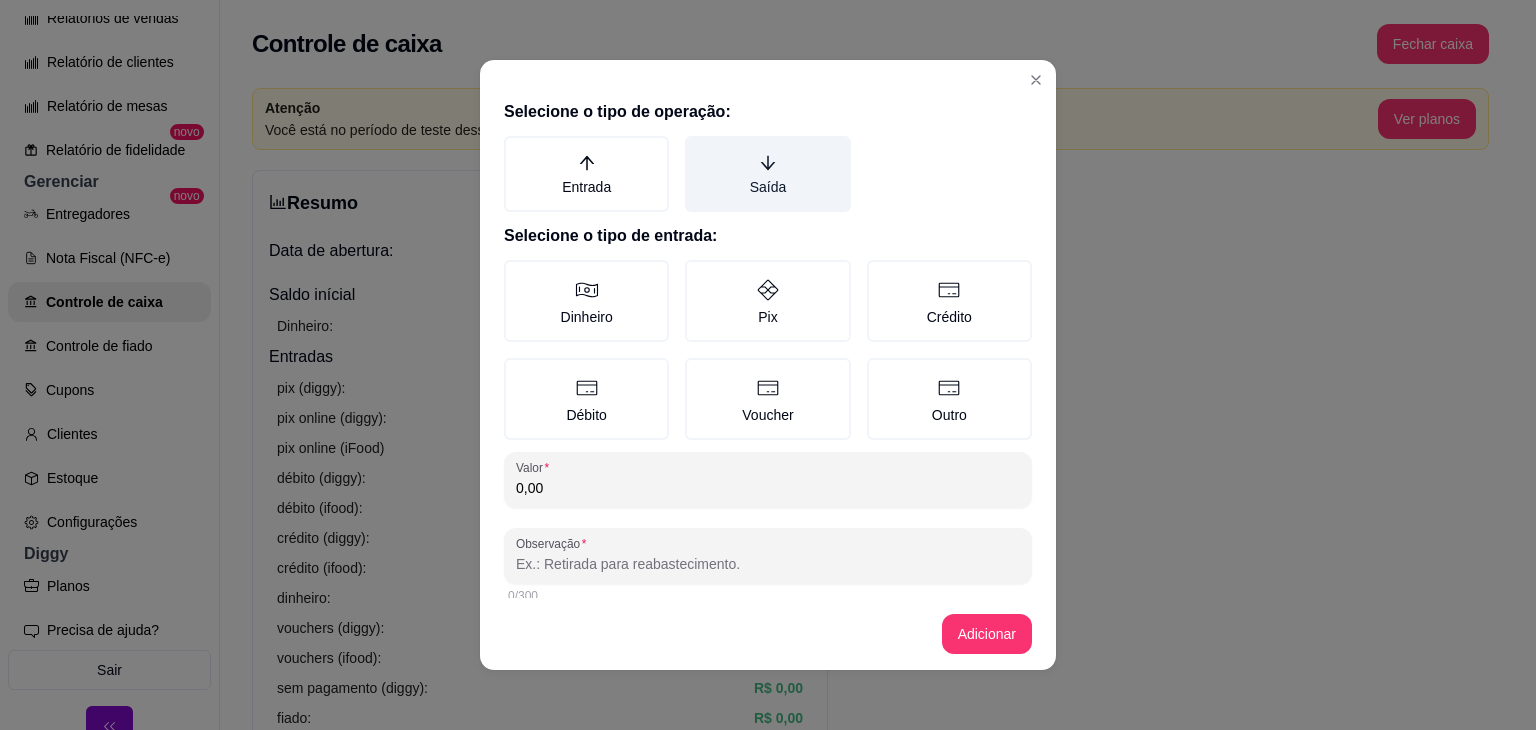 click on "Saída" at bounding box center (767, 174) 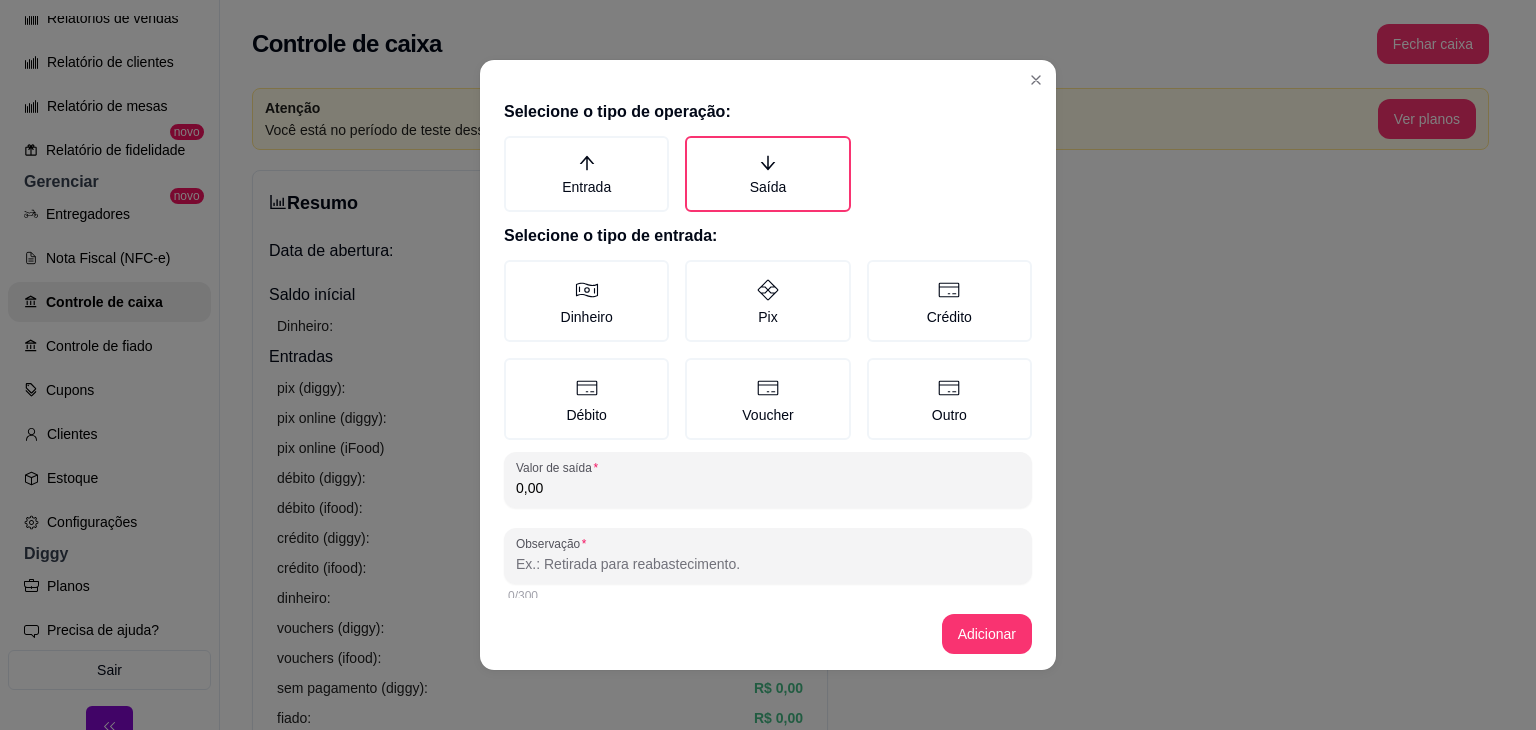 click on "0,00" at bounding box center (768, 488) 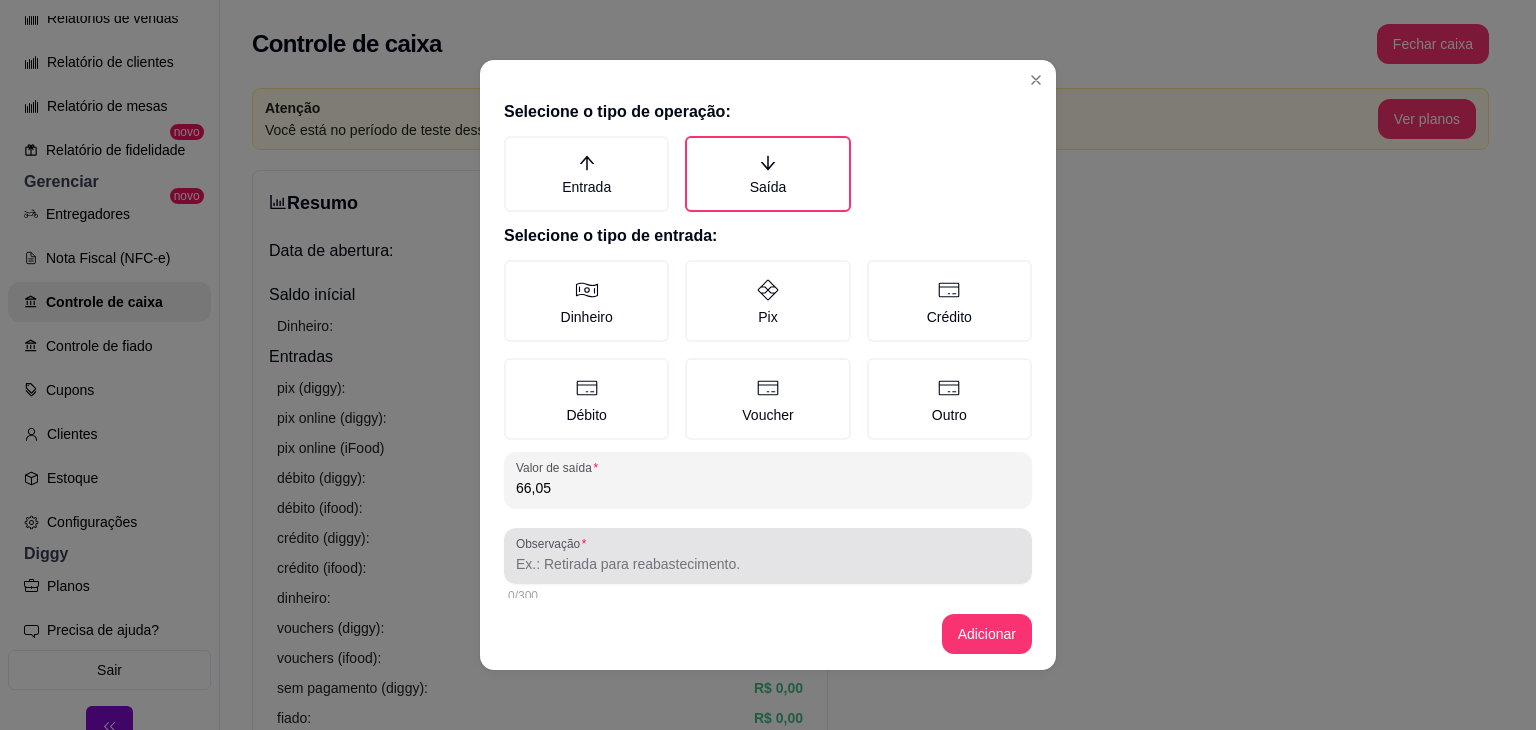 type on "66,05" 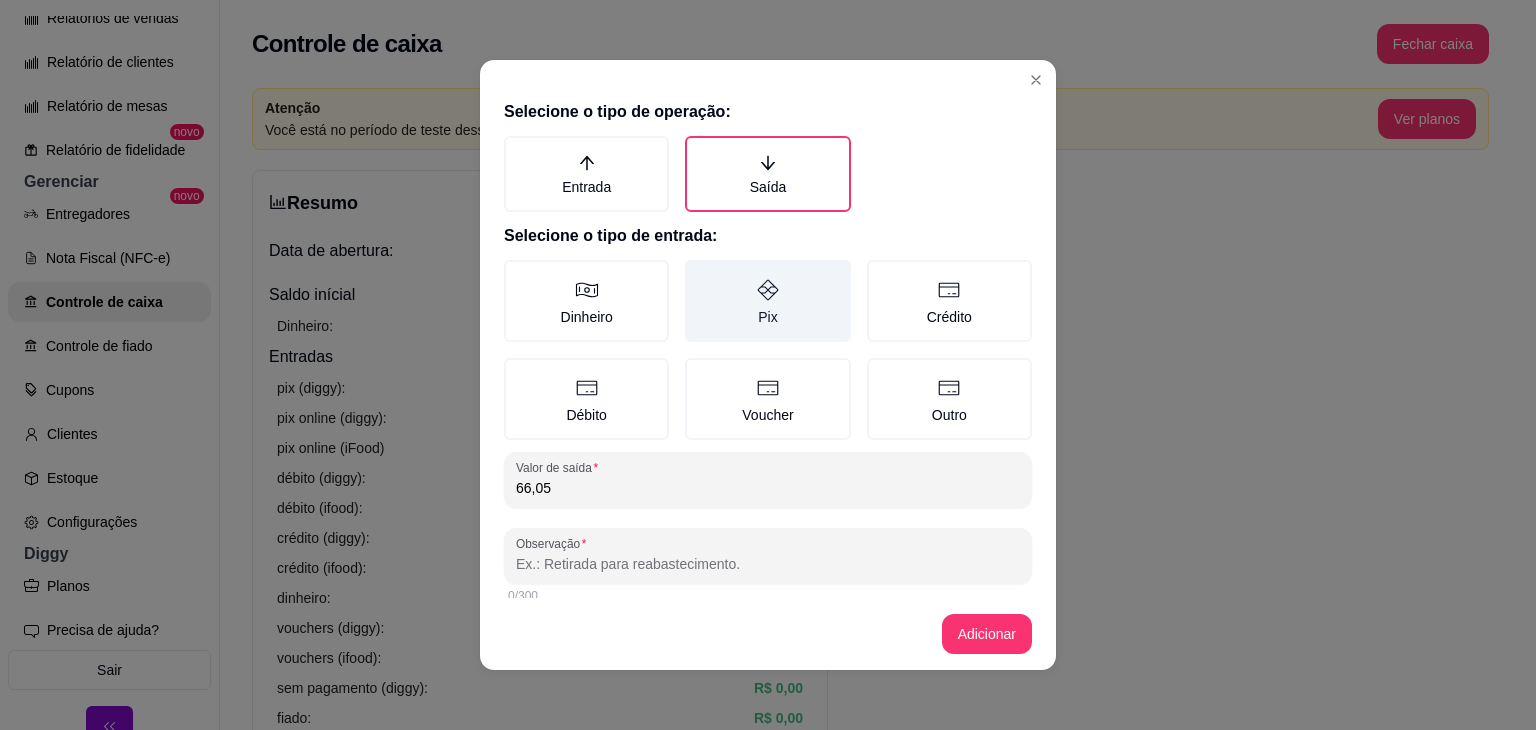 click on "Pix" at bounding box center [767, 301] 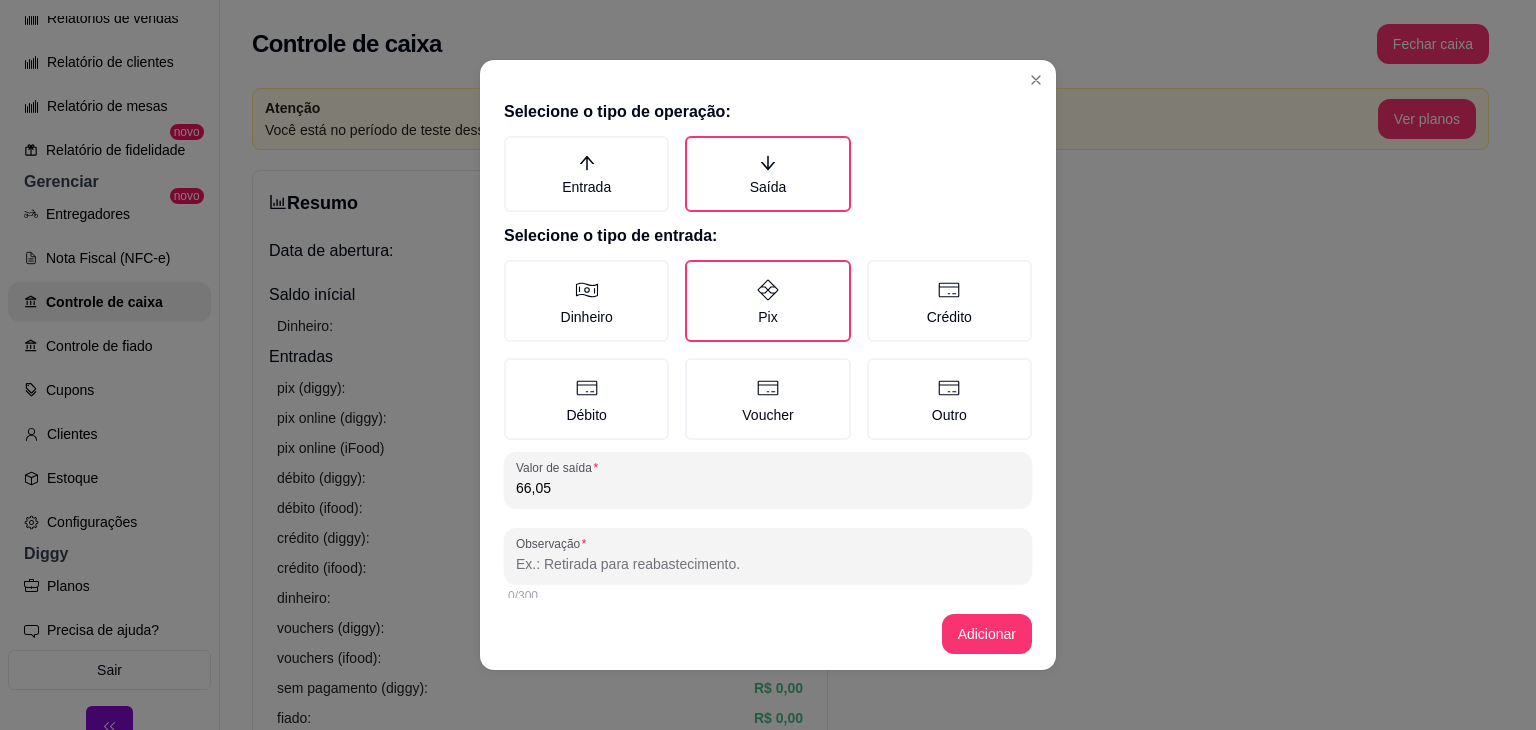 click on "Observação" at bounding box center (768, 564) 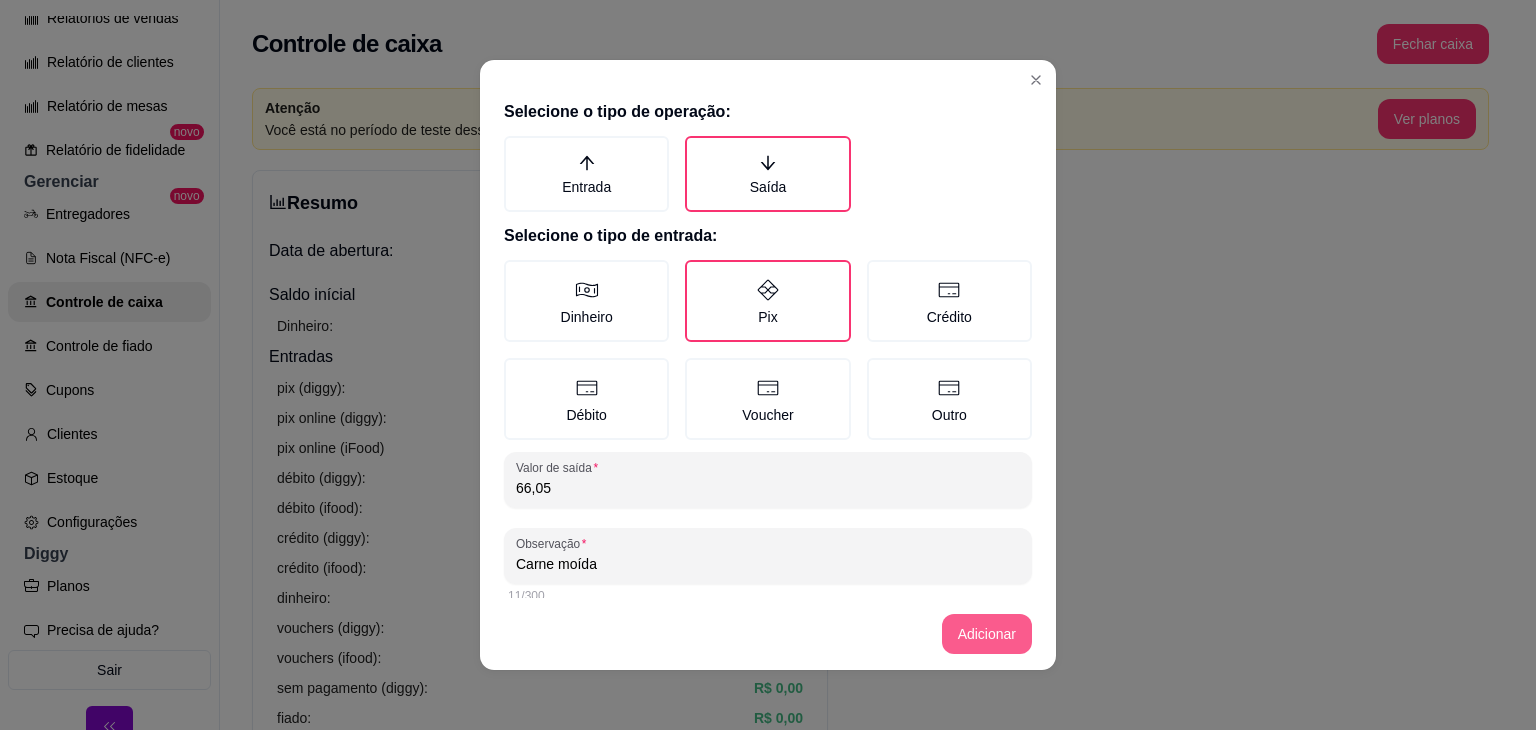 type on "Carne moída" 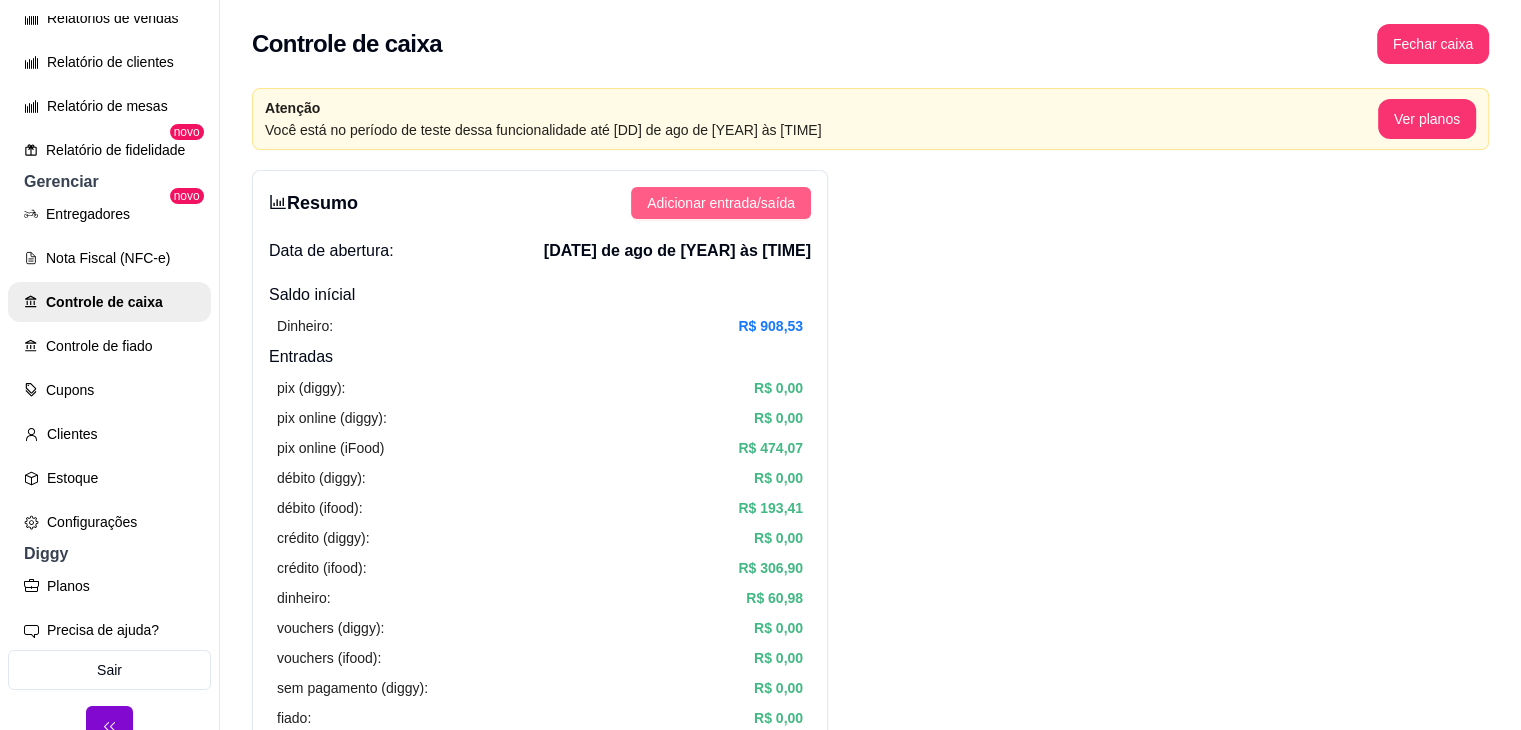 click on "Adicionar entrada/saída" at bounding box center [721, 203] 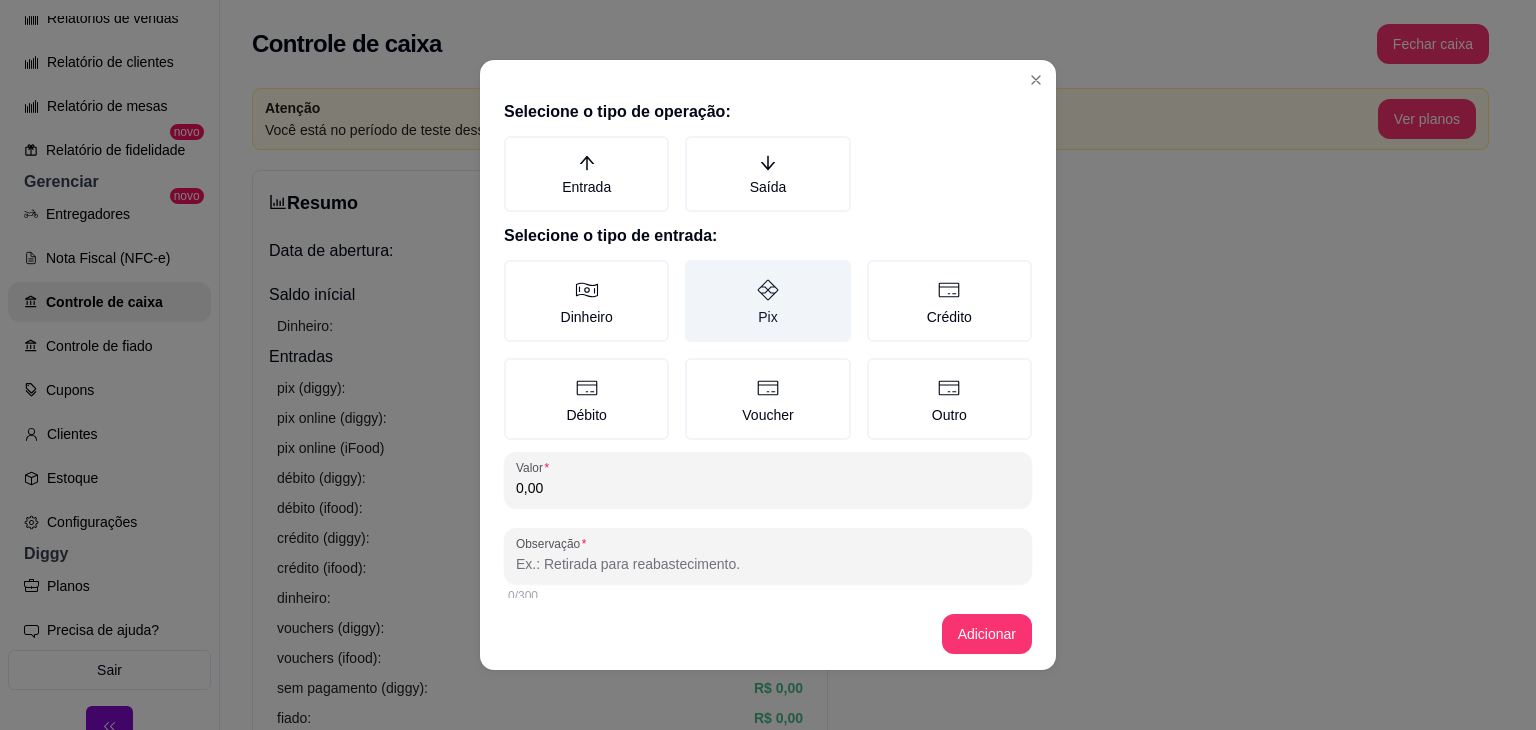 click 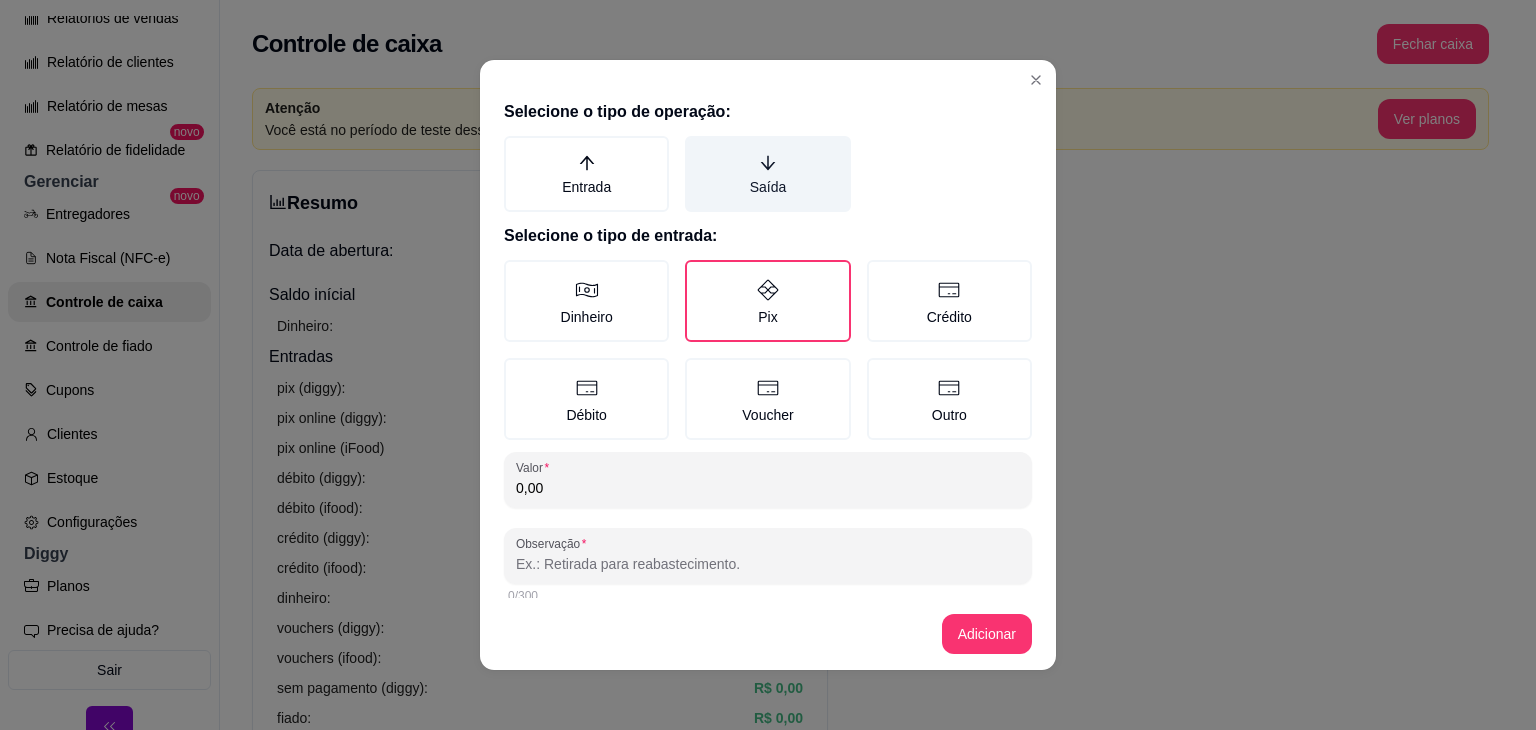 click on "Saída" at bounding box center [767, 174] 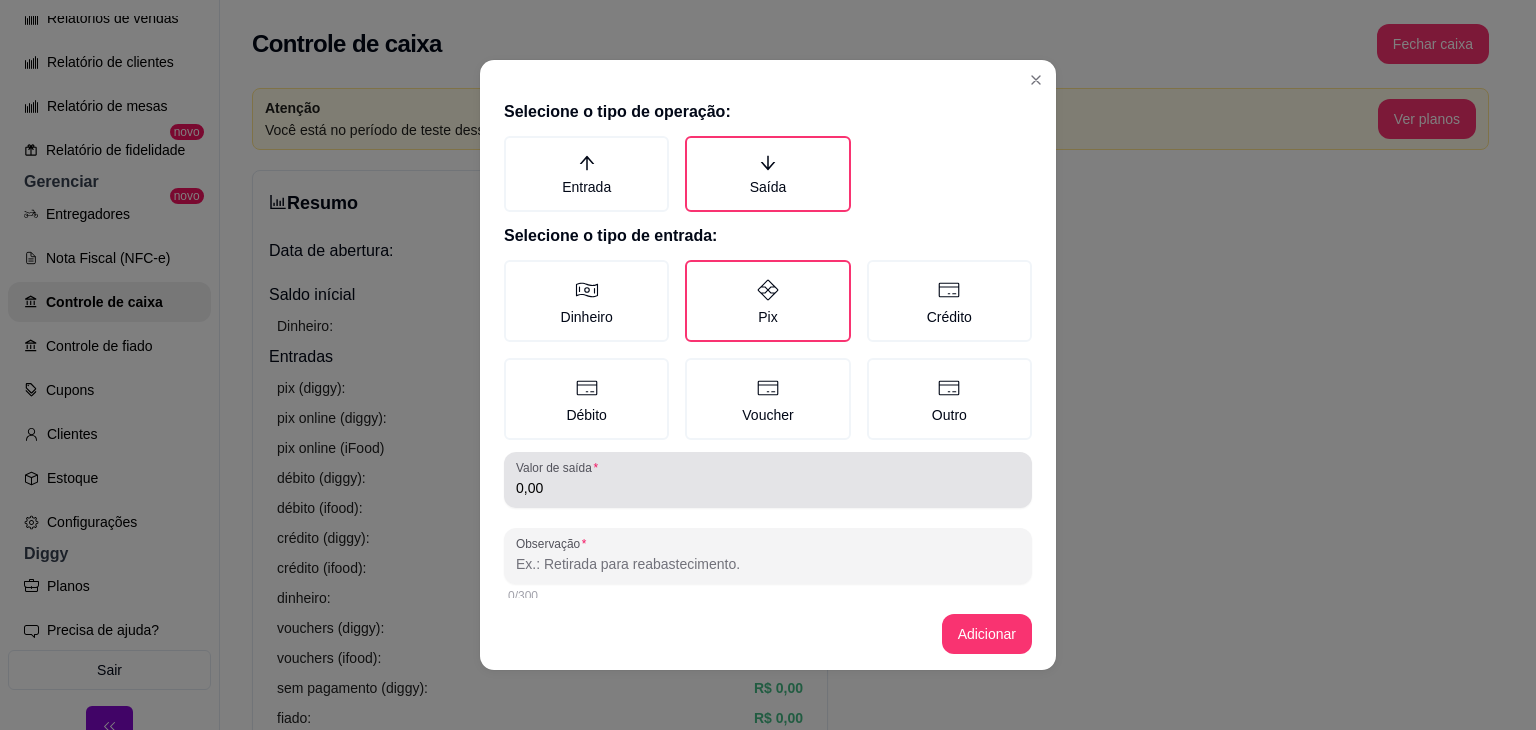 click on "0,00" at bounding box center (768, 488) 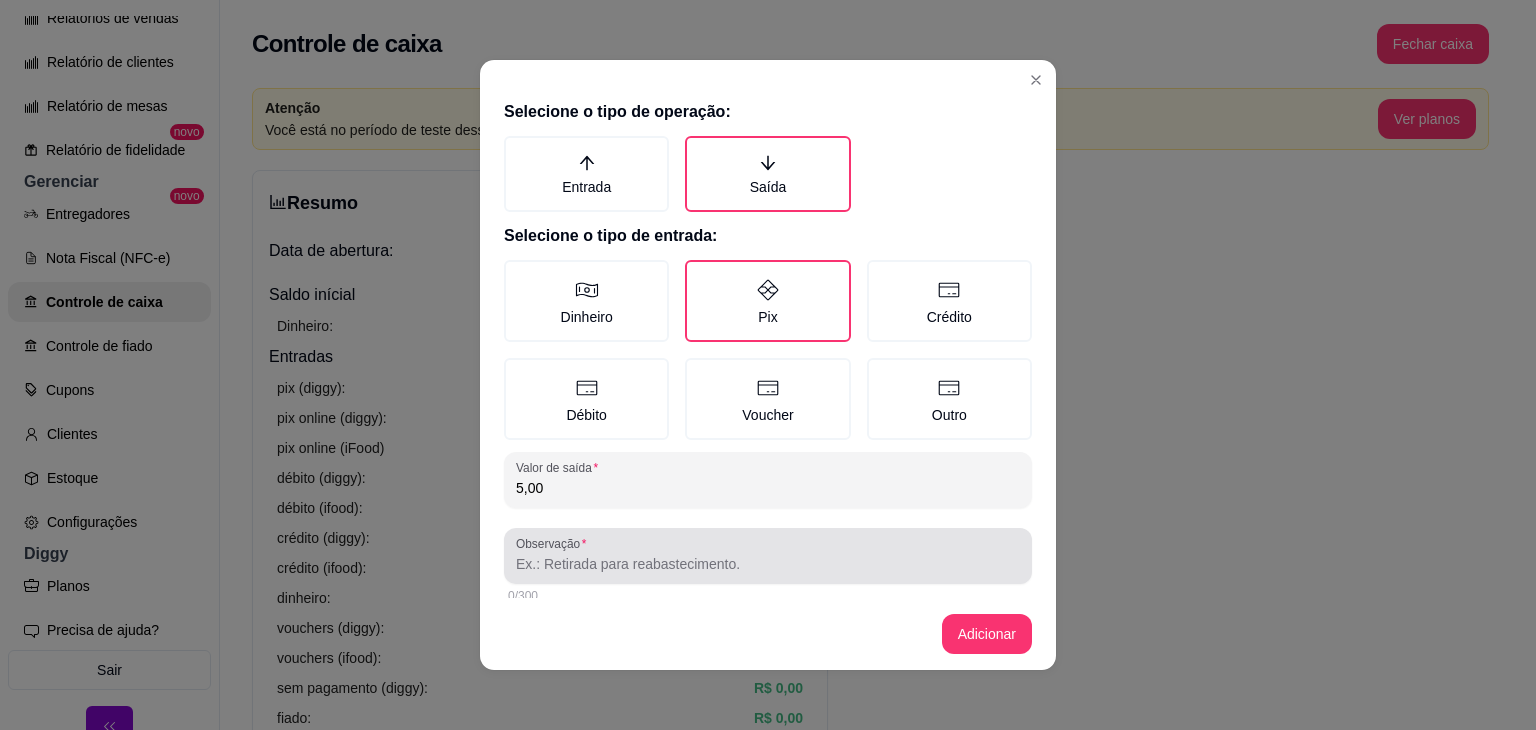 type on "5,00" 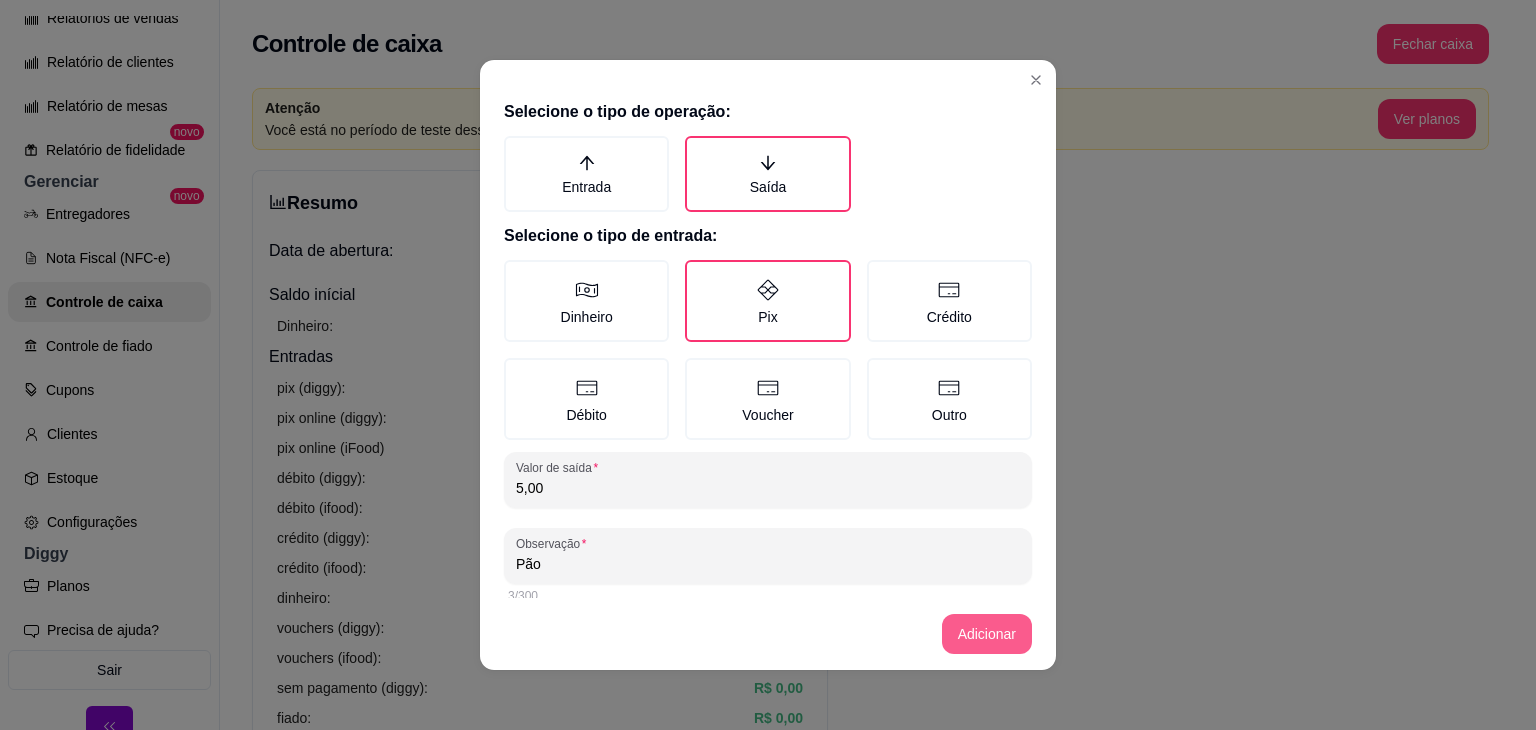 type on "Pão" 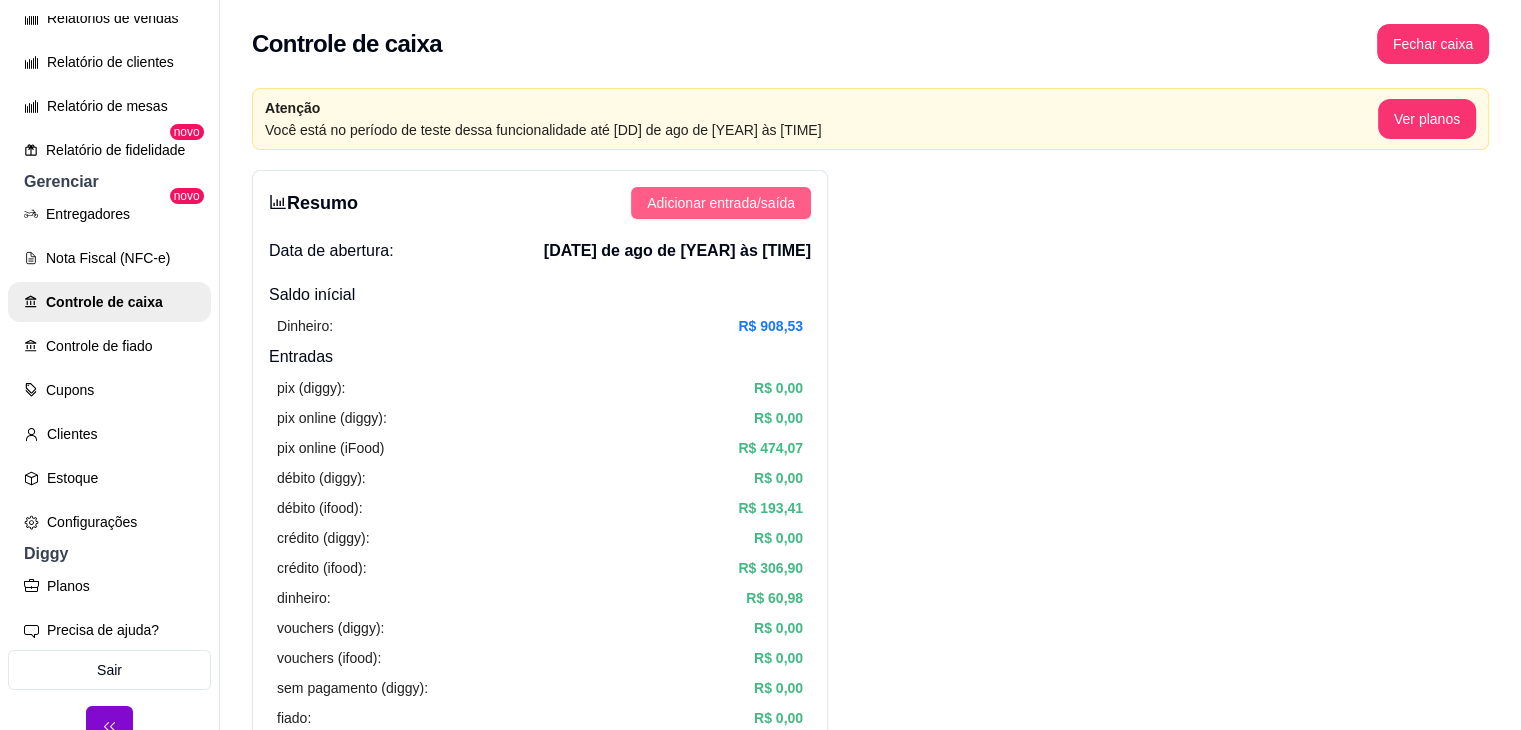 click on "Adicionar entrada/saída" at bounding box center [721, 203] 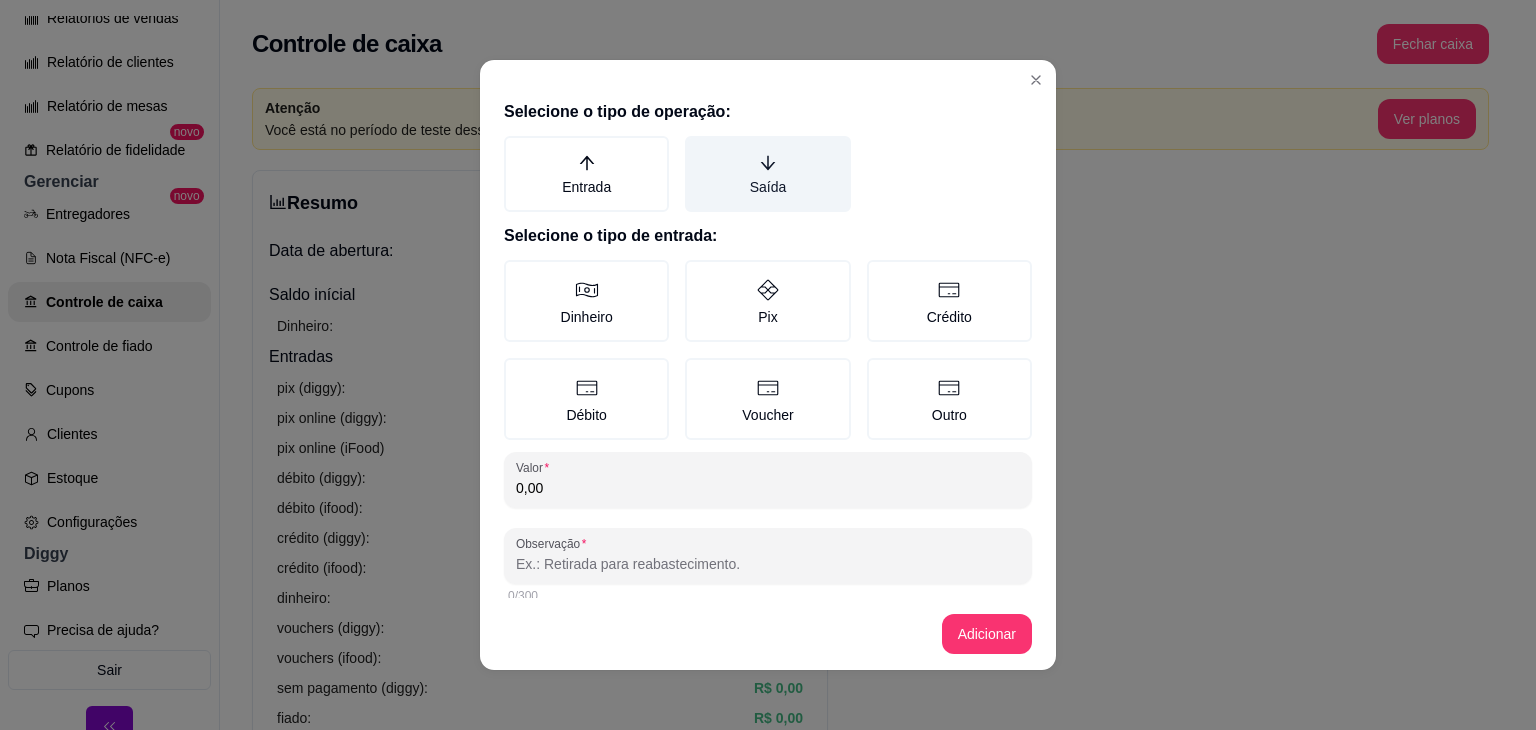 click on "Saída" at bounding box center (767, 174) 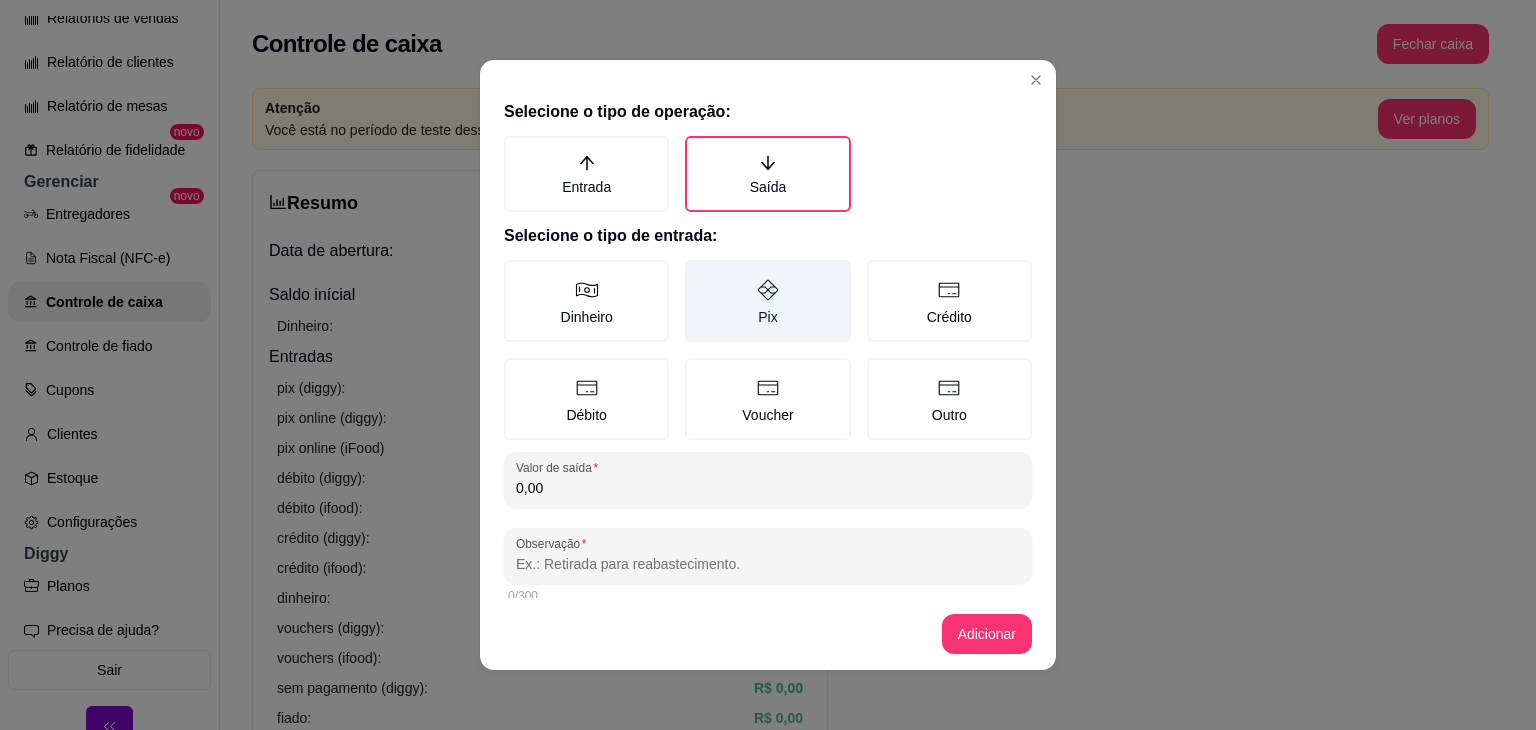 click 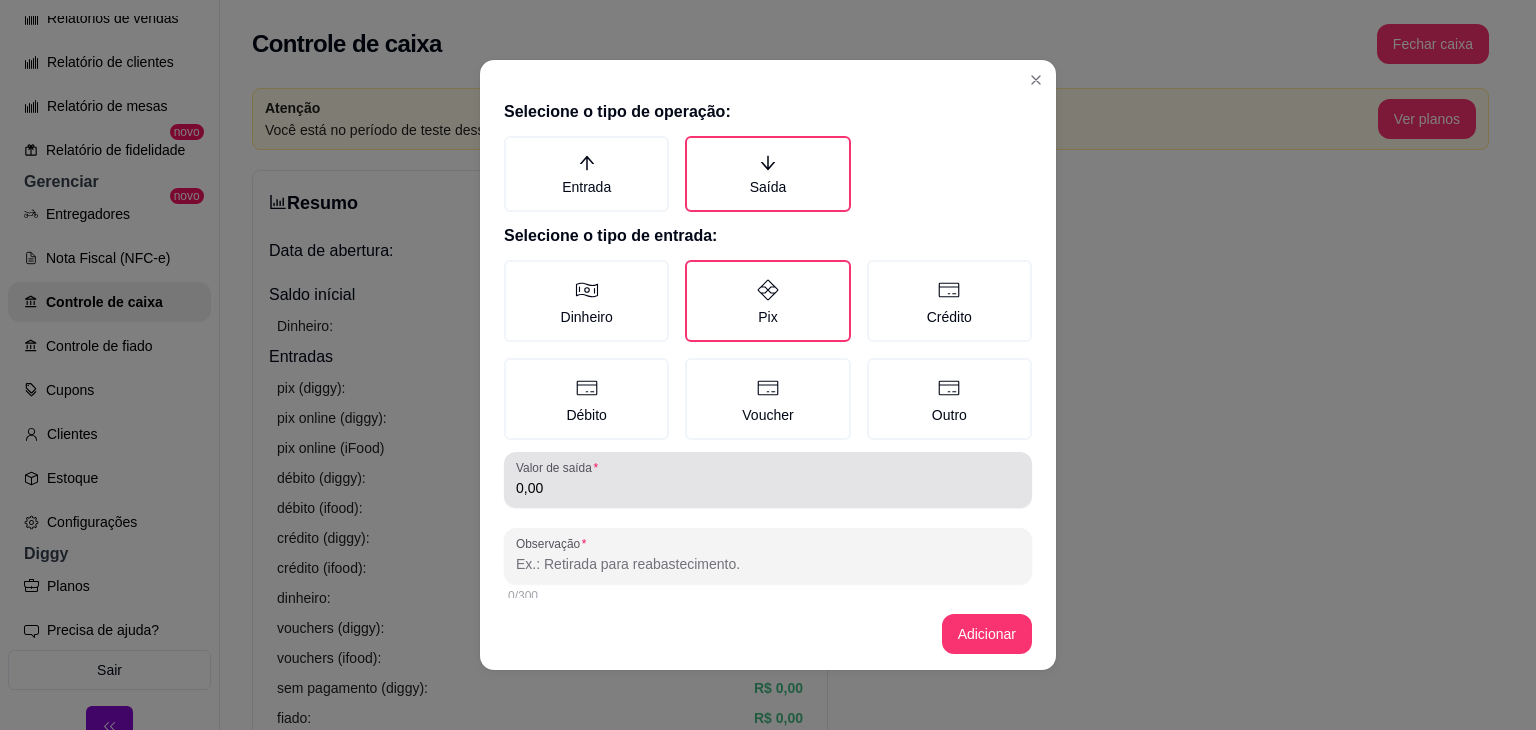 click on "0,00" at bounding box center [768, 480] 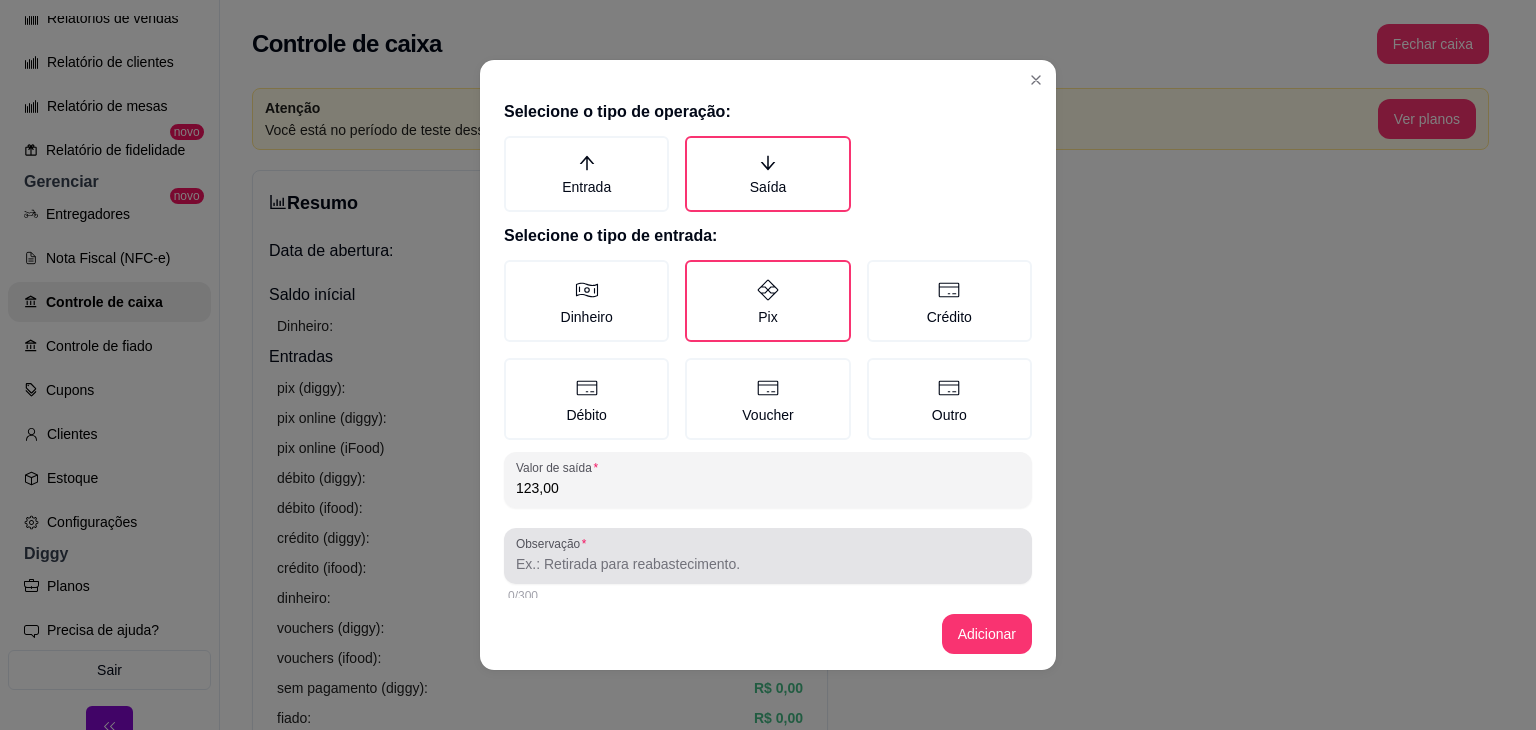 type on "123,00" 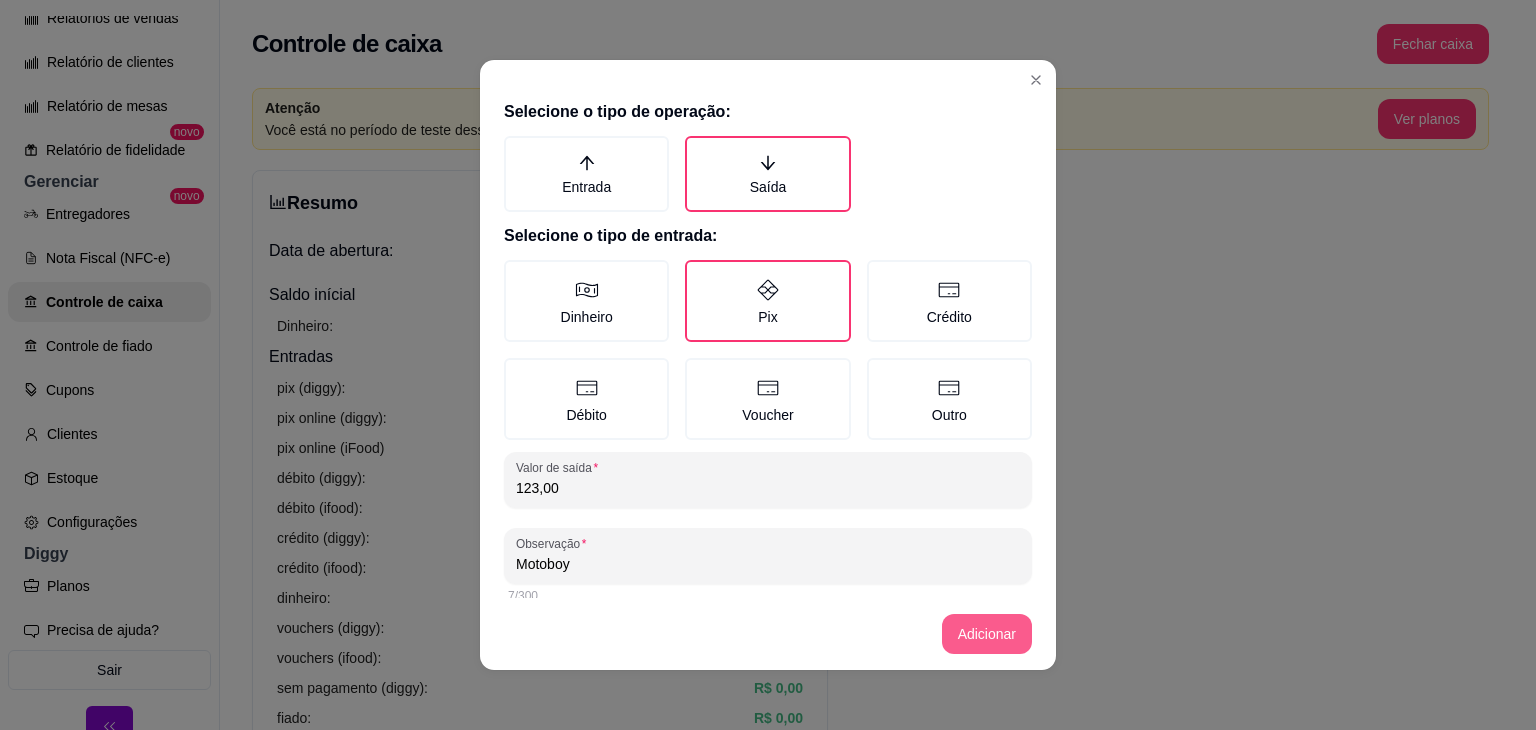 type on "Motoboy" 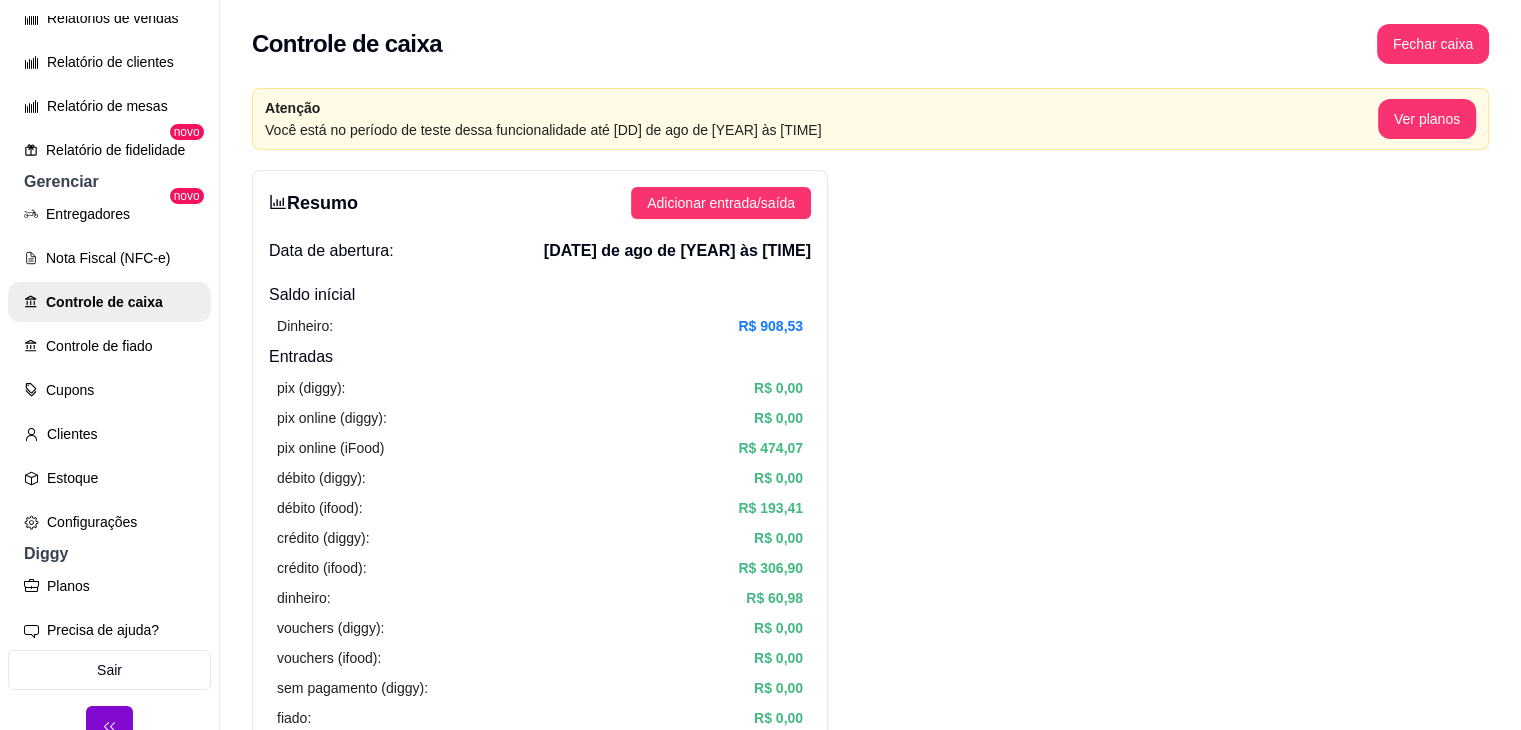 click on "Transferência Pix [DATE] de ago de [YEAR] às [TIME] Saída calabresa [MONEY] Editar Saída refri [NUMBER]" at bounding box center [870, 1482] 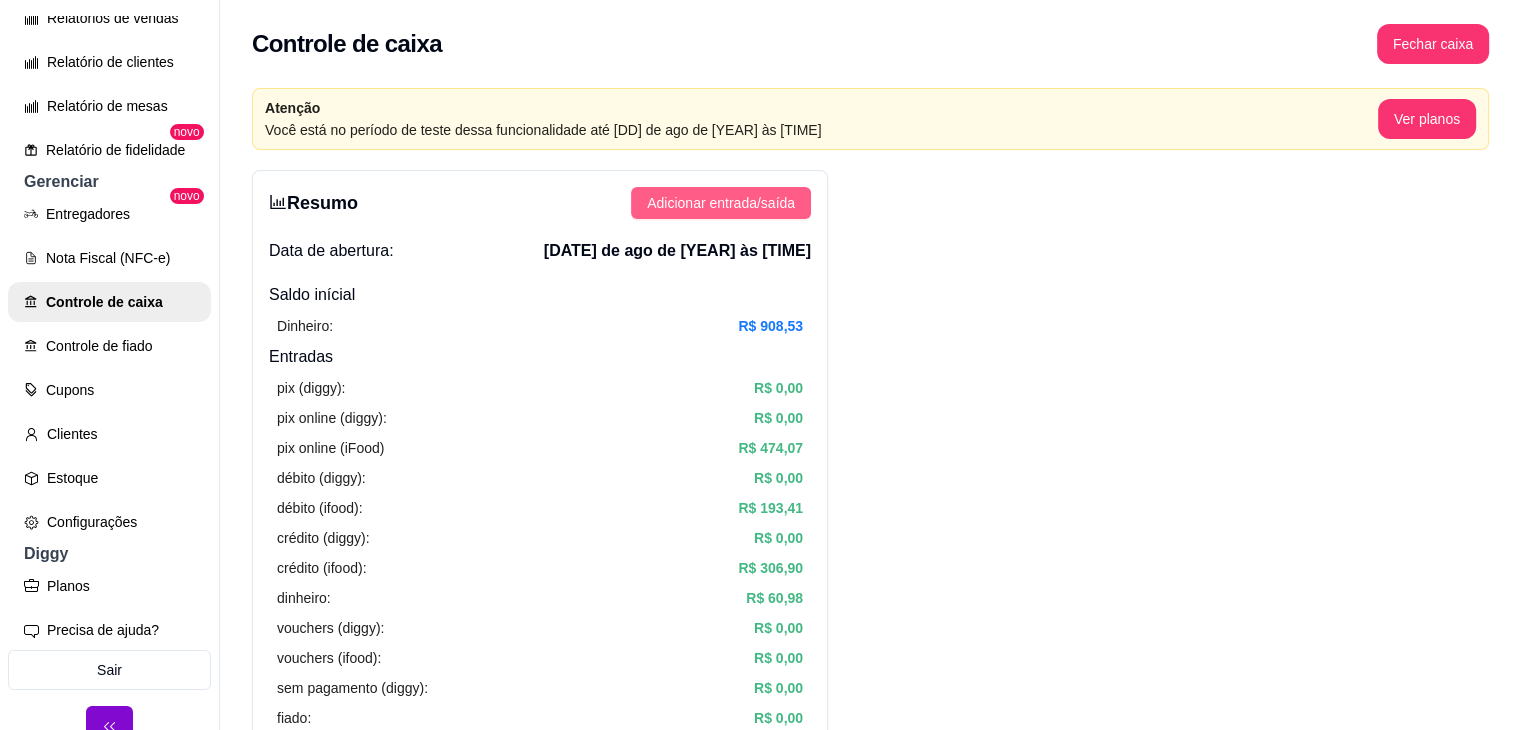 click on "Adicionar entrada/saída" at bounding box center (721, 203) 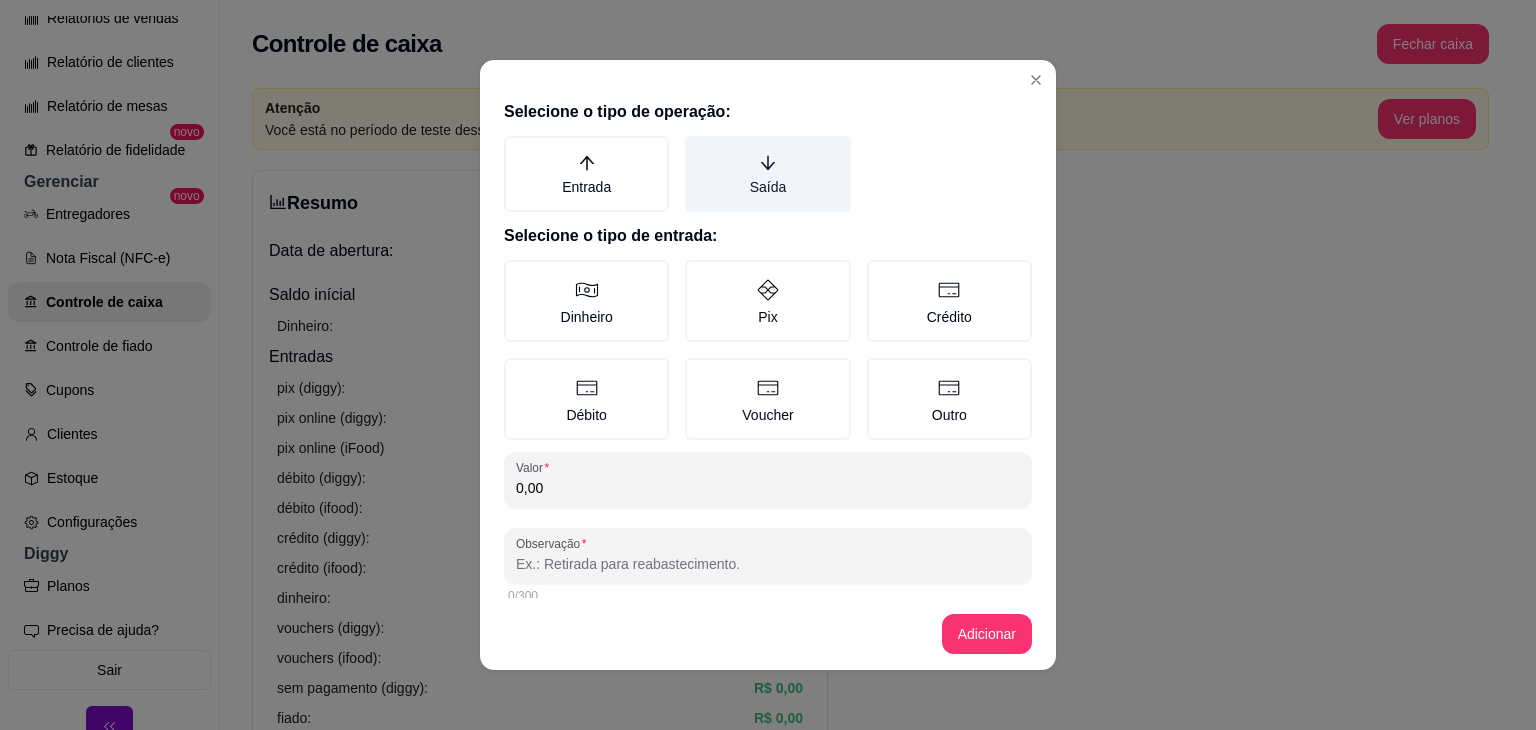 click on "Saída" at bounding box center (767, 174) 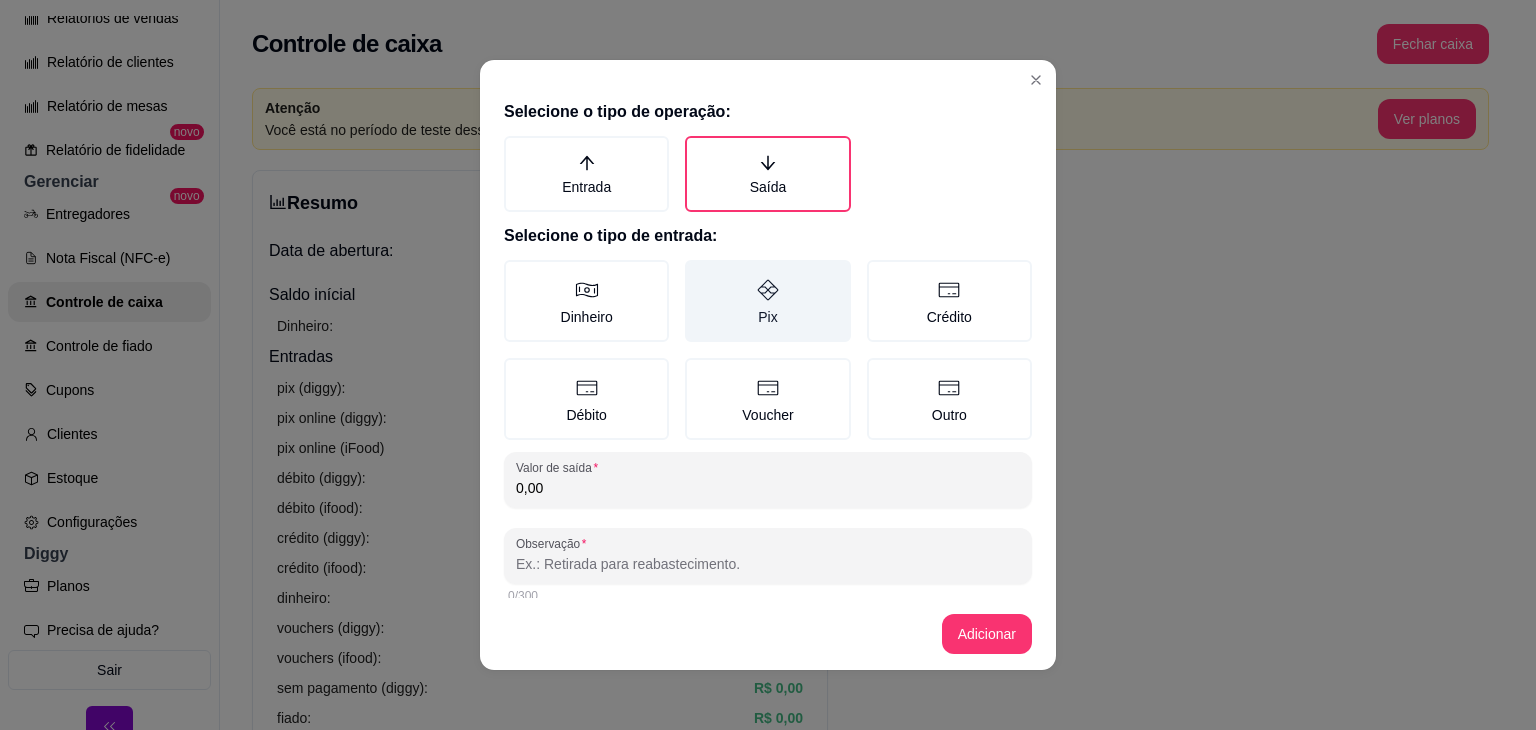 click on "Pix" at bounding box center (767, 301) 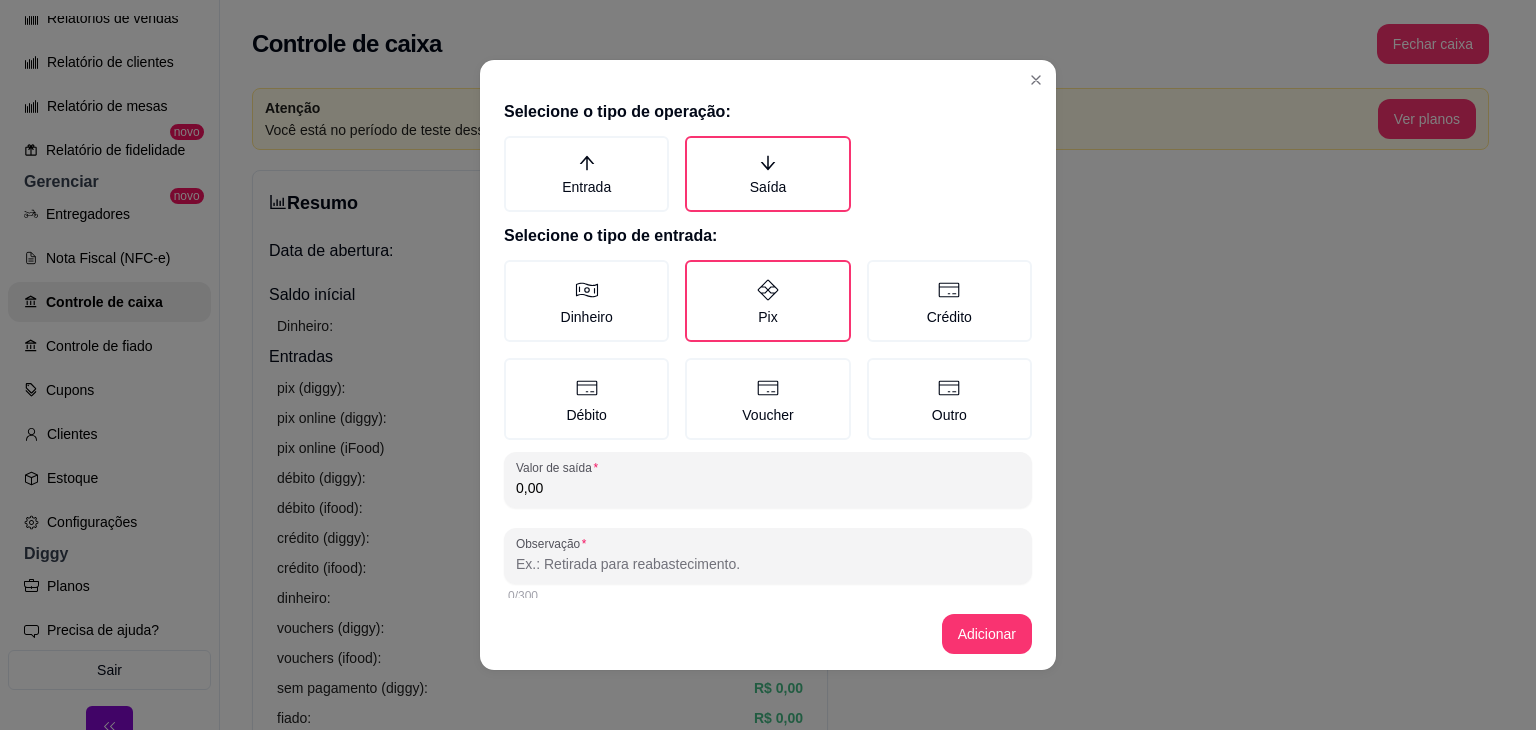 click on "0,00" at bounding box center [768, 488] 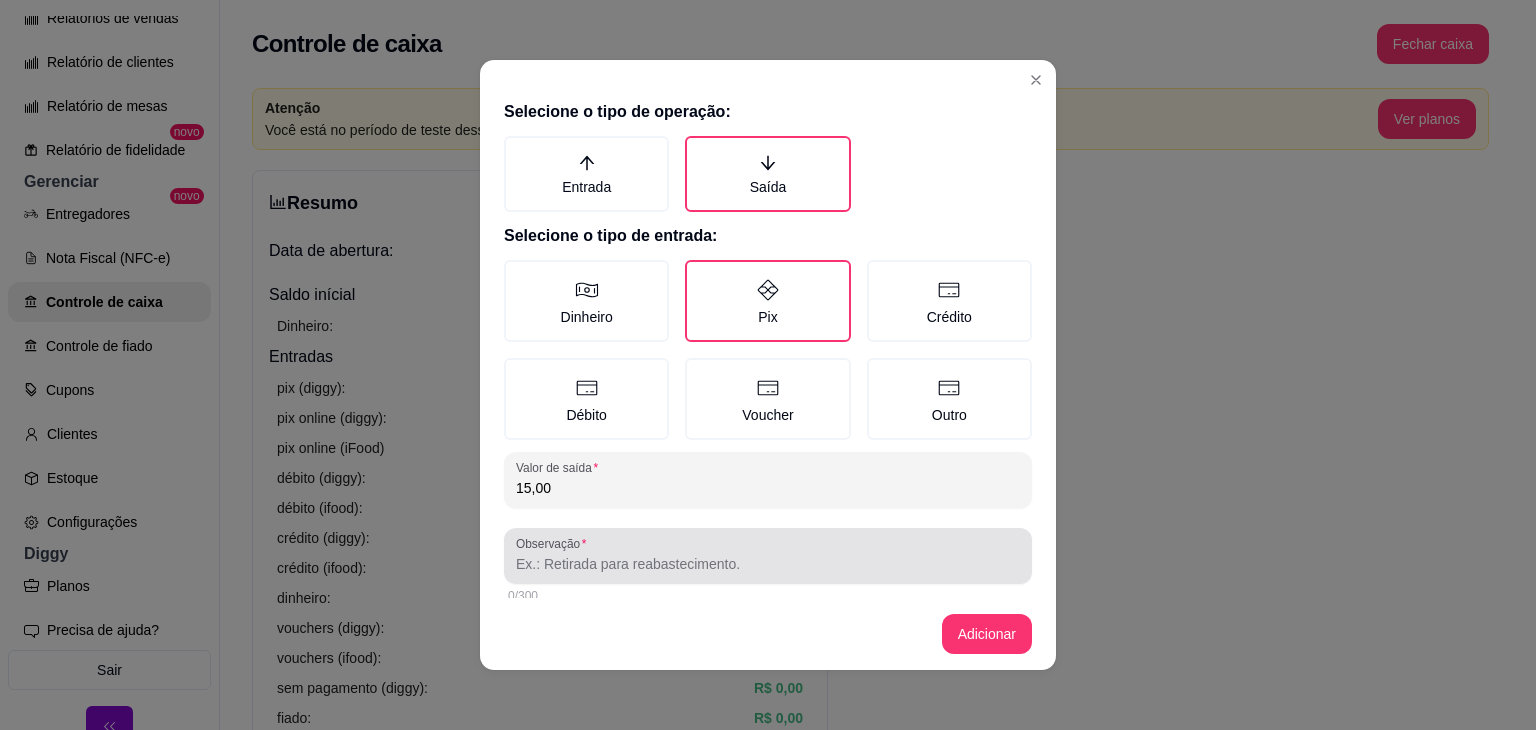 type on "15,00" 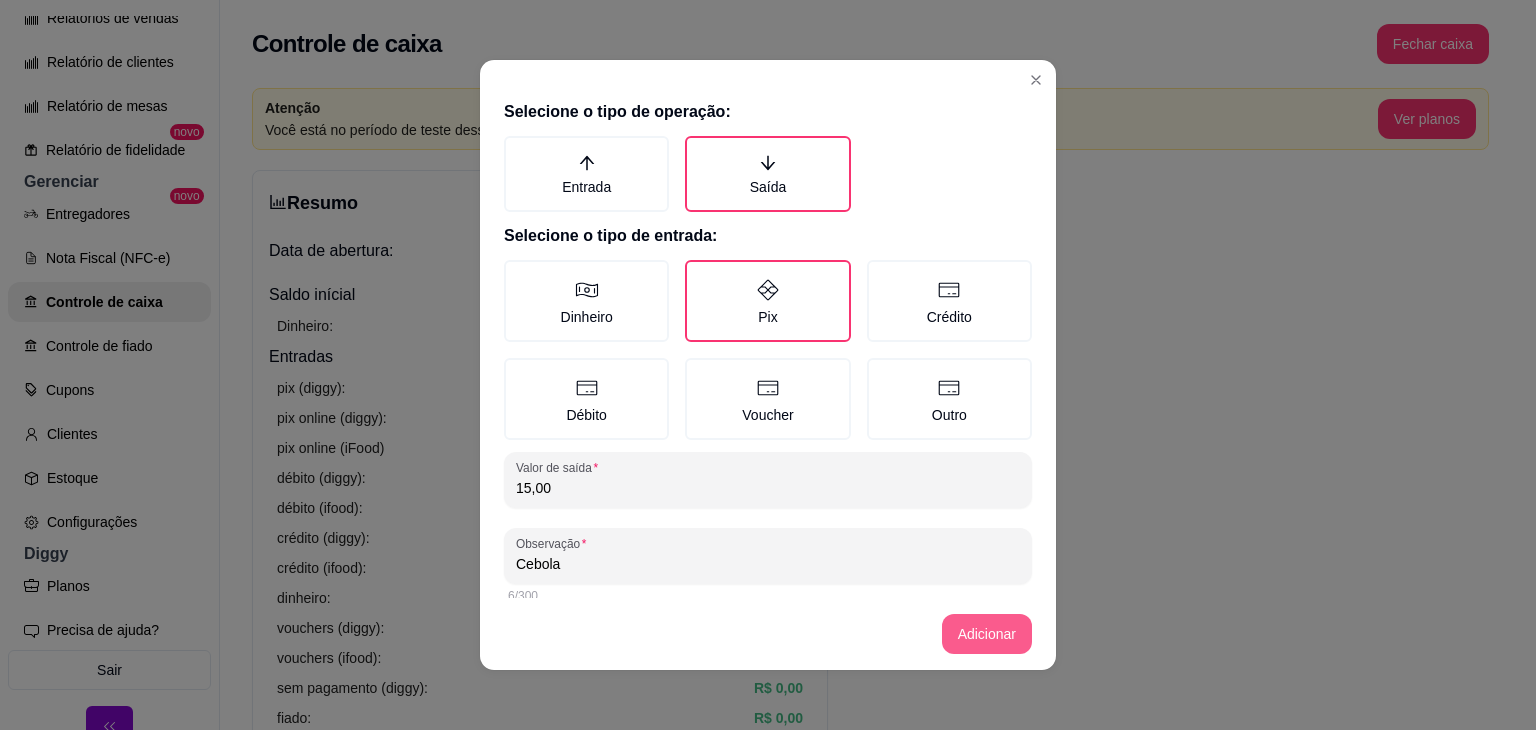 type on "Cebola" 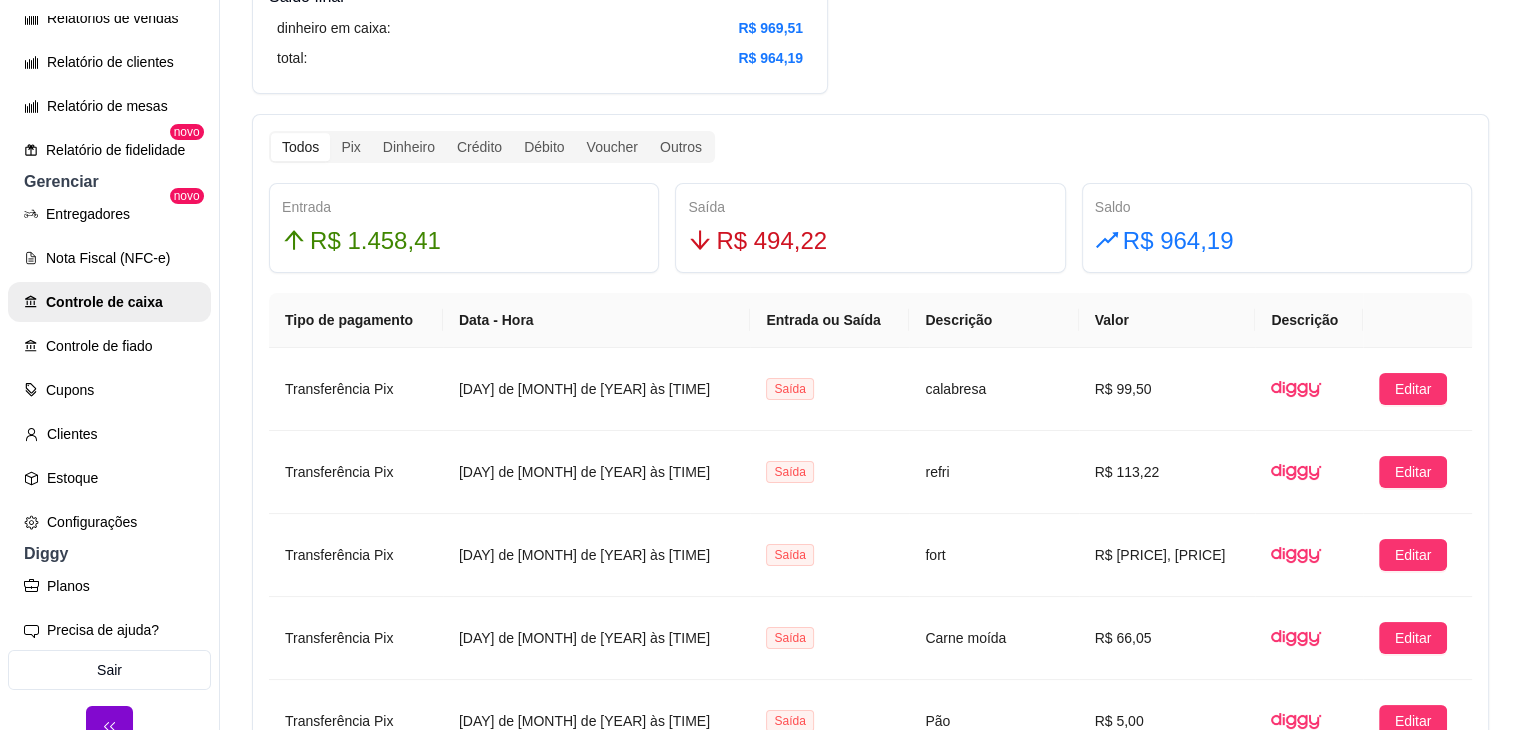 scroll, scrollTop: 566, scrollLeft: 0, axis: vertical 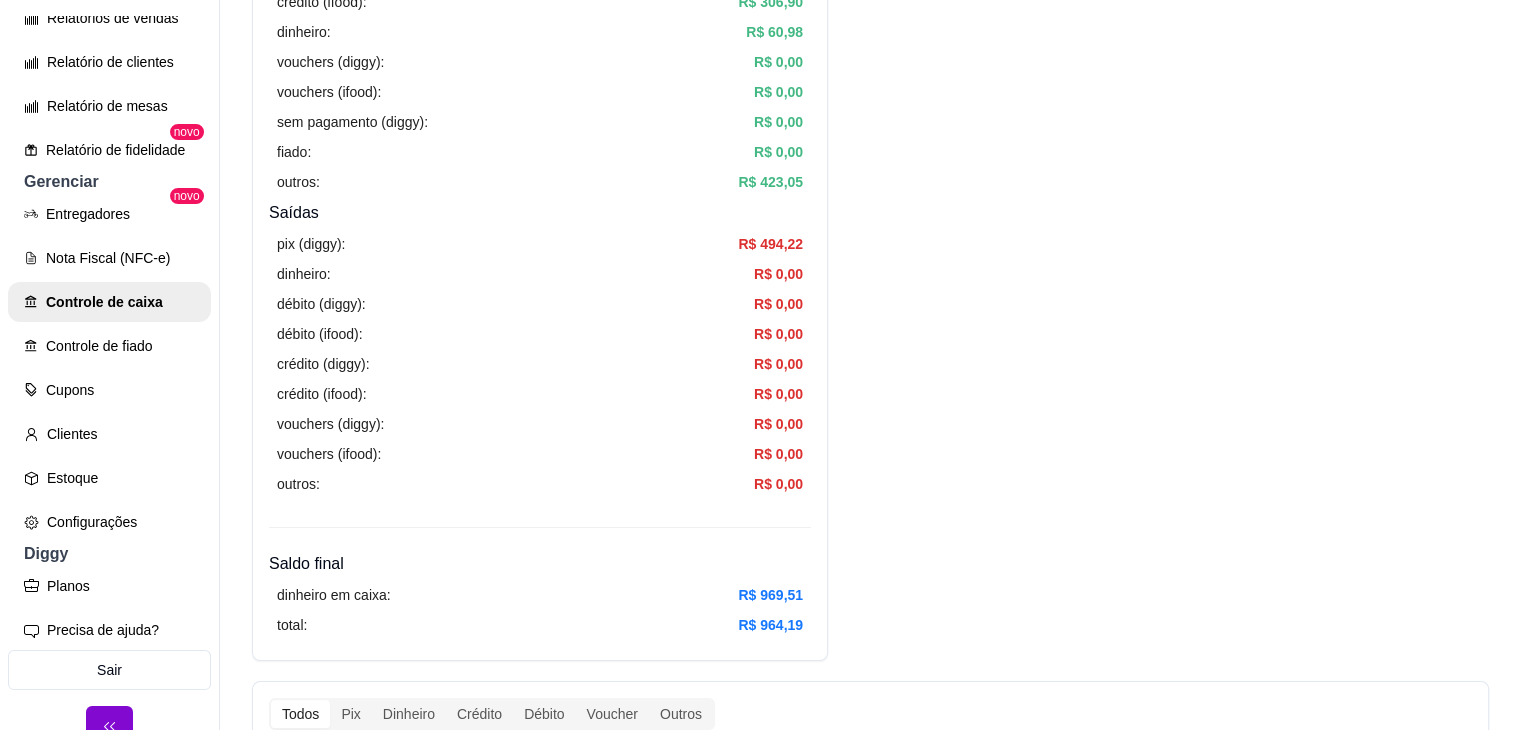 click on "pix (diggy):" at bounding box center [311, 244] 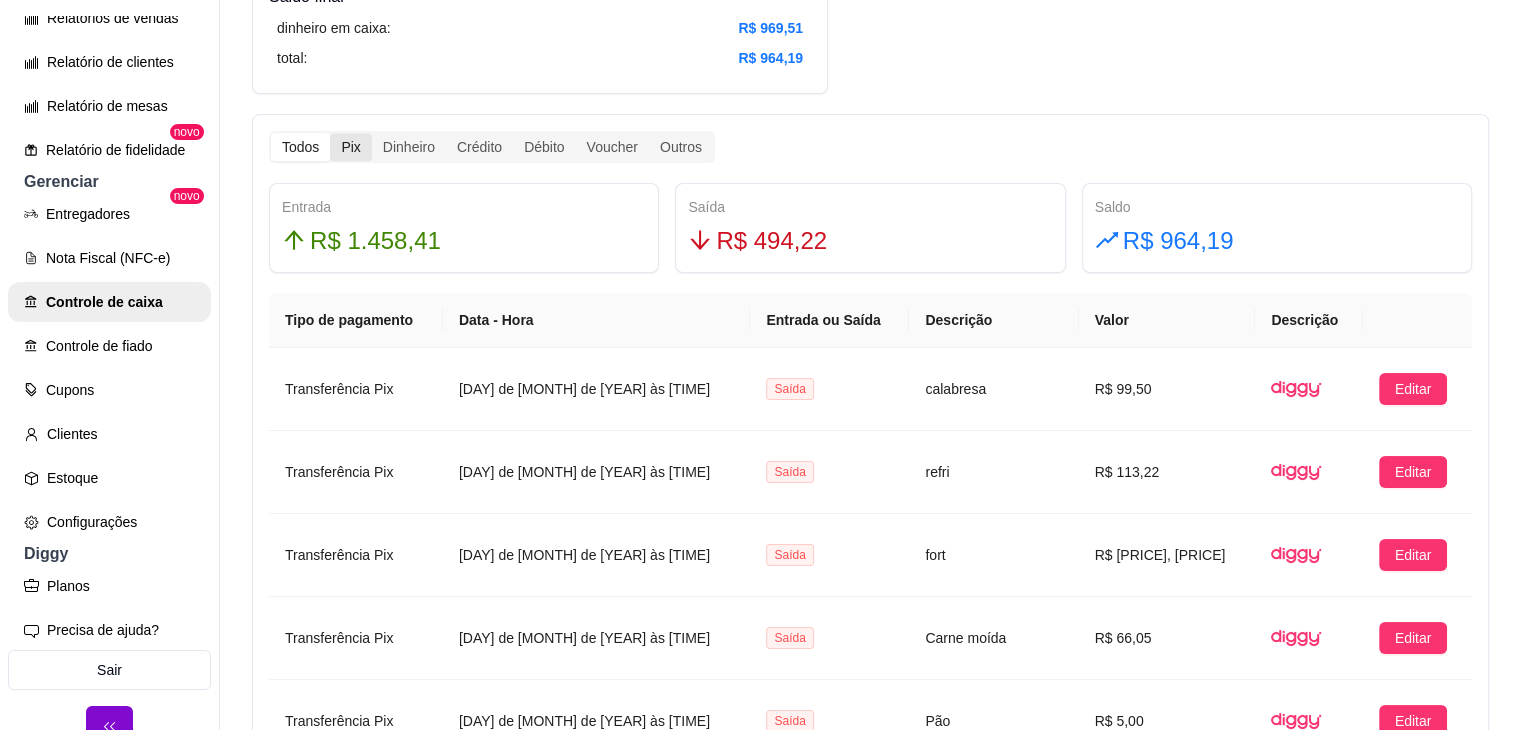 click on "Pix" at bounding box center (350, 147) 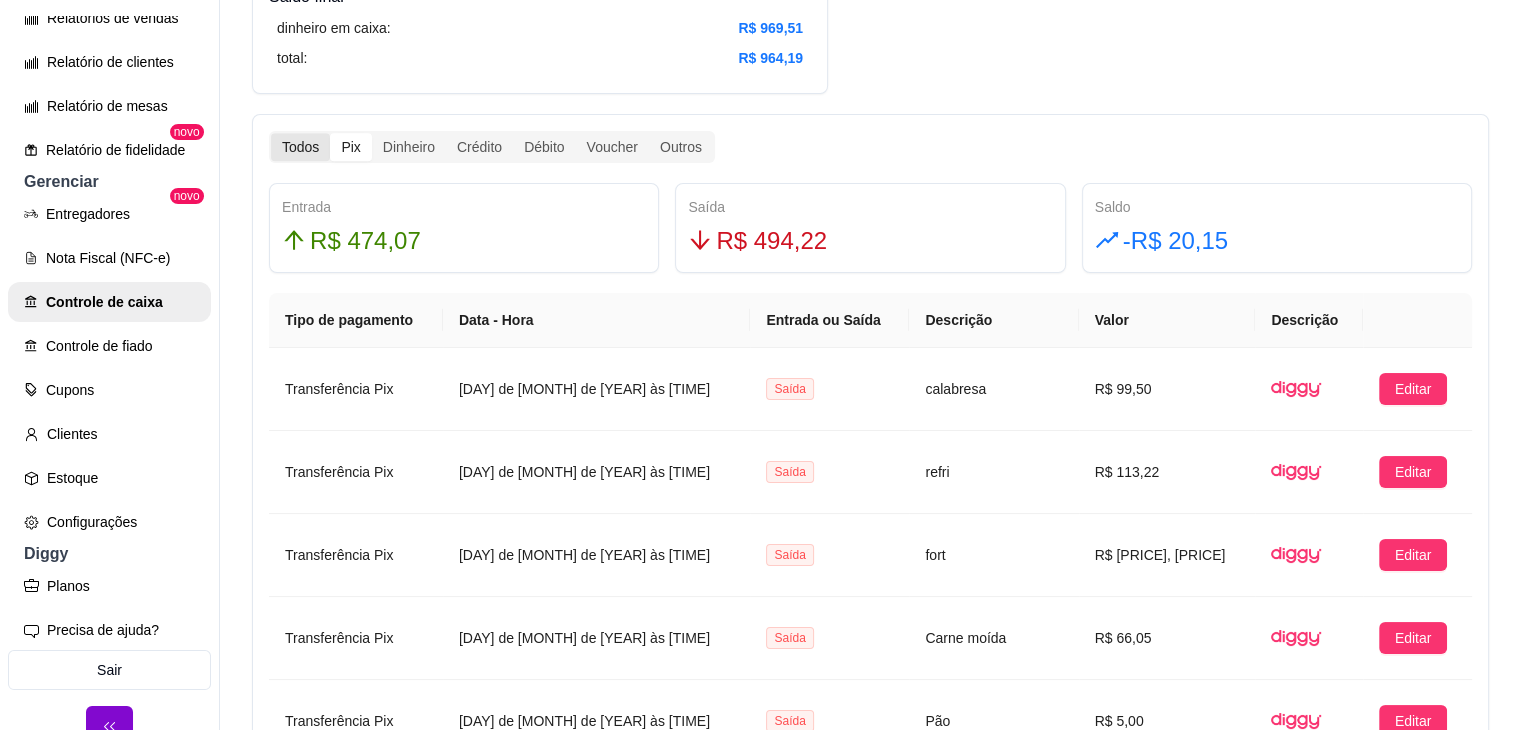 click on "Todos" at bounding box center [300, 147] 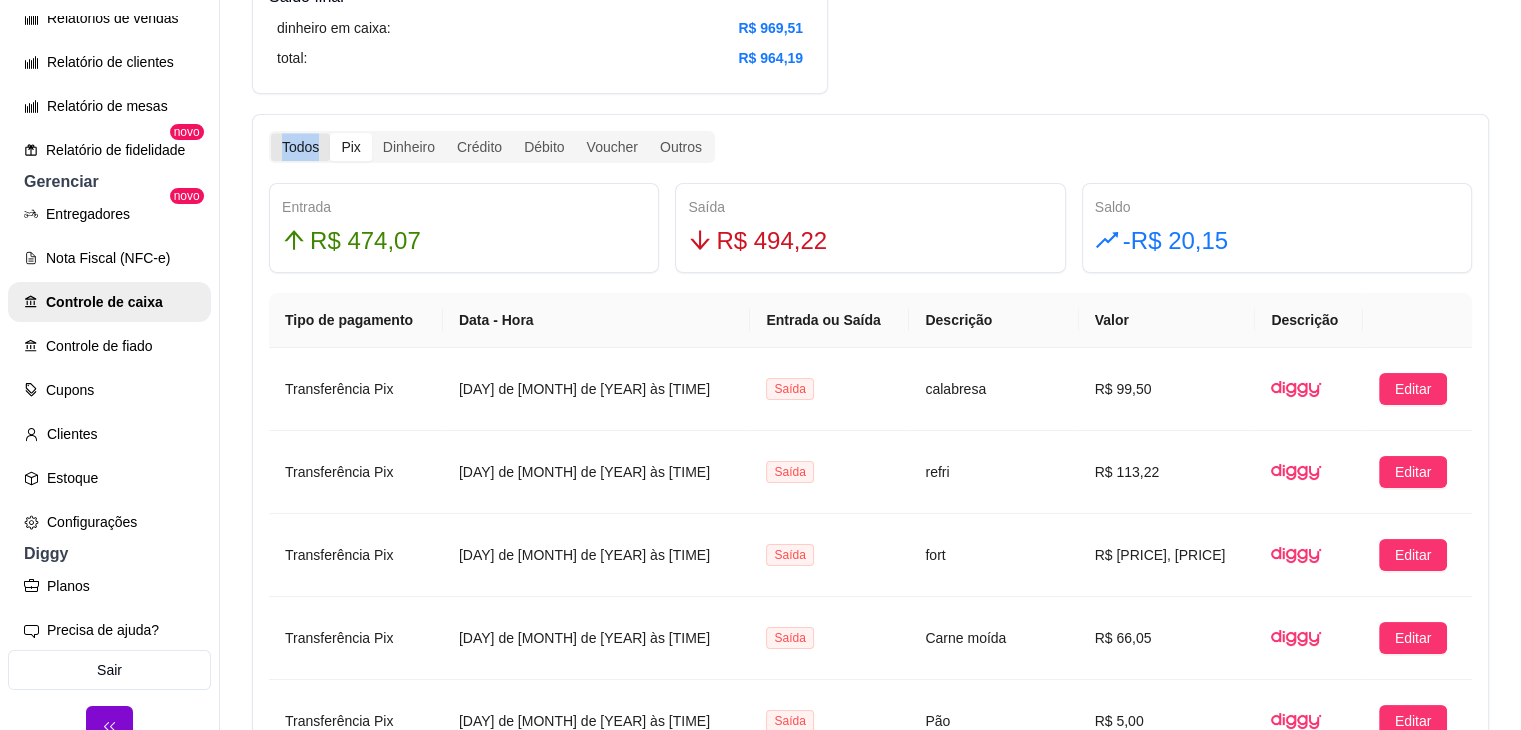 click on "Todos" at bounding box center [300, 147] 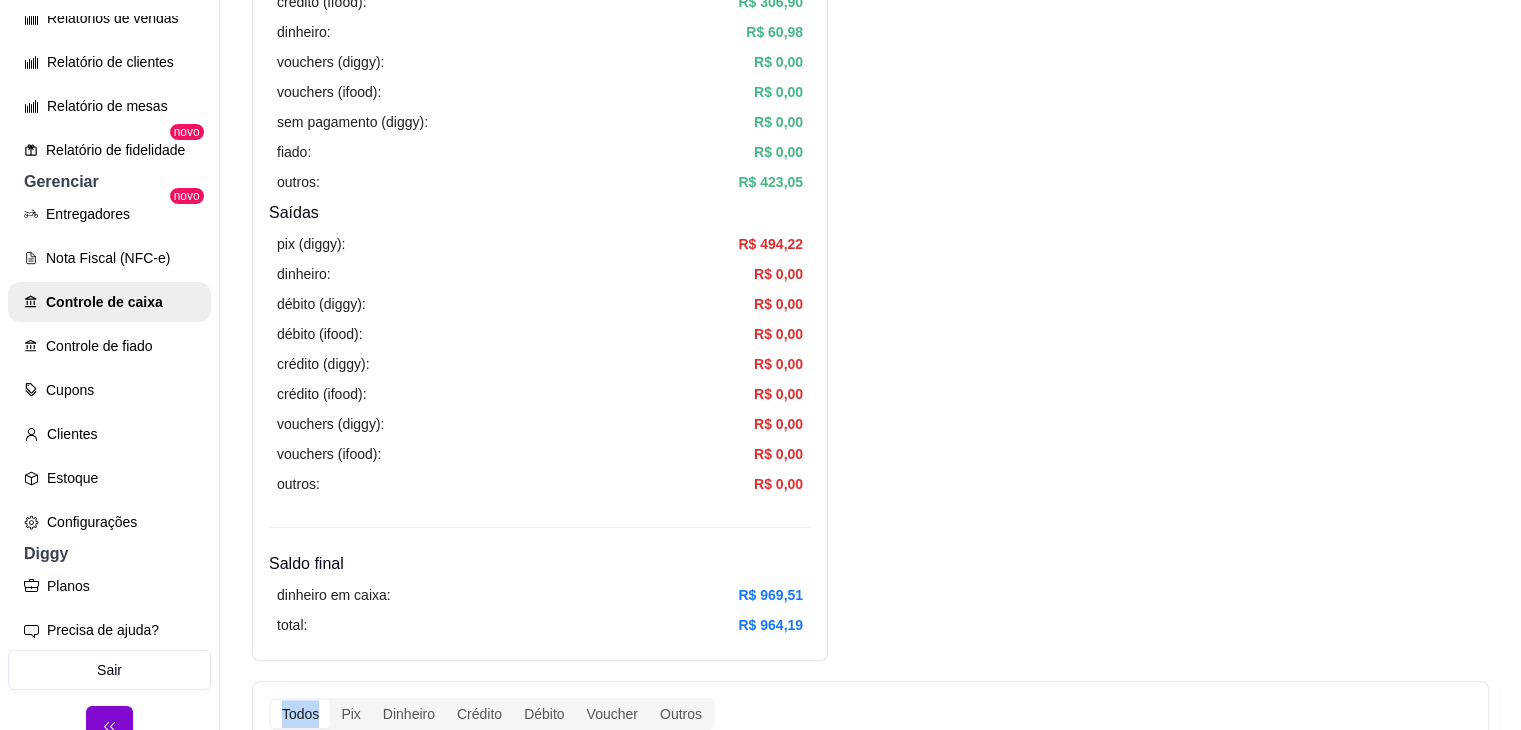 scroll, scrollTop: 1133, scrollLeft: 0, axis: vertical 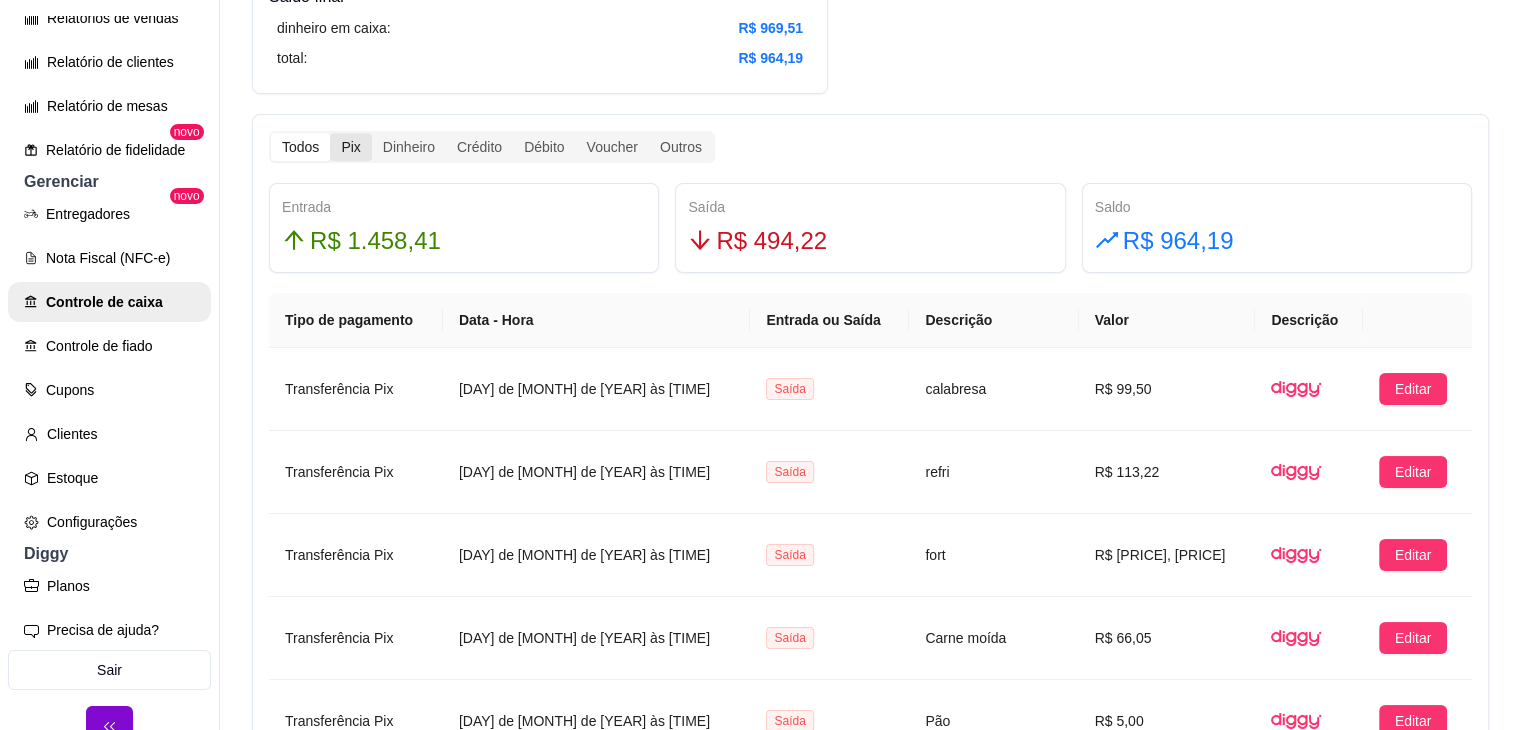 click on "Pix" at bounding box center [350, 147] 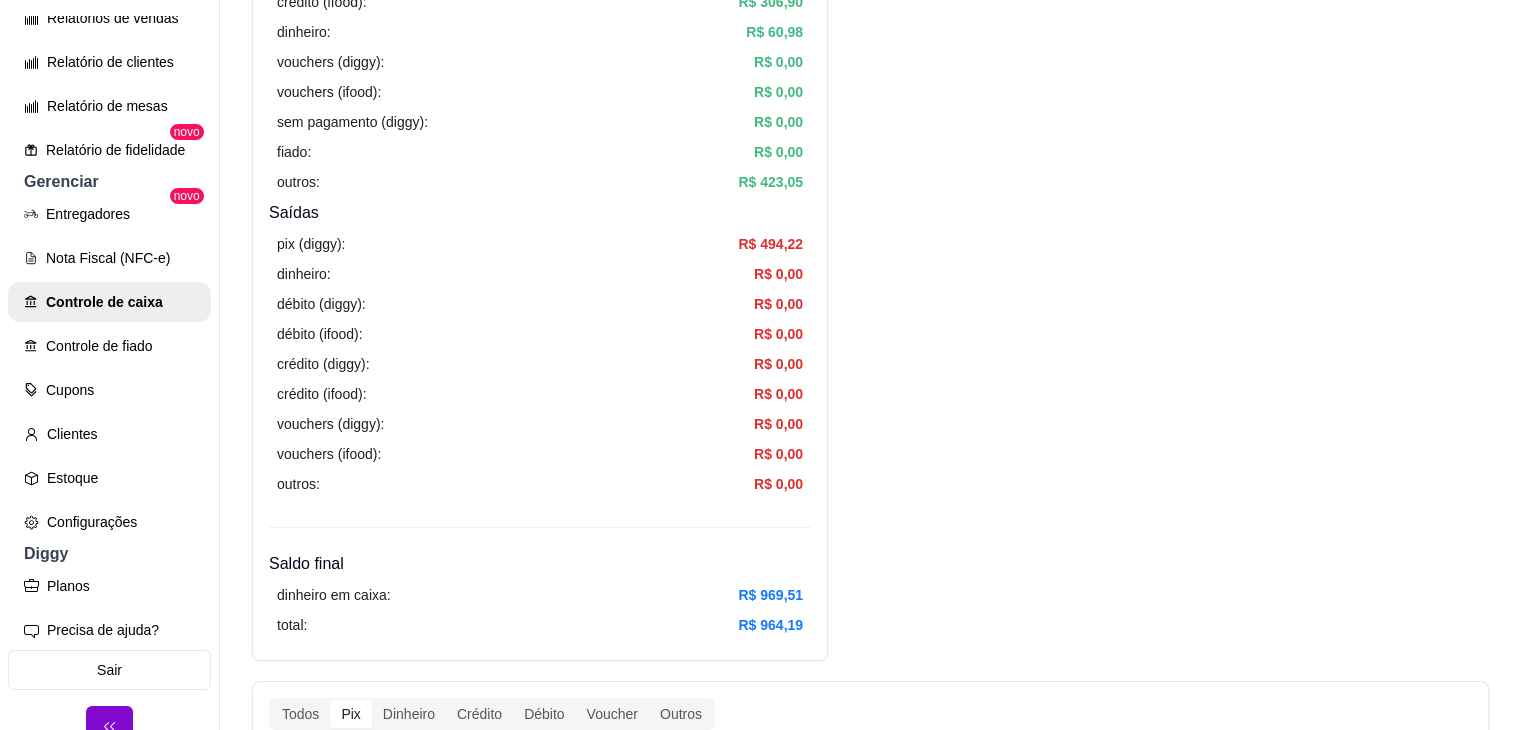 scroll, scrollTop: 1133, scrollLeft: 0, axis: vertical 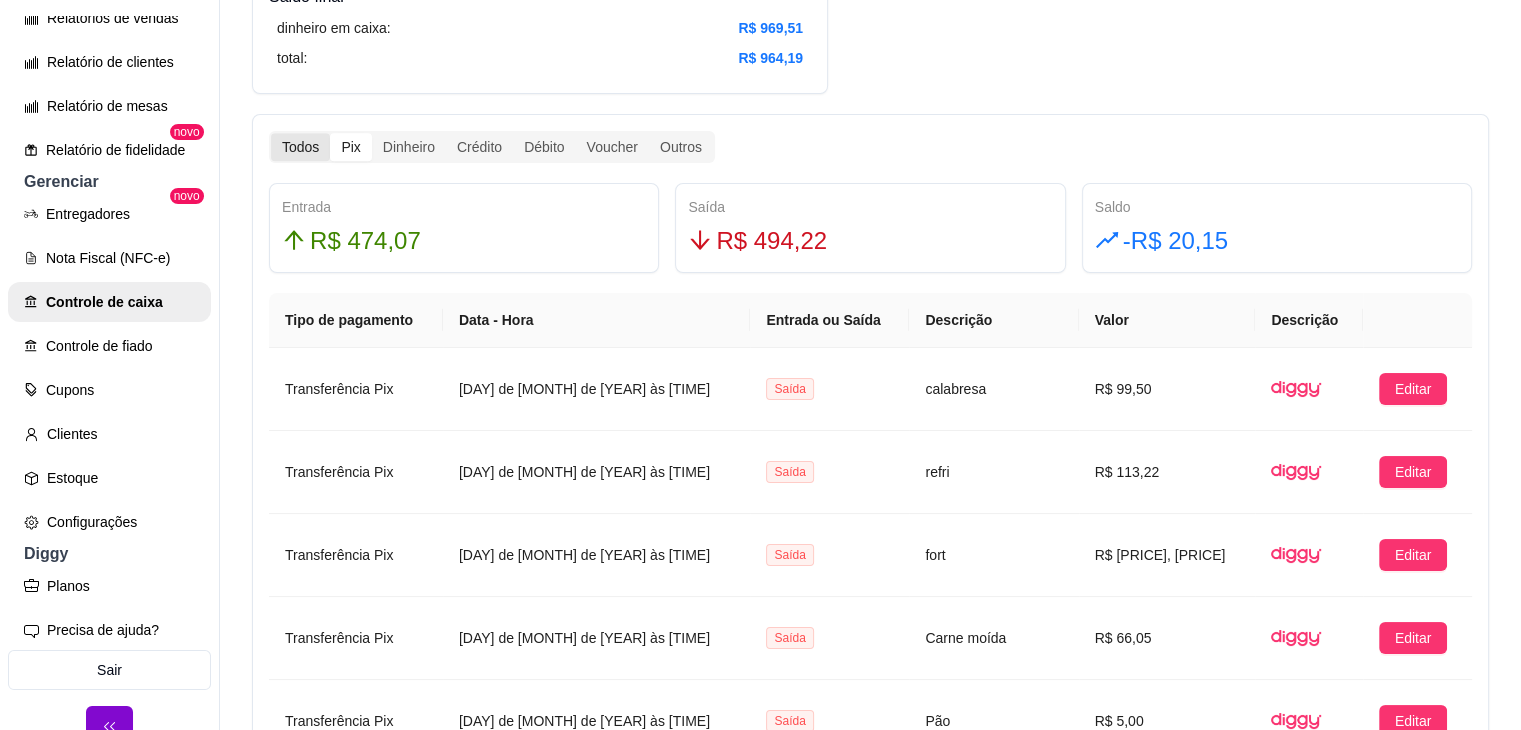 click on "Todos" at bounding box center [300, 147] 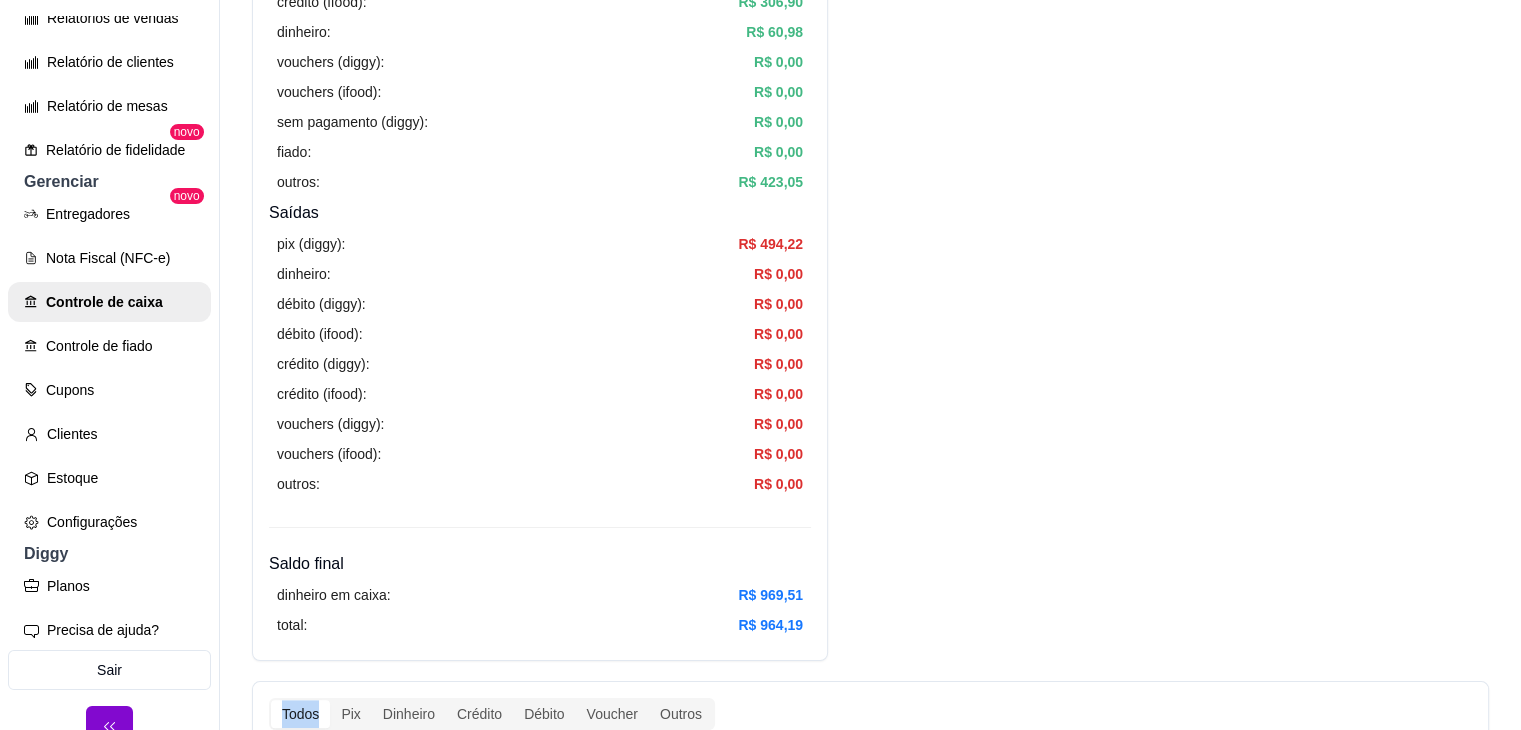 scroll, scrollTop: 0, scrollLeft: 0, axis: both 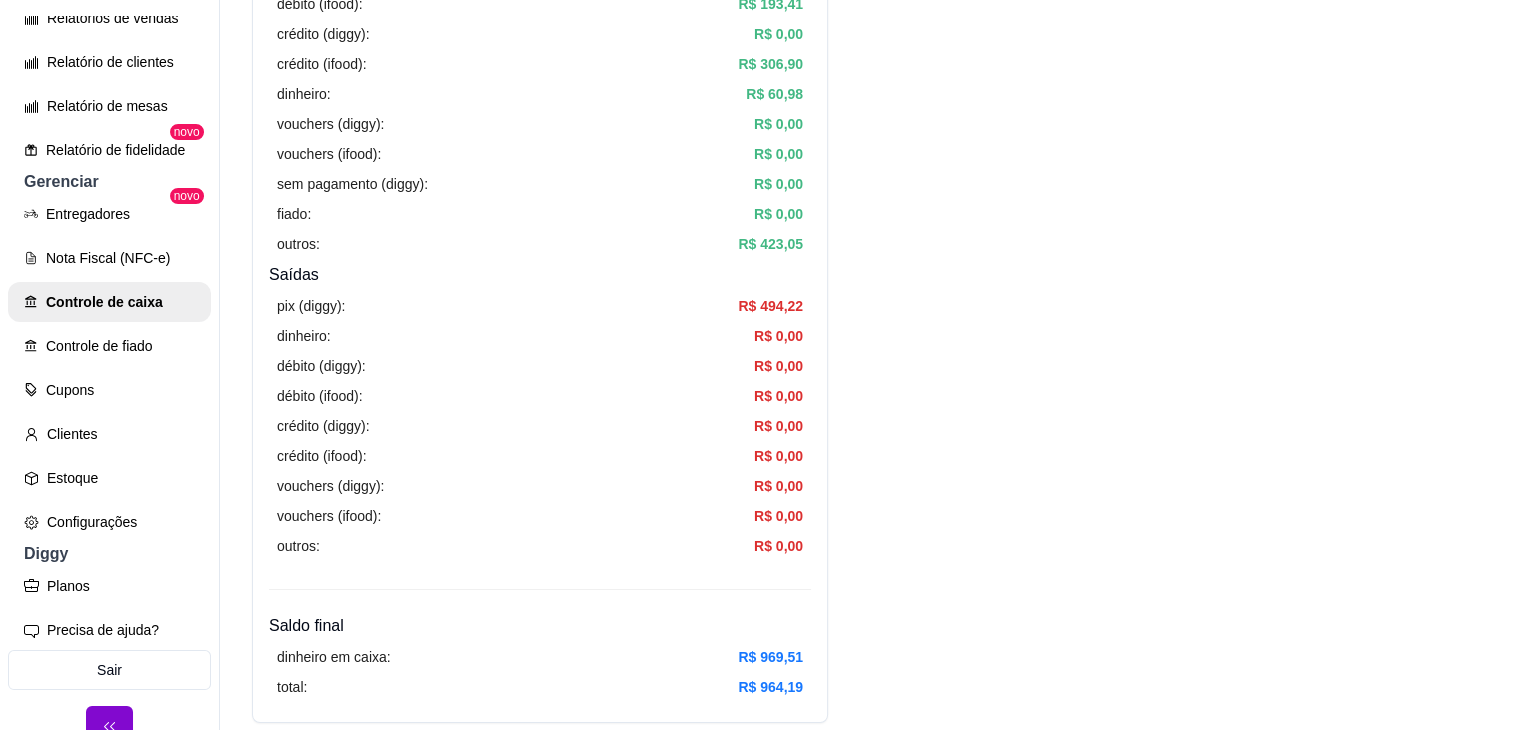 click on "Transferência Pix [DATE] de ago de [YEAR] às [TIME] Saída calabresa [MONEY] Editar Transferência Pix Saída [NUMBER]" at bounding box center (870, 943) 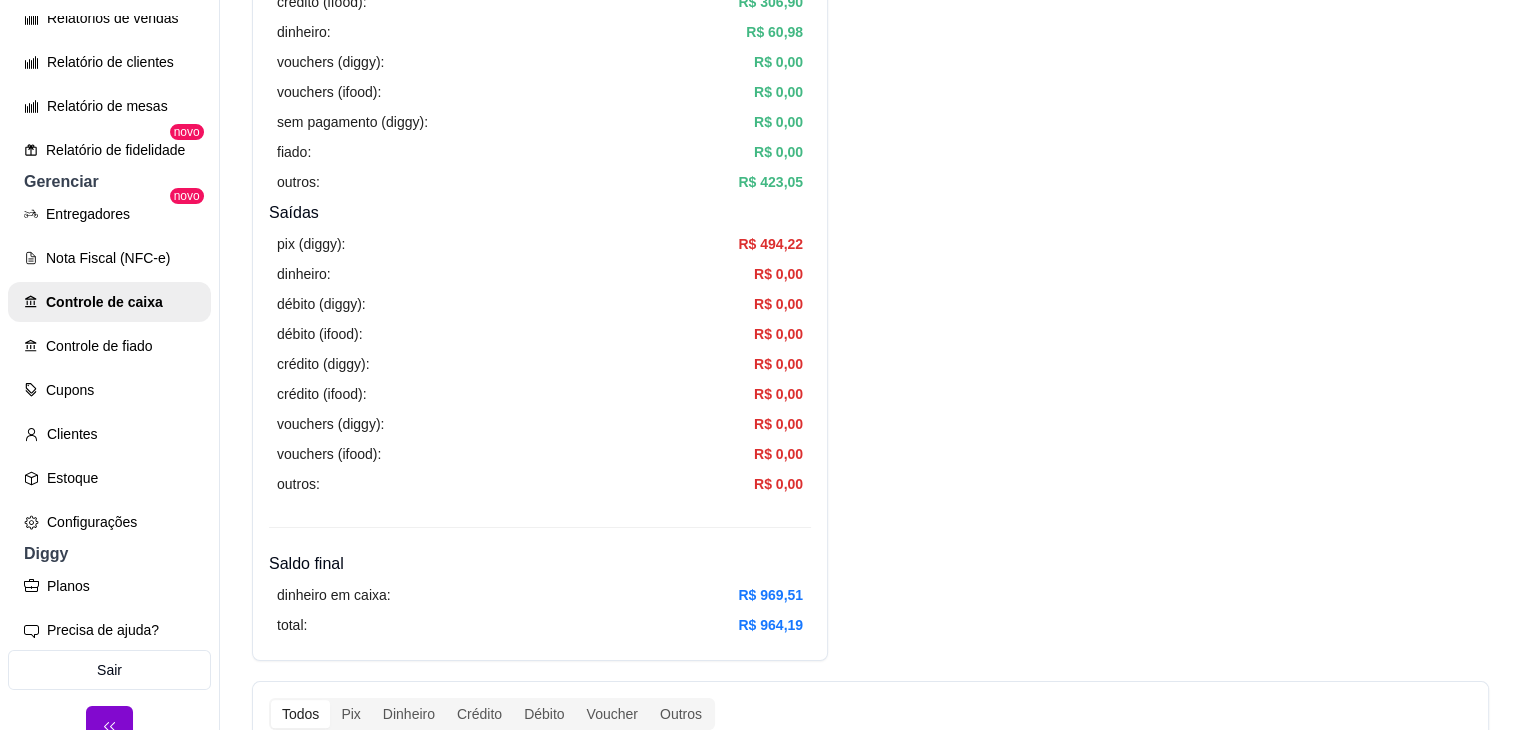 scroll, scrollTop: 0, scrollLeft: 0, axis: both 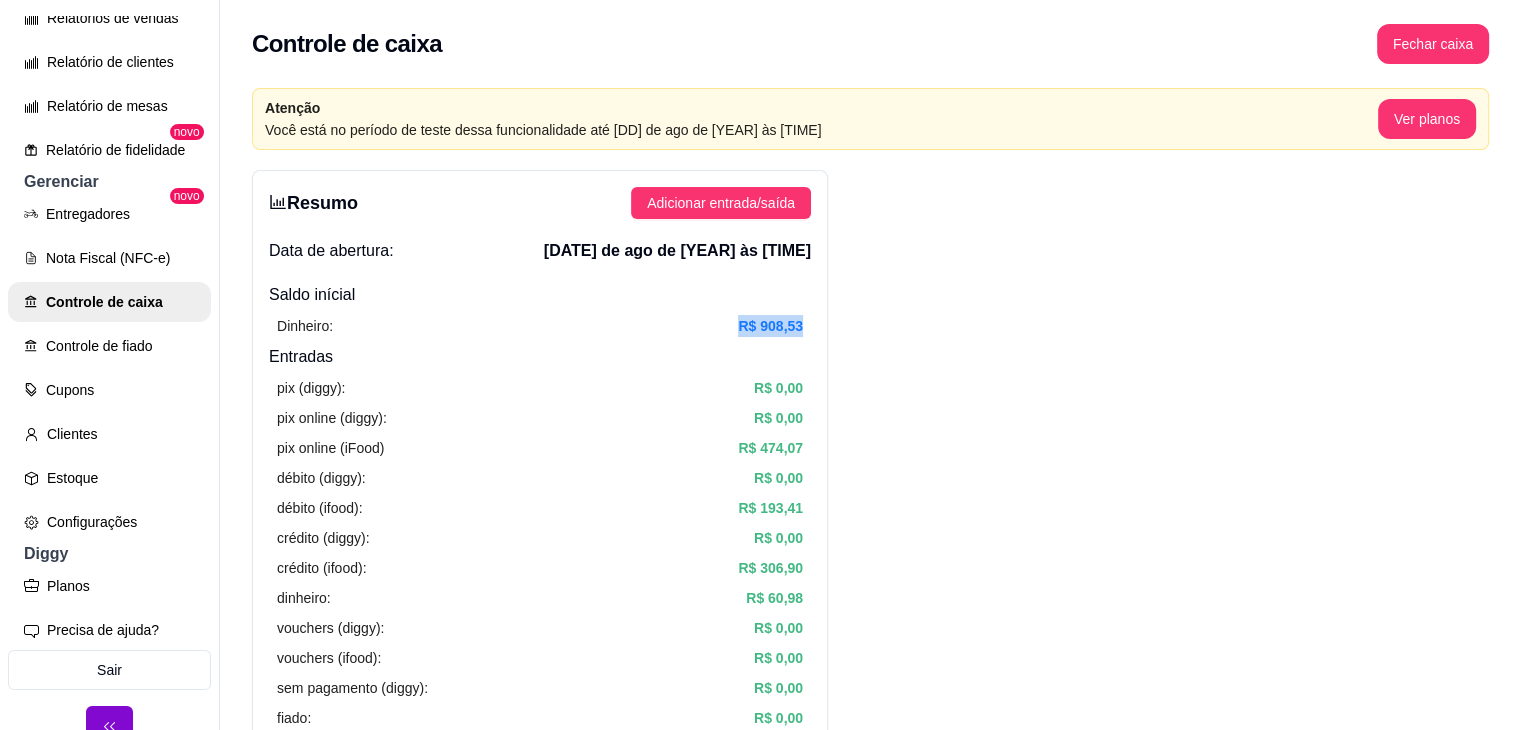 drag, startPoint x: 729, startPoint y: 331, endPoint x: 816, endPoint y: 338, distance: 87.28116 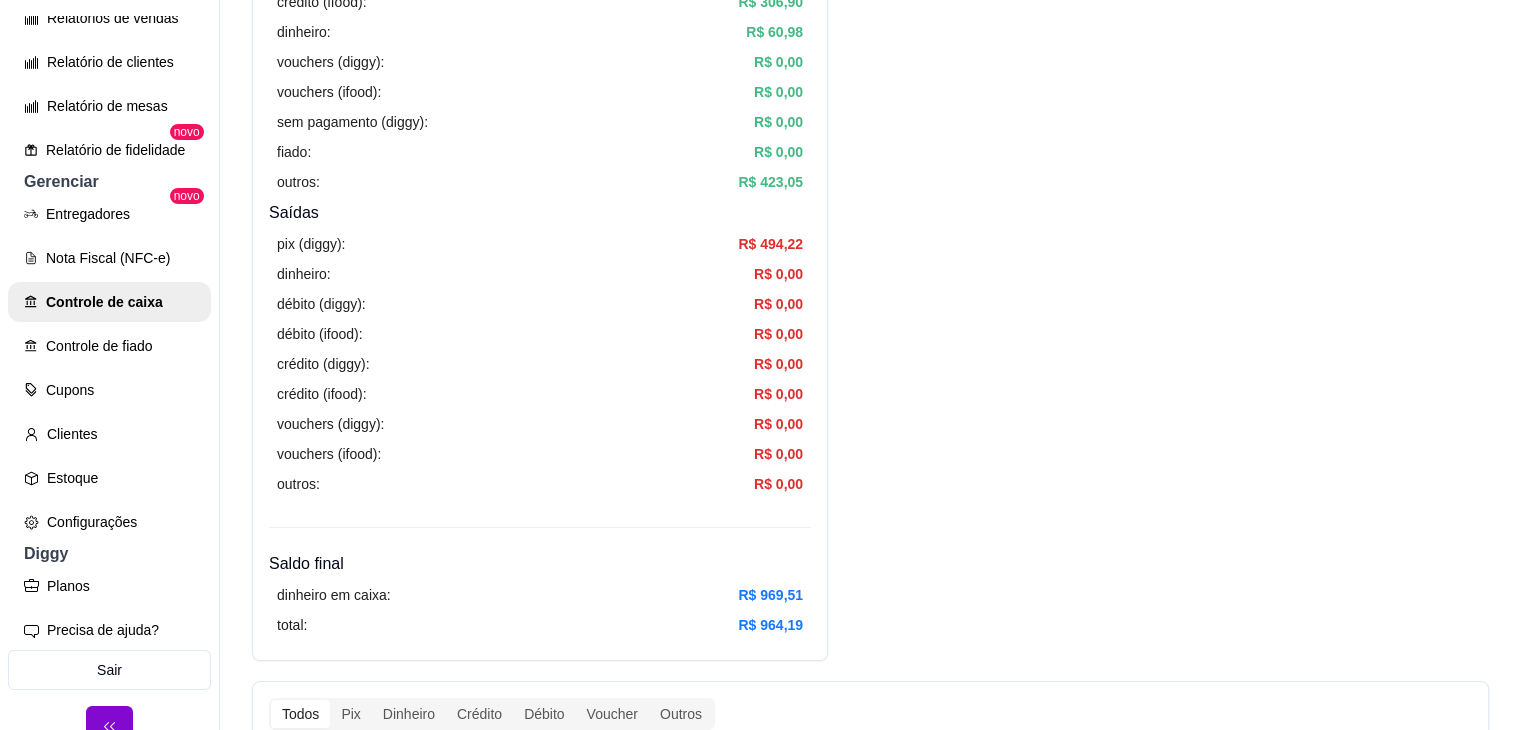 scroll, scrollTop: 0, scrollLeft: 0, axis: both 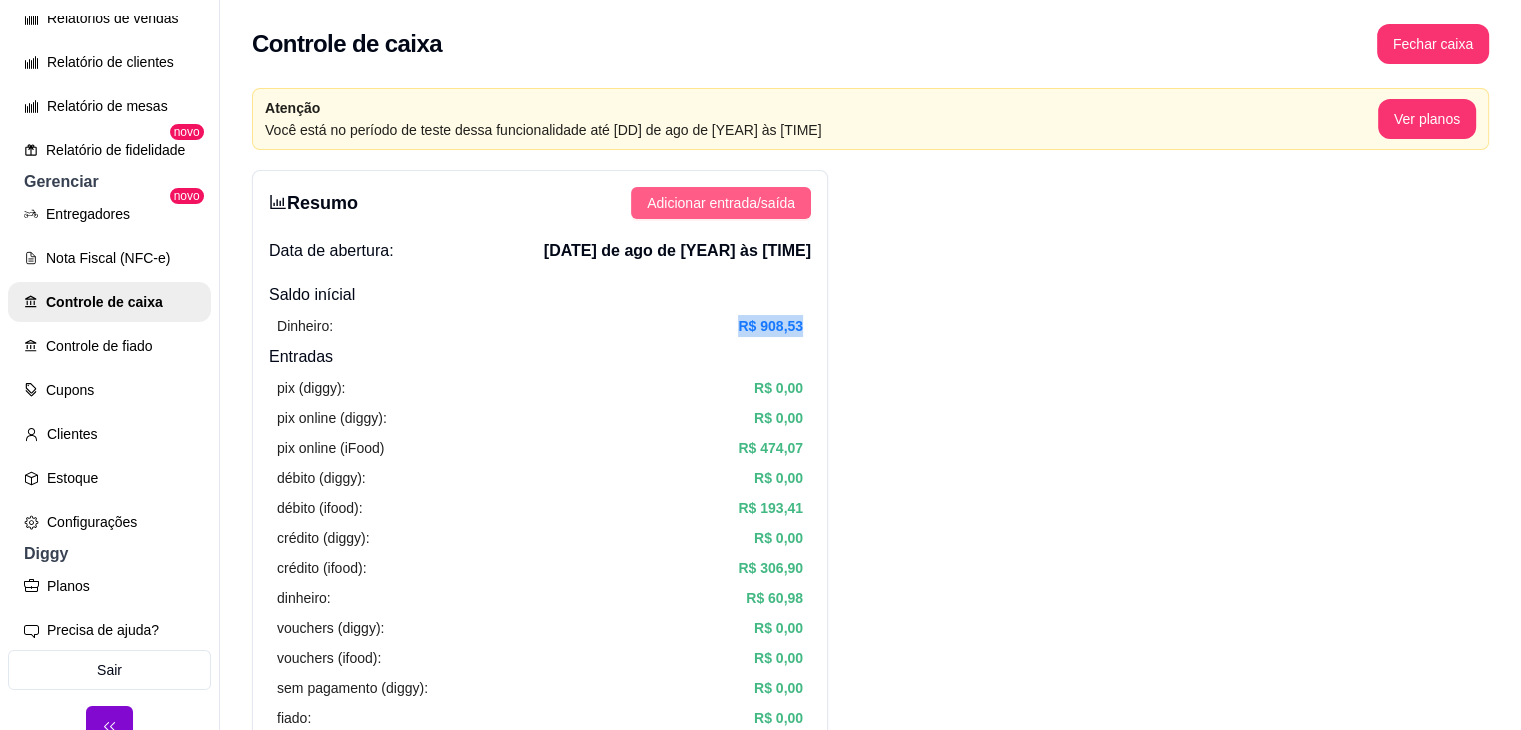 click on "Adicionar entrada/saída" at bounding box center (721, 203) 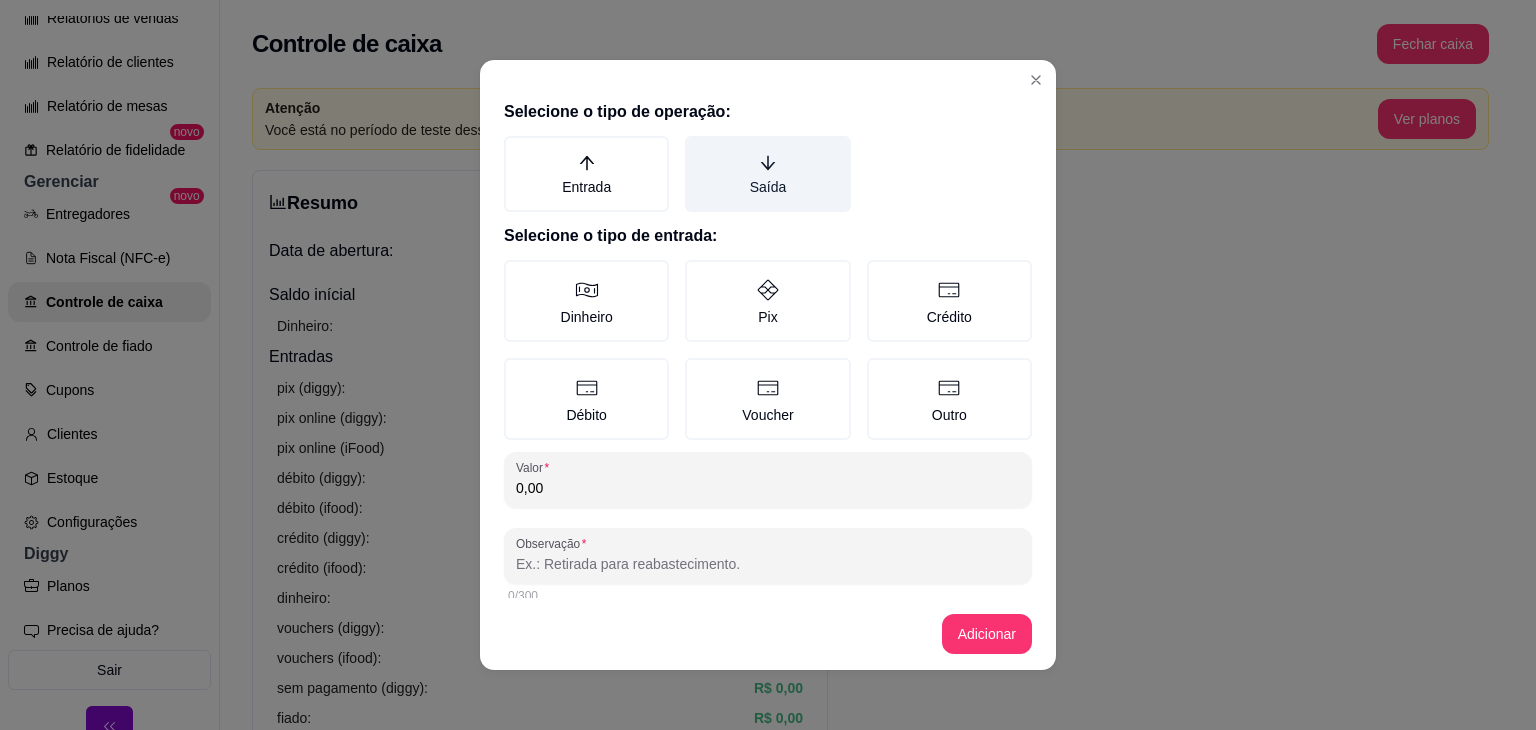 click 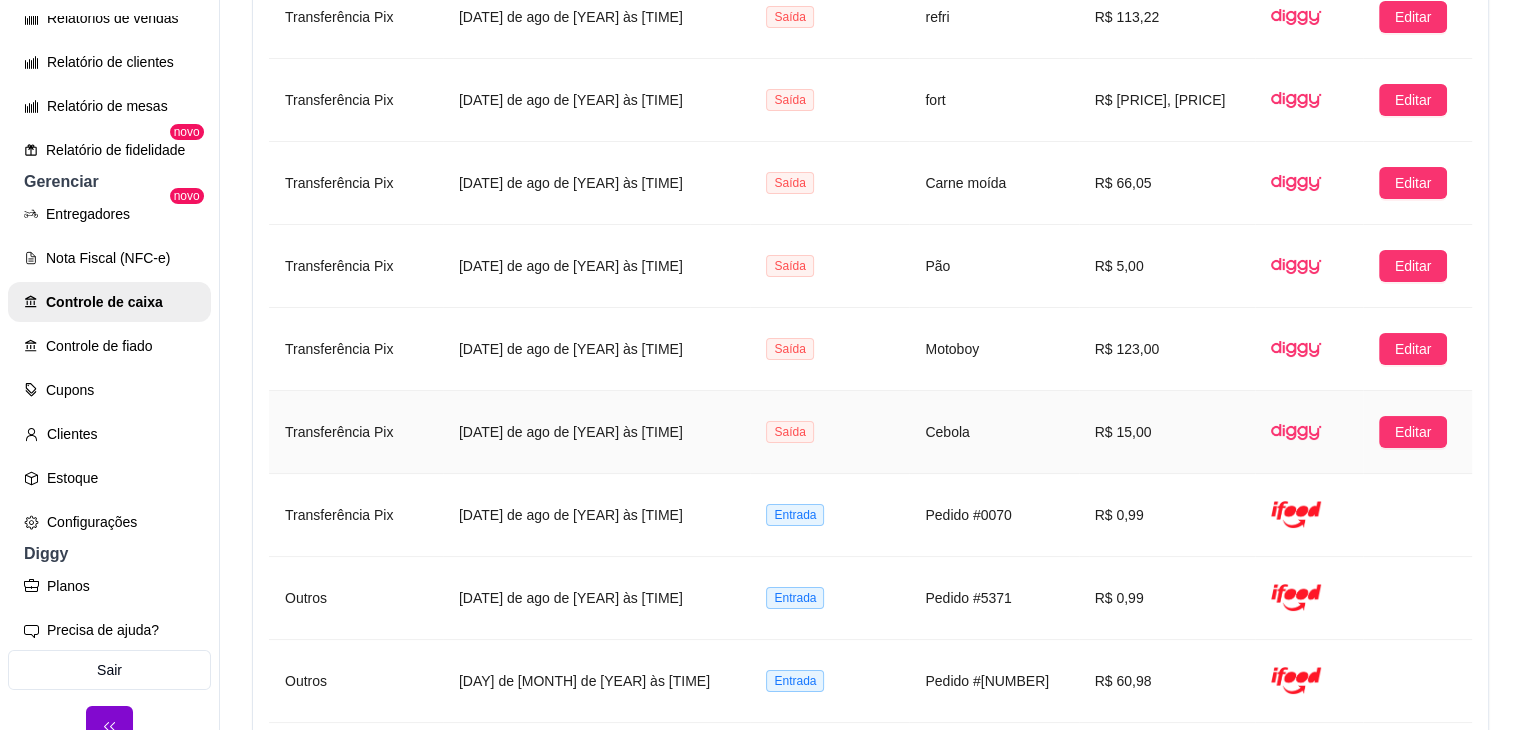 scroll, scrollTop: 1020, scrollLeft: 0, axis: vertical 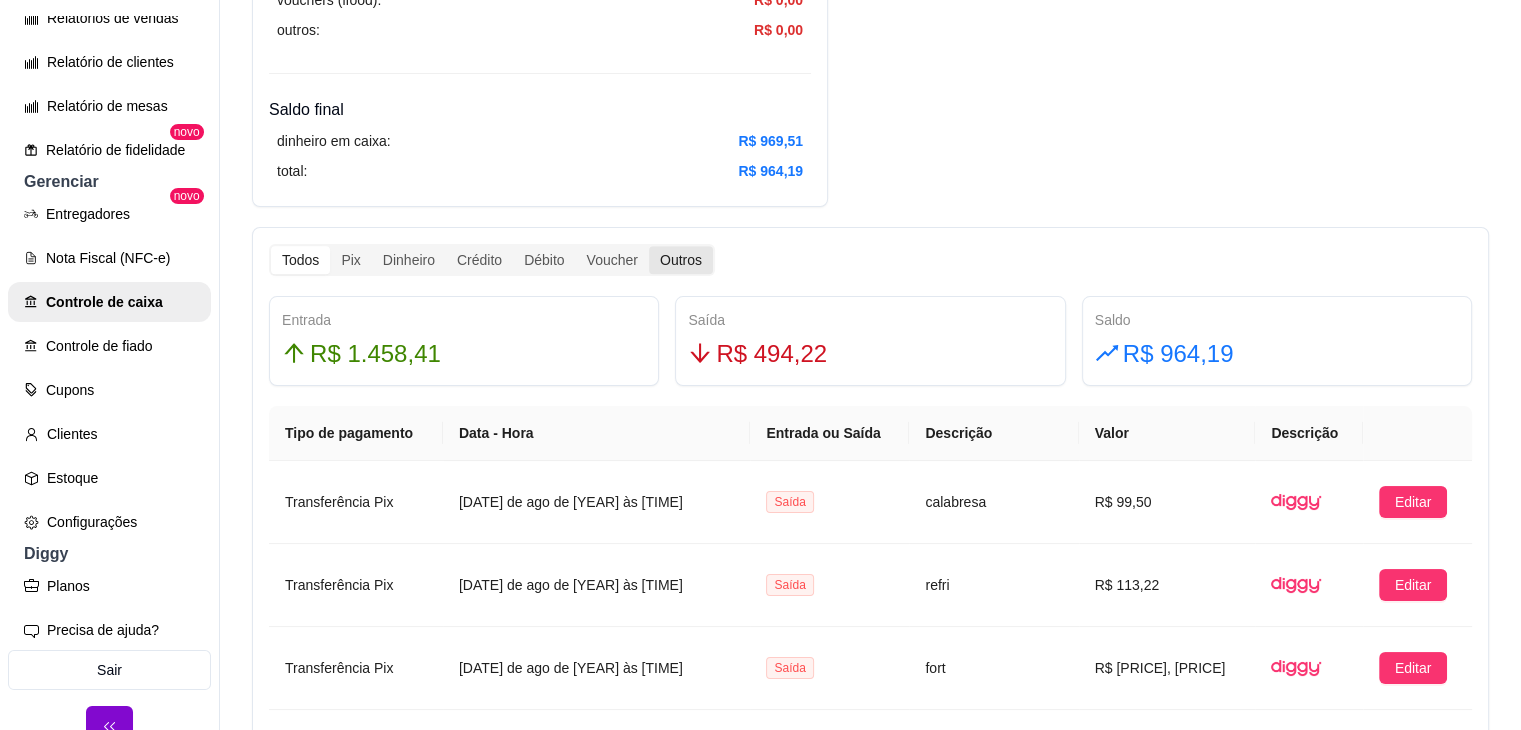 click on "Outros" at bounding box center [681, 260] 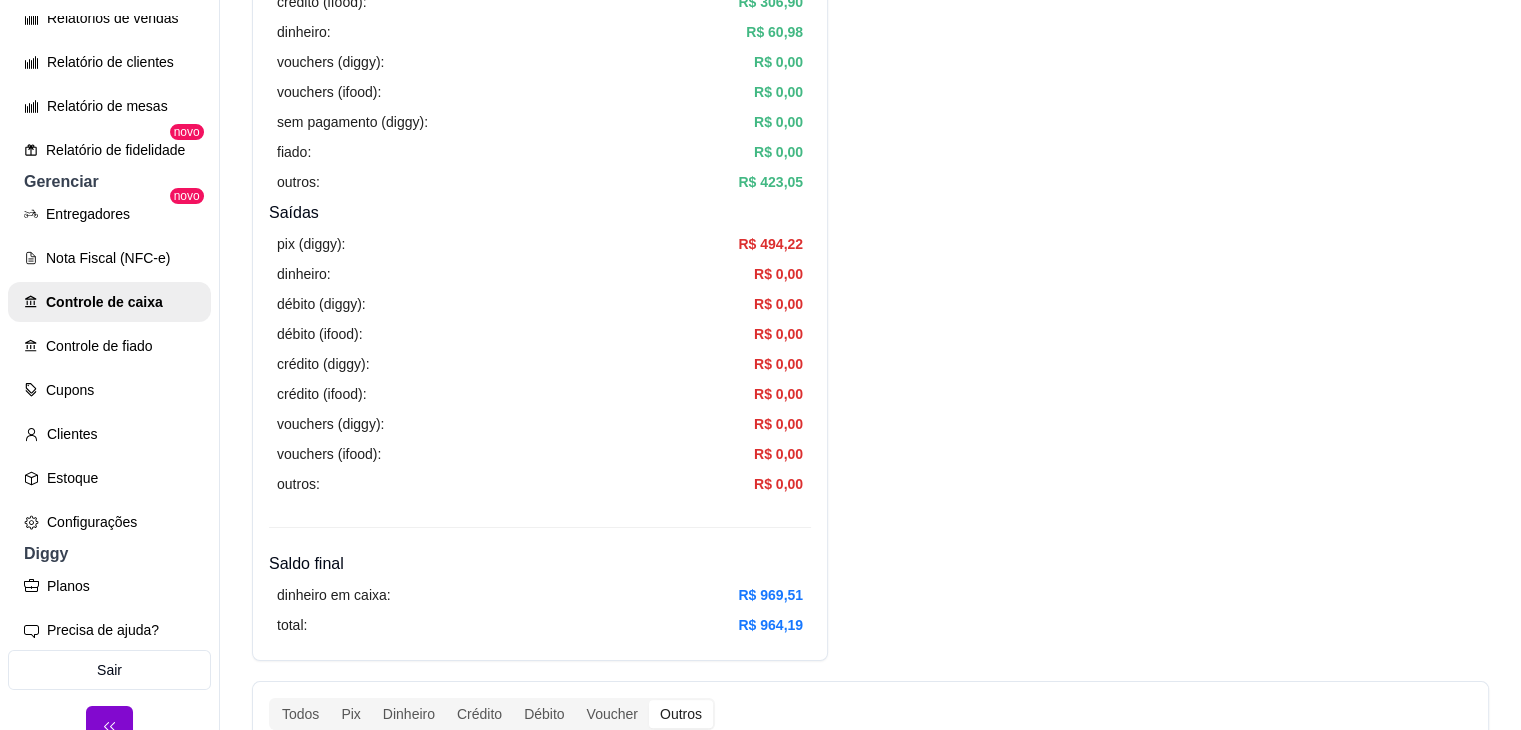 scroll, scrollTop: 0, scrollLeft: 0, axis: both 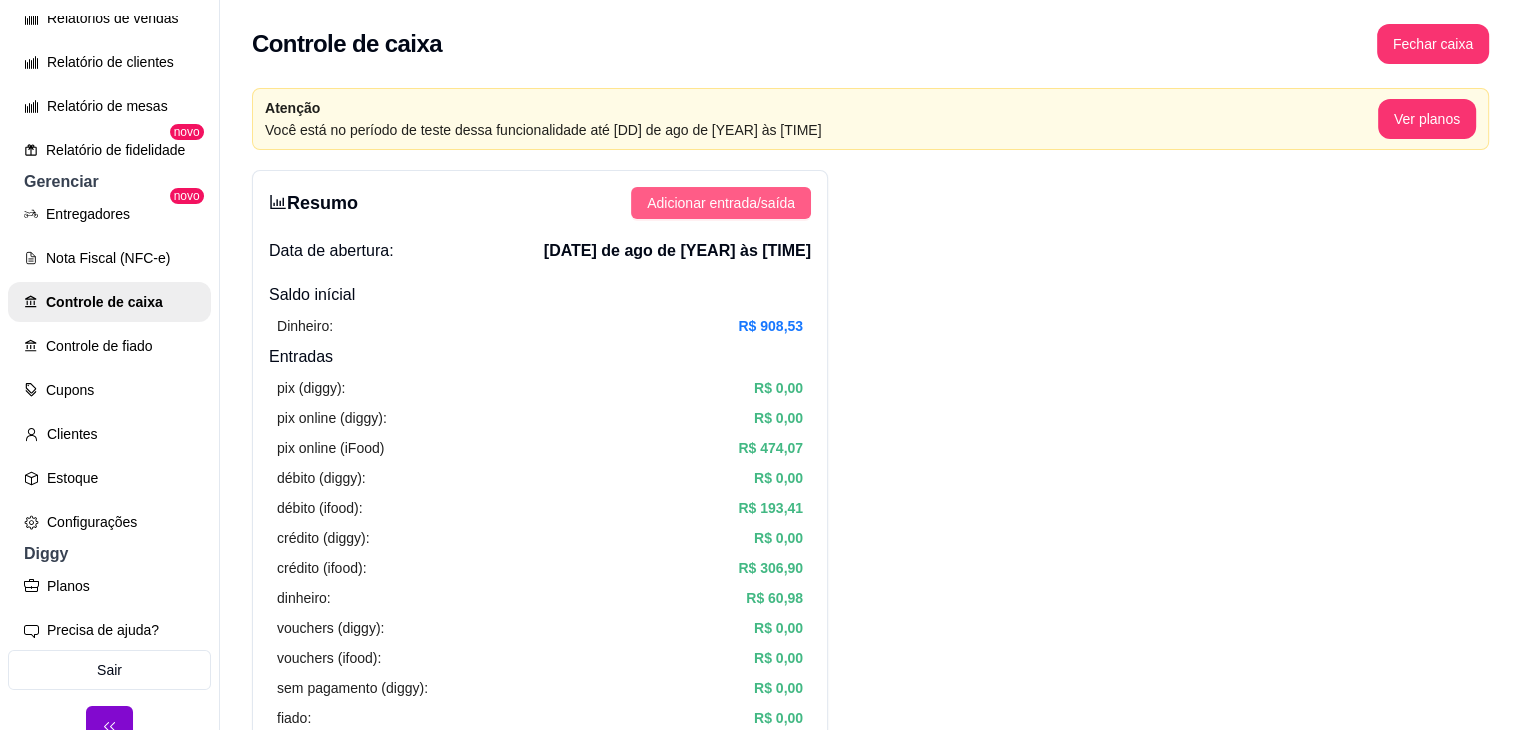 click on "Adicionar entrada/saída" at bounding box center [721, 203] 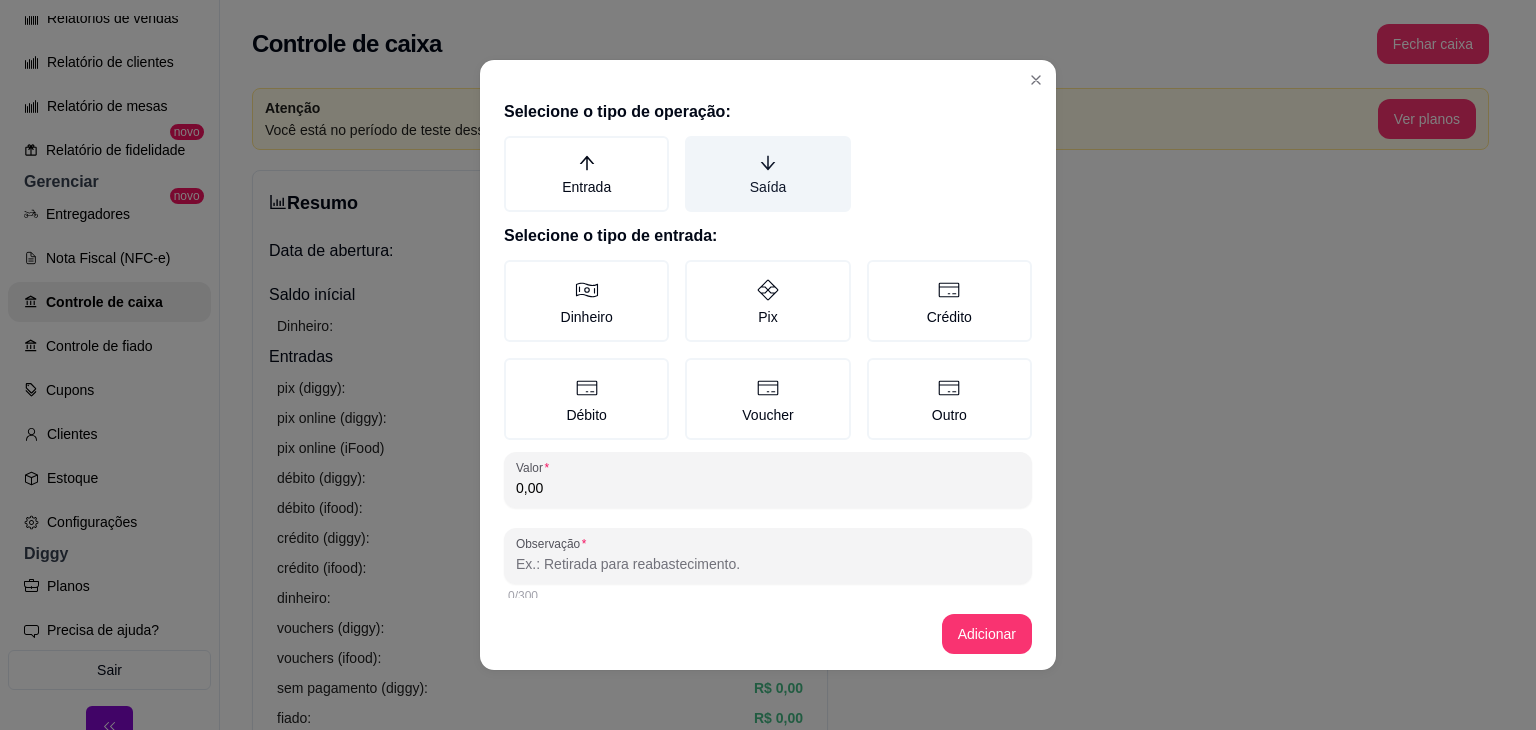 click on "Saída" at bounding box center [767, 174] 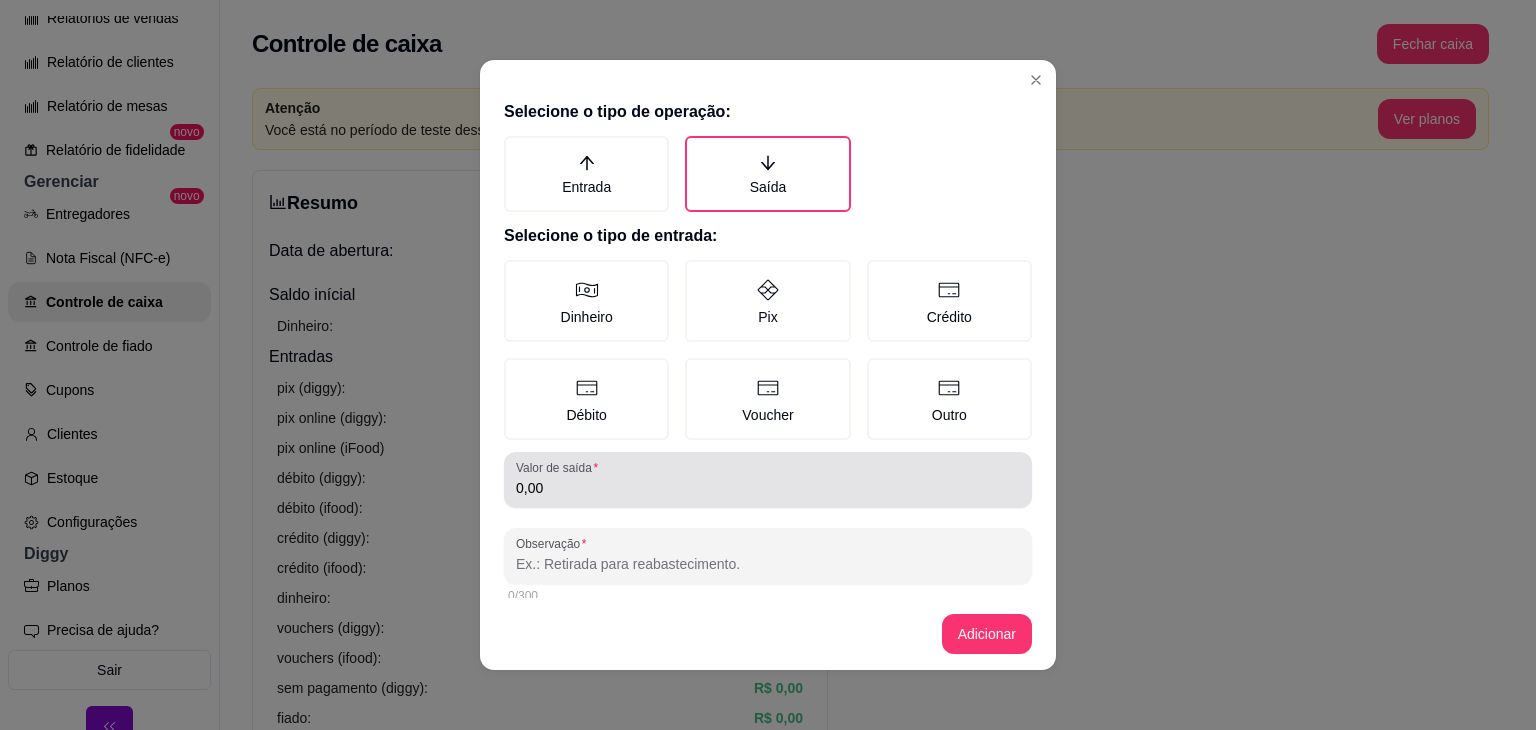 click on "0,00" at bounding box center [768, 488] 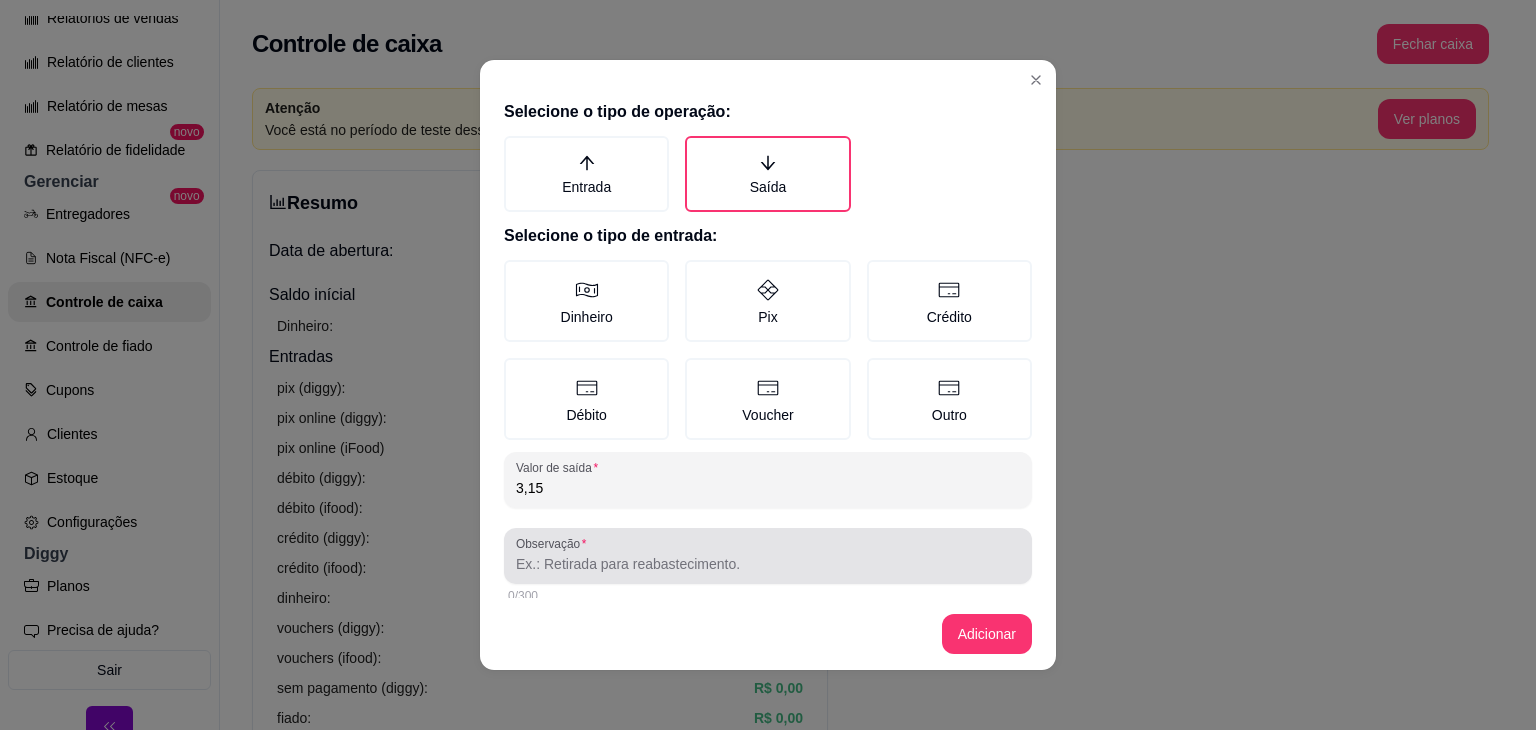 type on "3,15" 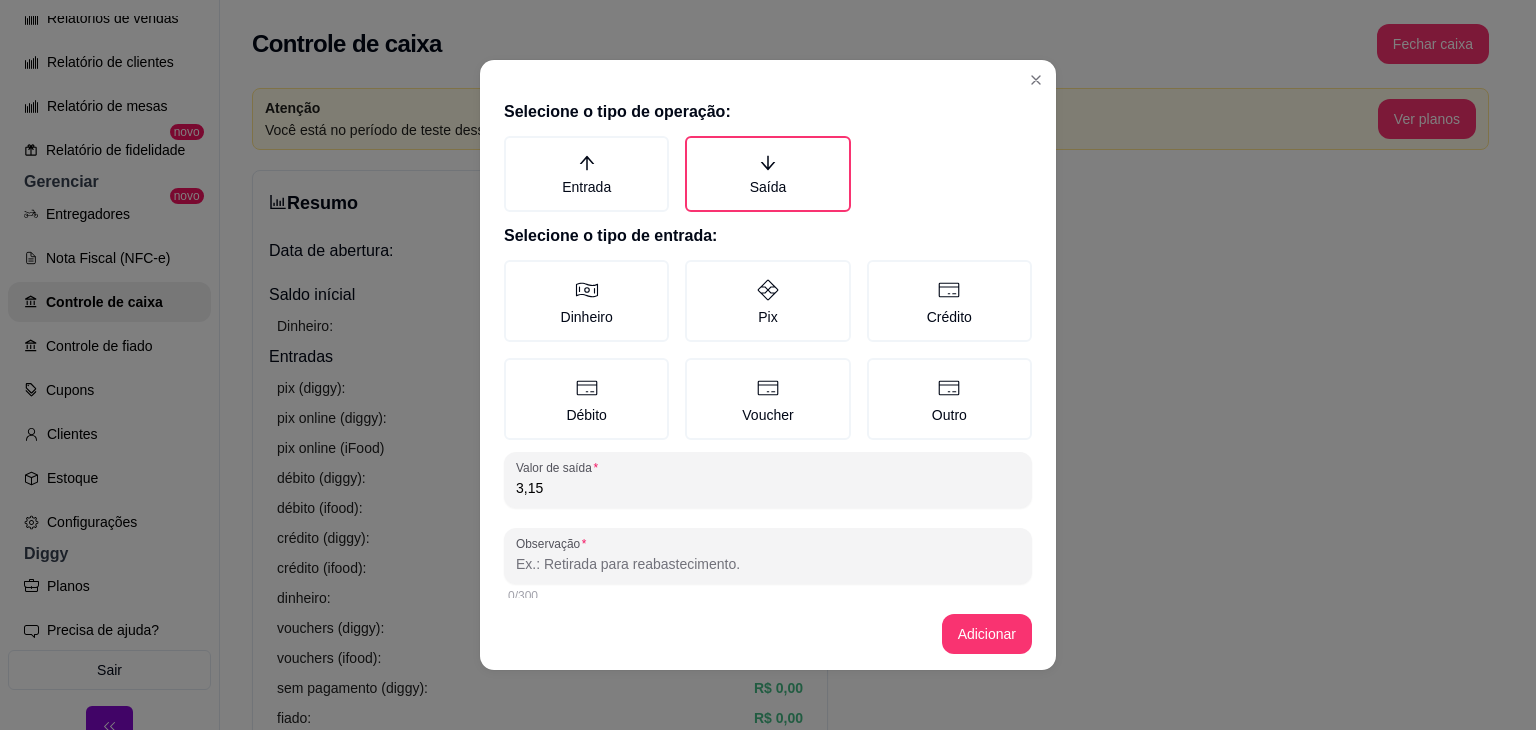 click on "Observação" at bounding box center [768, 564] 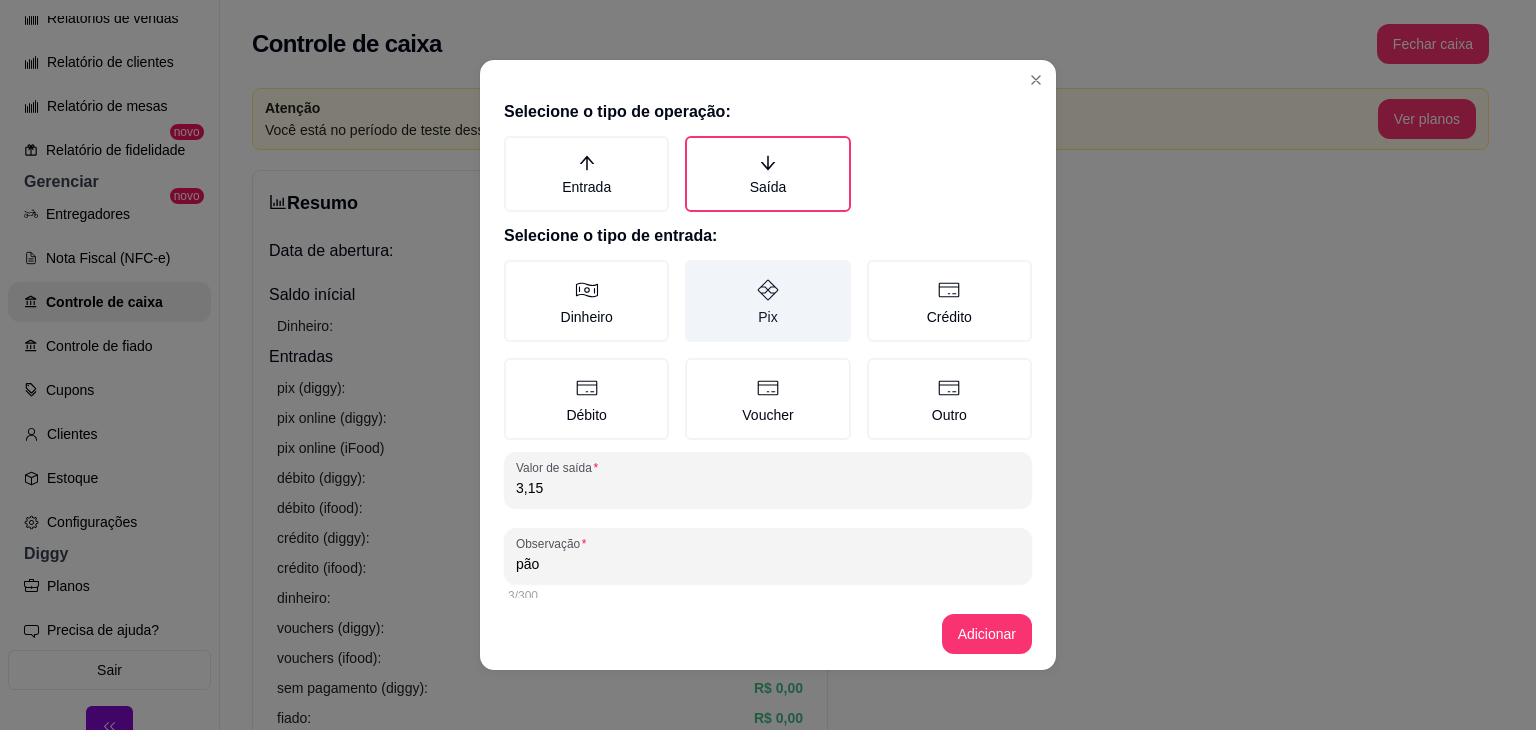 type on "pão" 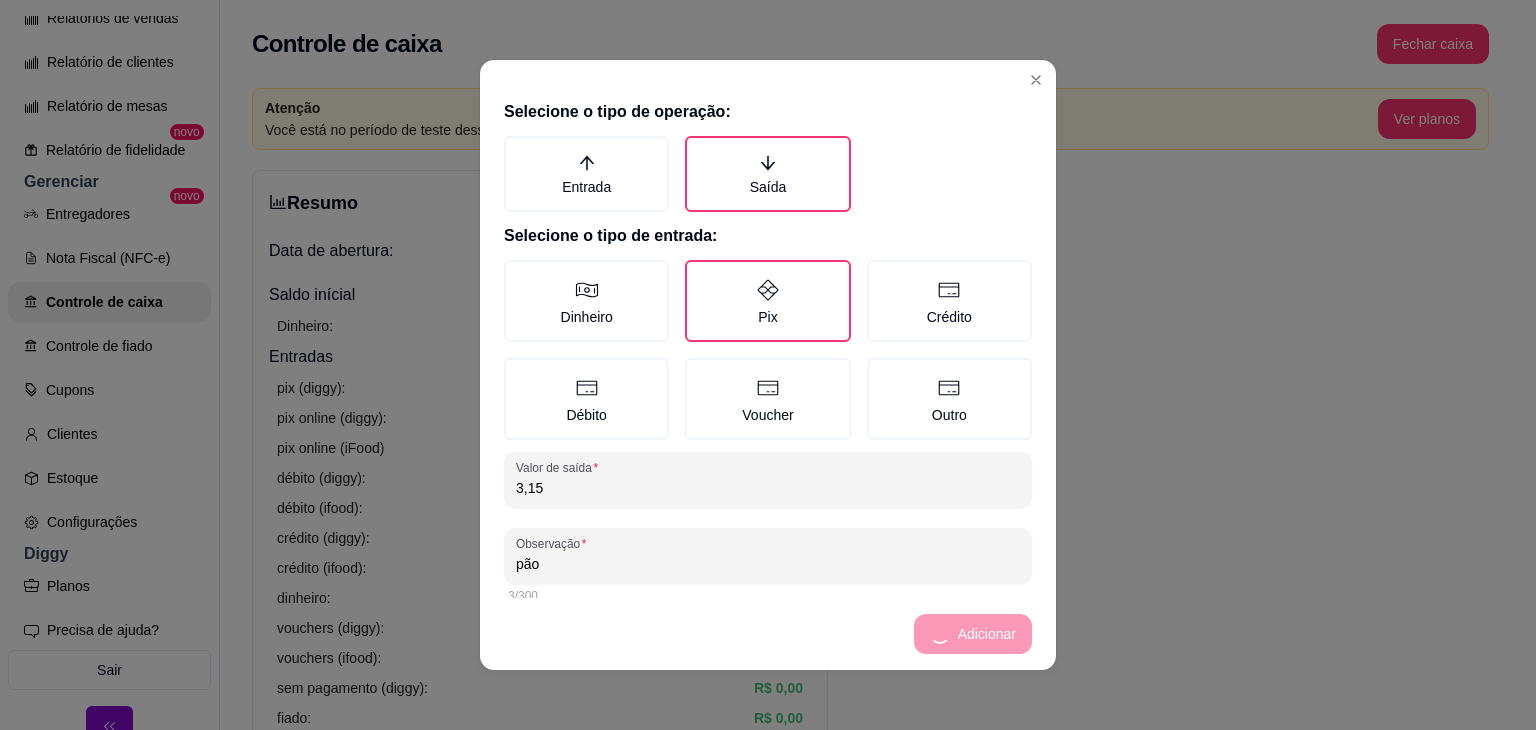 click on "Adicionar" at bounding box center [768, 634] 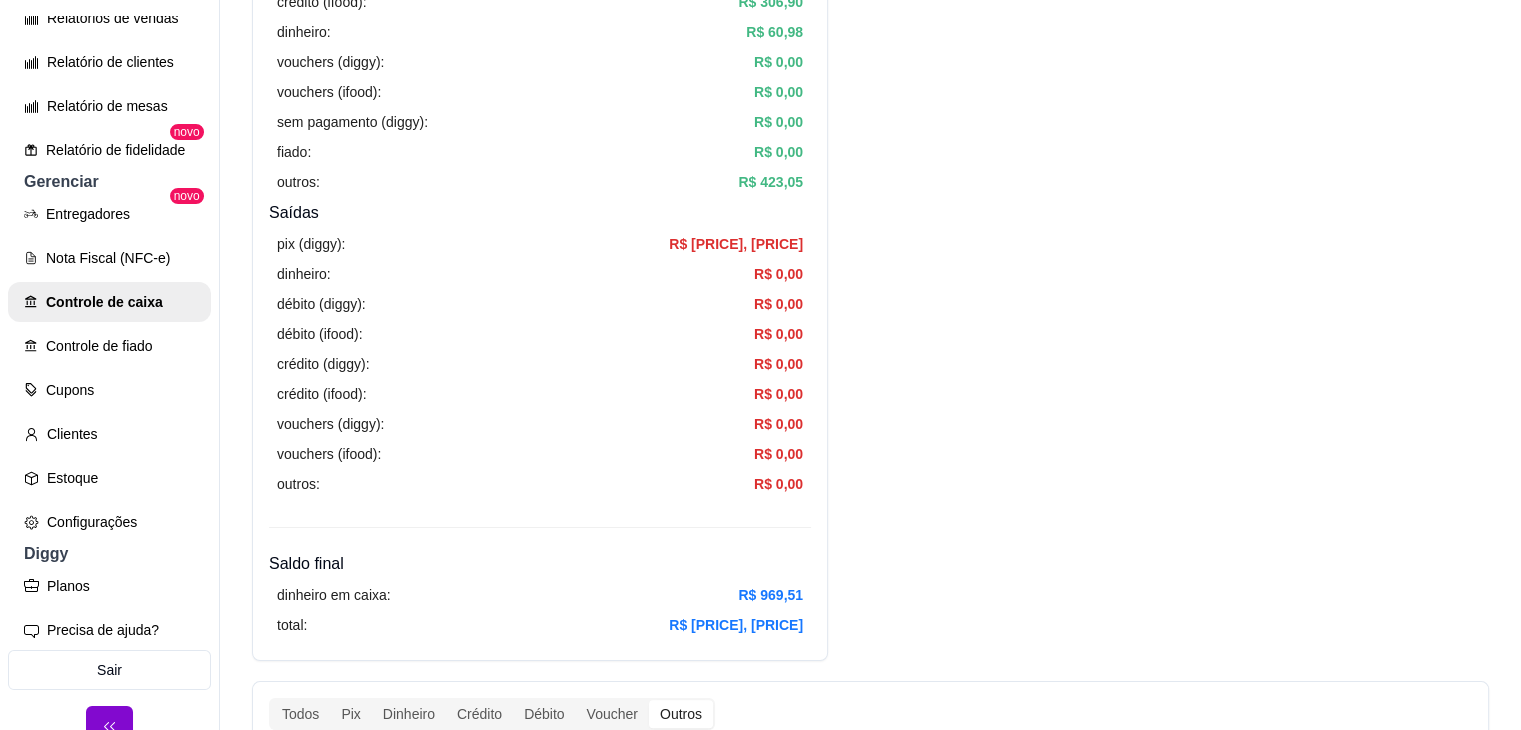 scroll, scrollTop: 0, scrollLeft: 0, axis: both 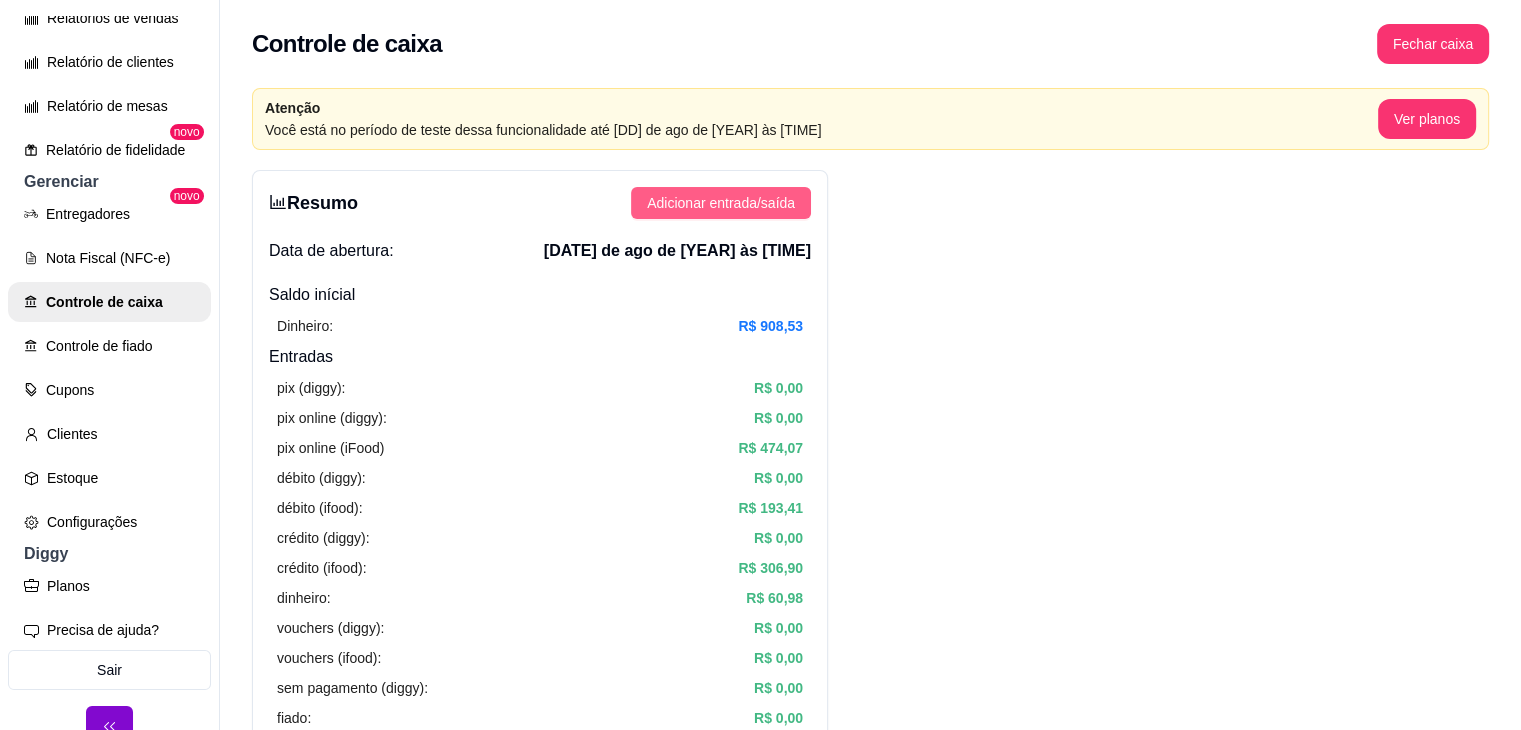 click on "Adicionar entrada/saída" at bounding box center (721, 203) 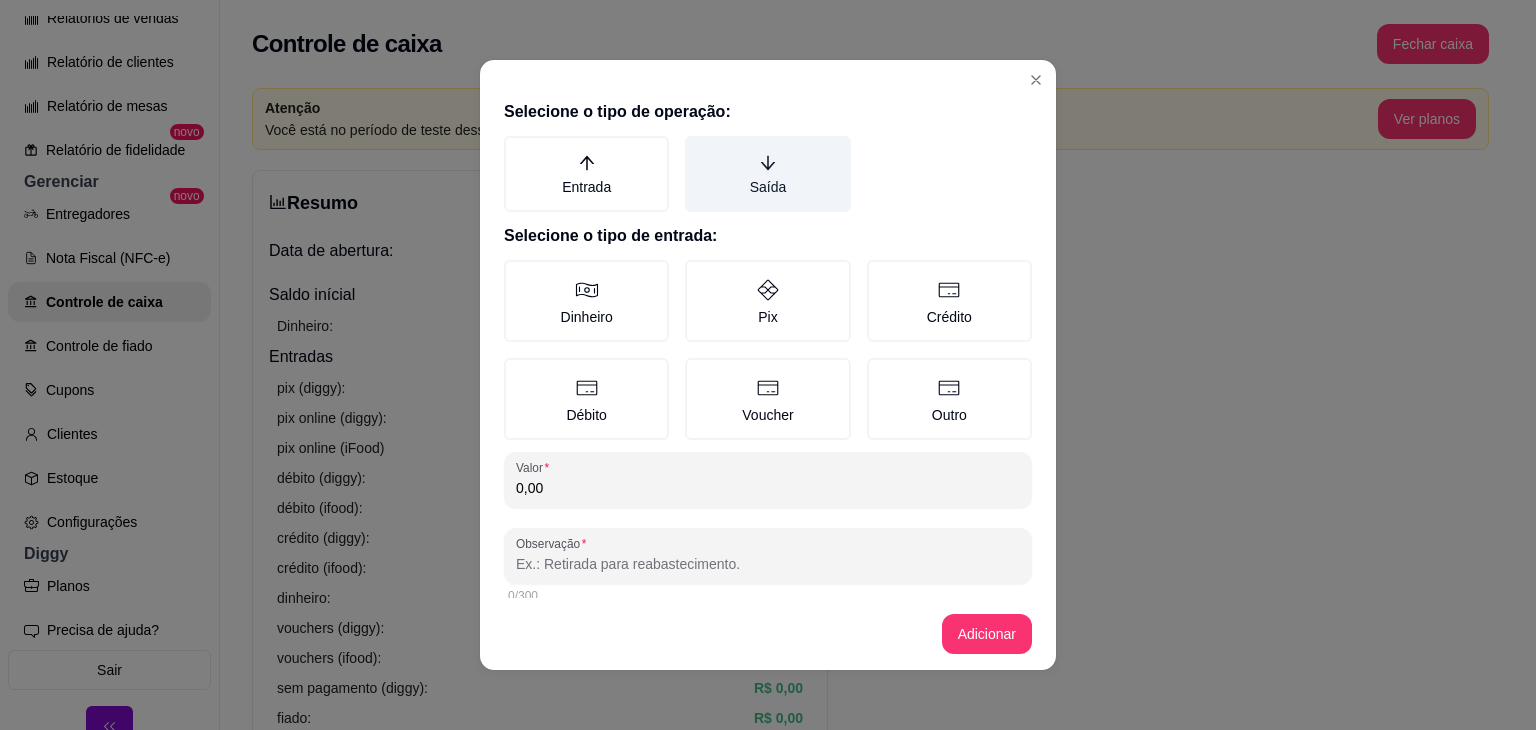click 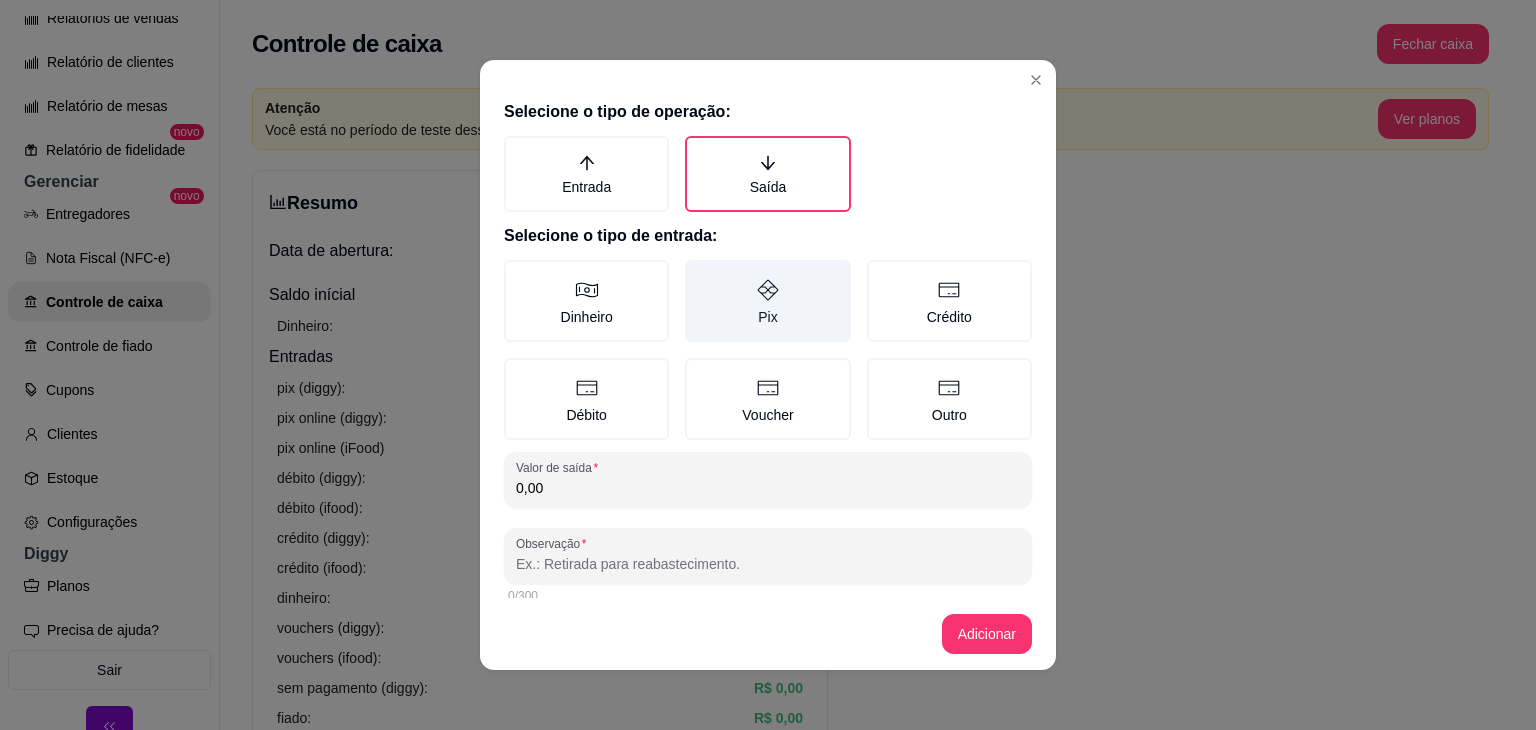 click on "Pix" at bounding box center [767, 301] 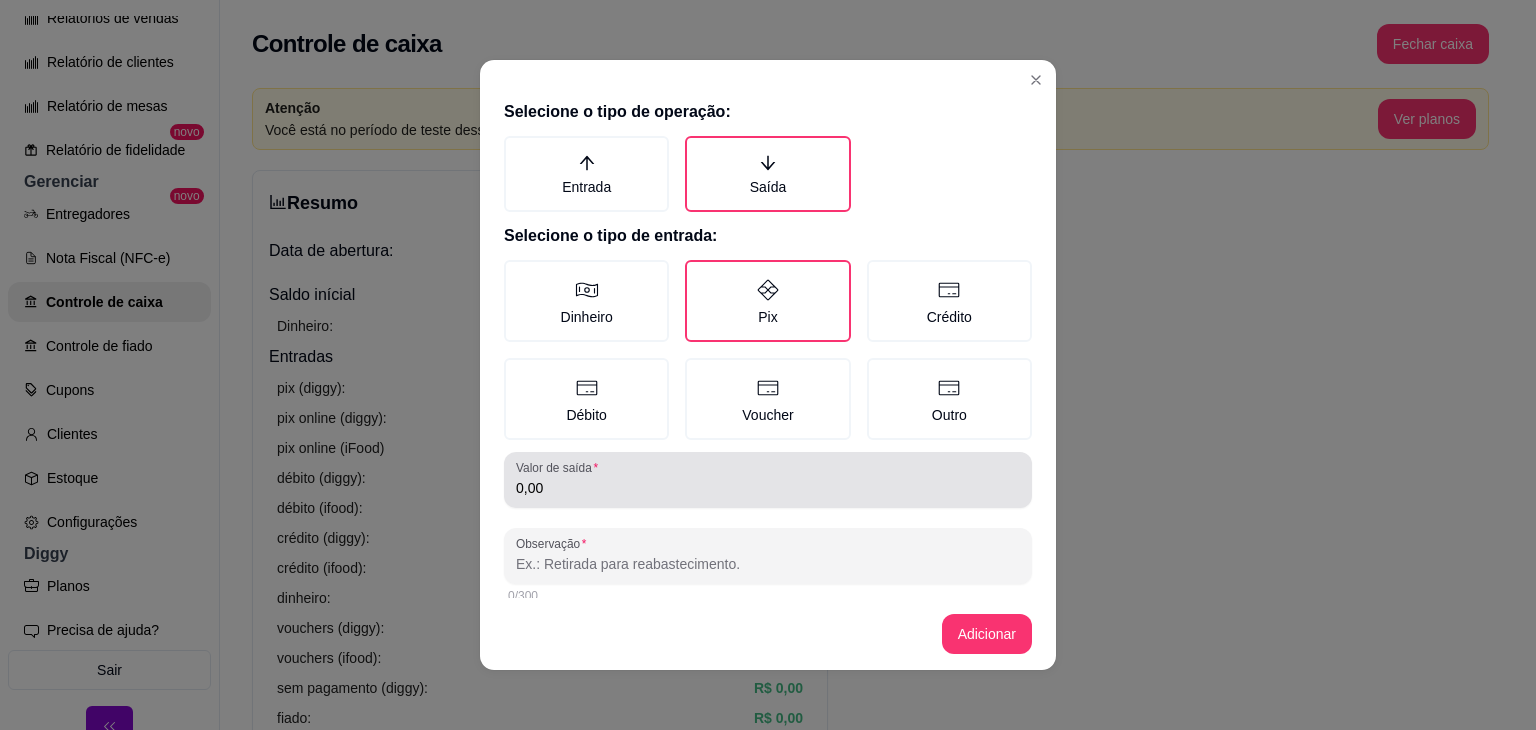 click on "0,00" at bounding box center (768, 480) 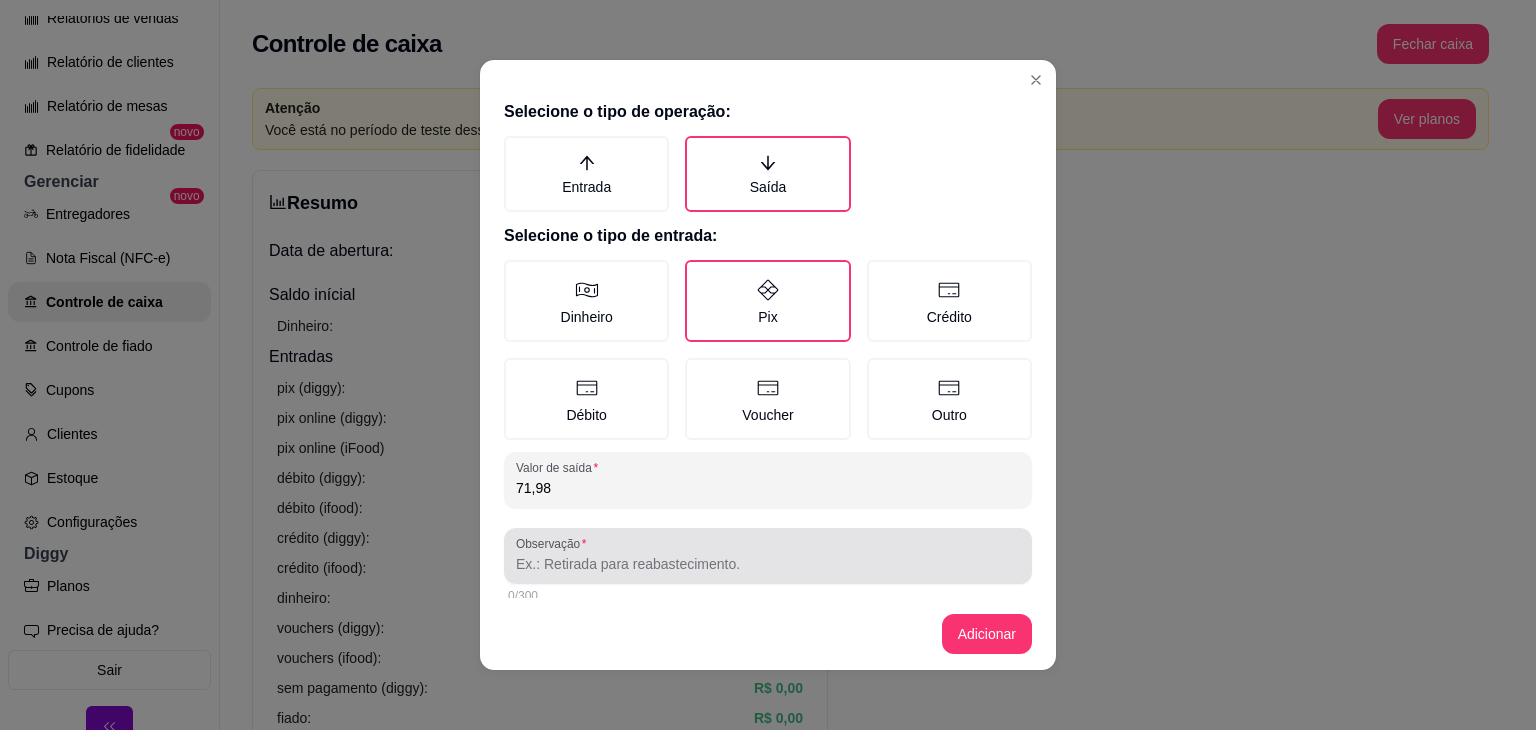 type on "71,98" 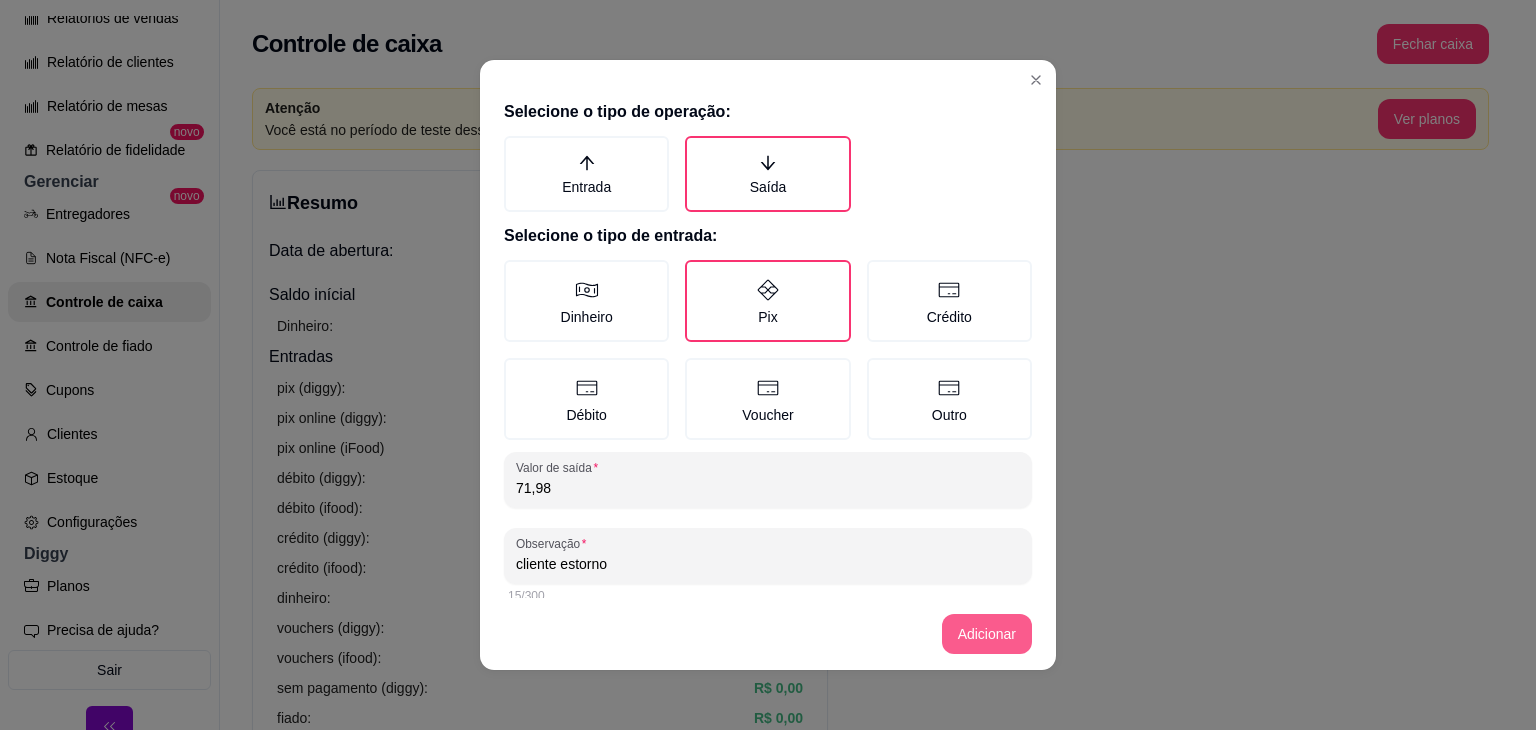 type on "cliente estorno" 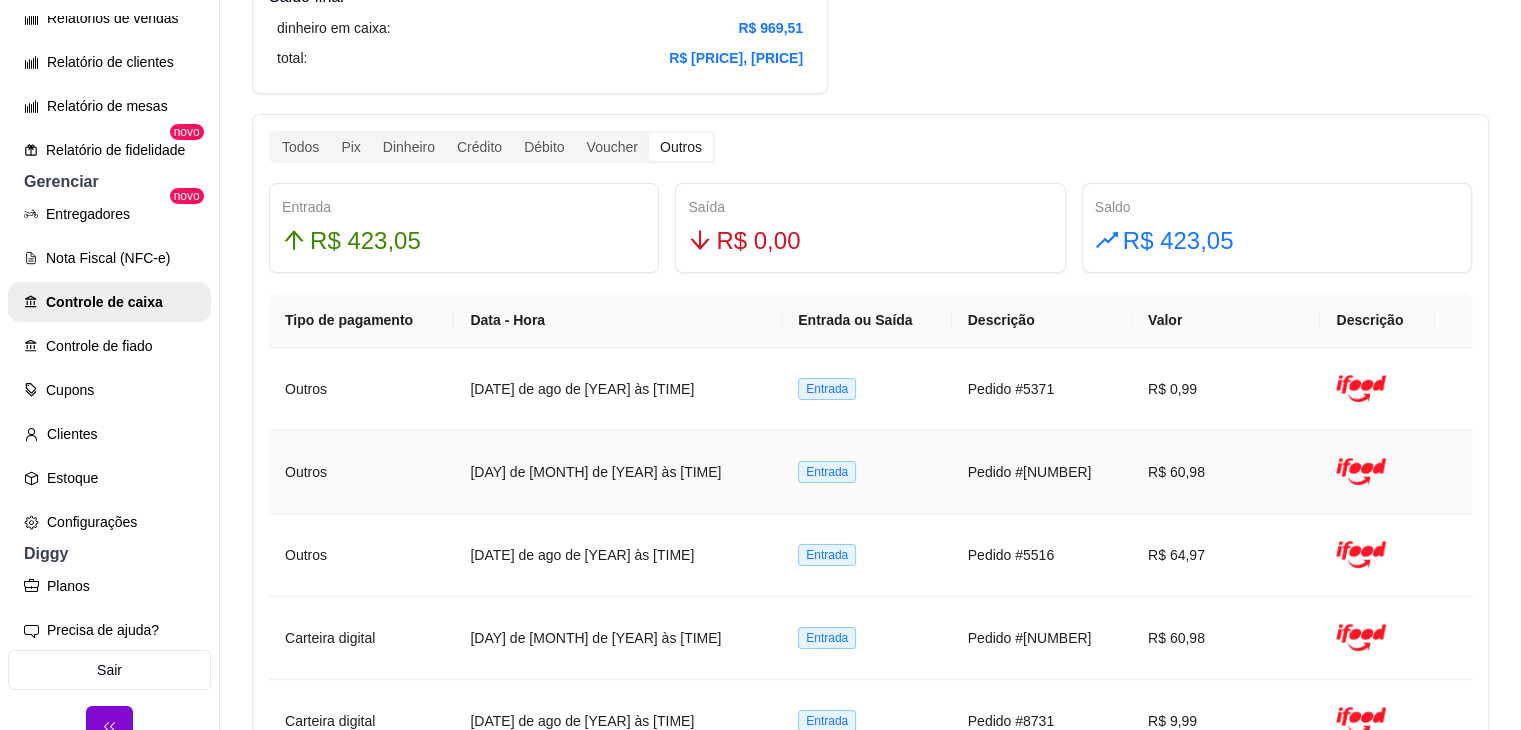 scroll, scrollTop: 566, scrollLeft: 0, axis: vertical 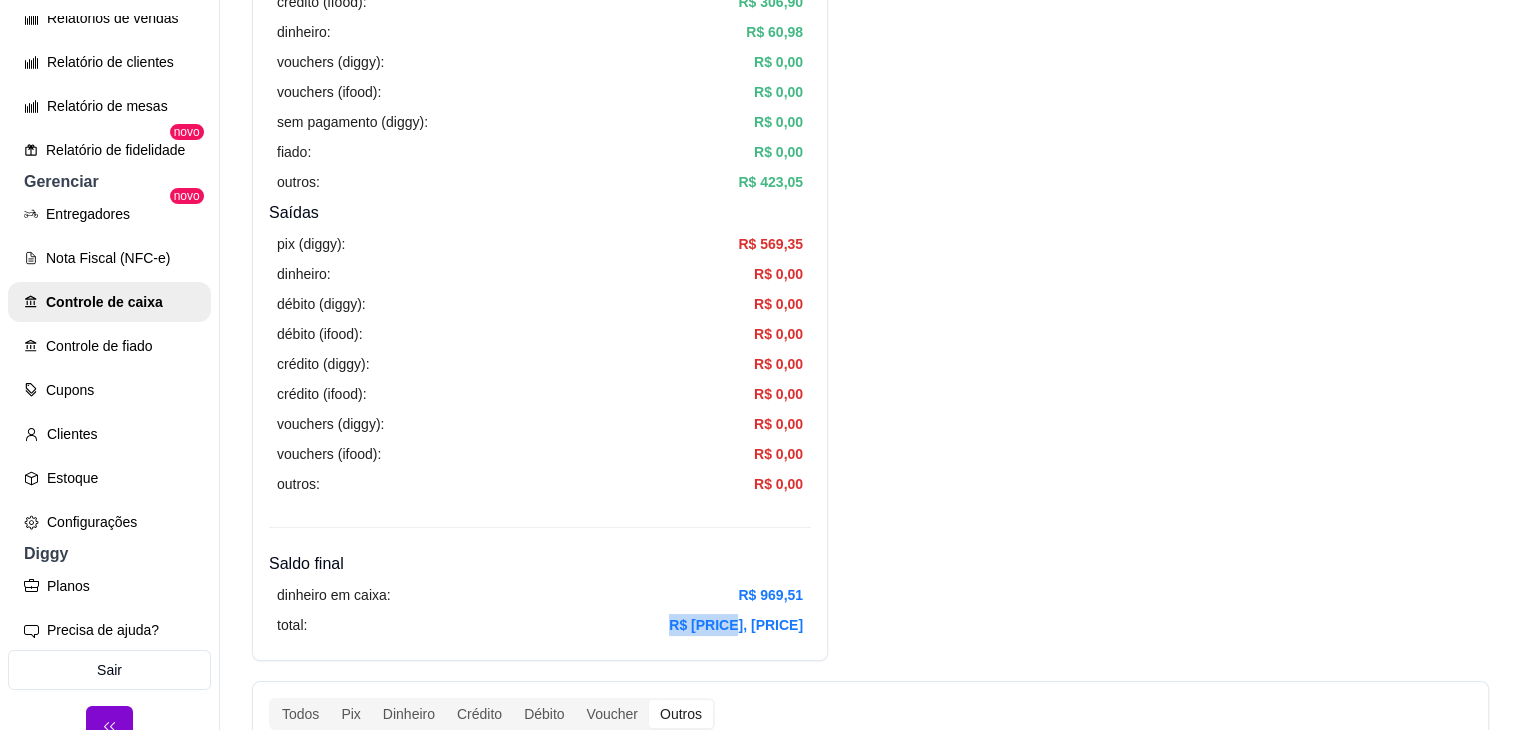 drag, startPoint x: 733, startPoint y: 626, endPoint x: 834, endPoint y: 630, distance: 101.07918 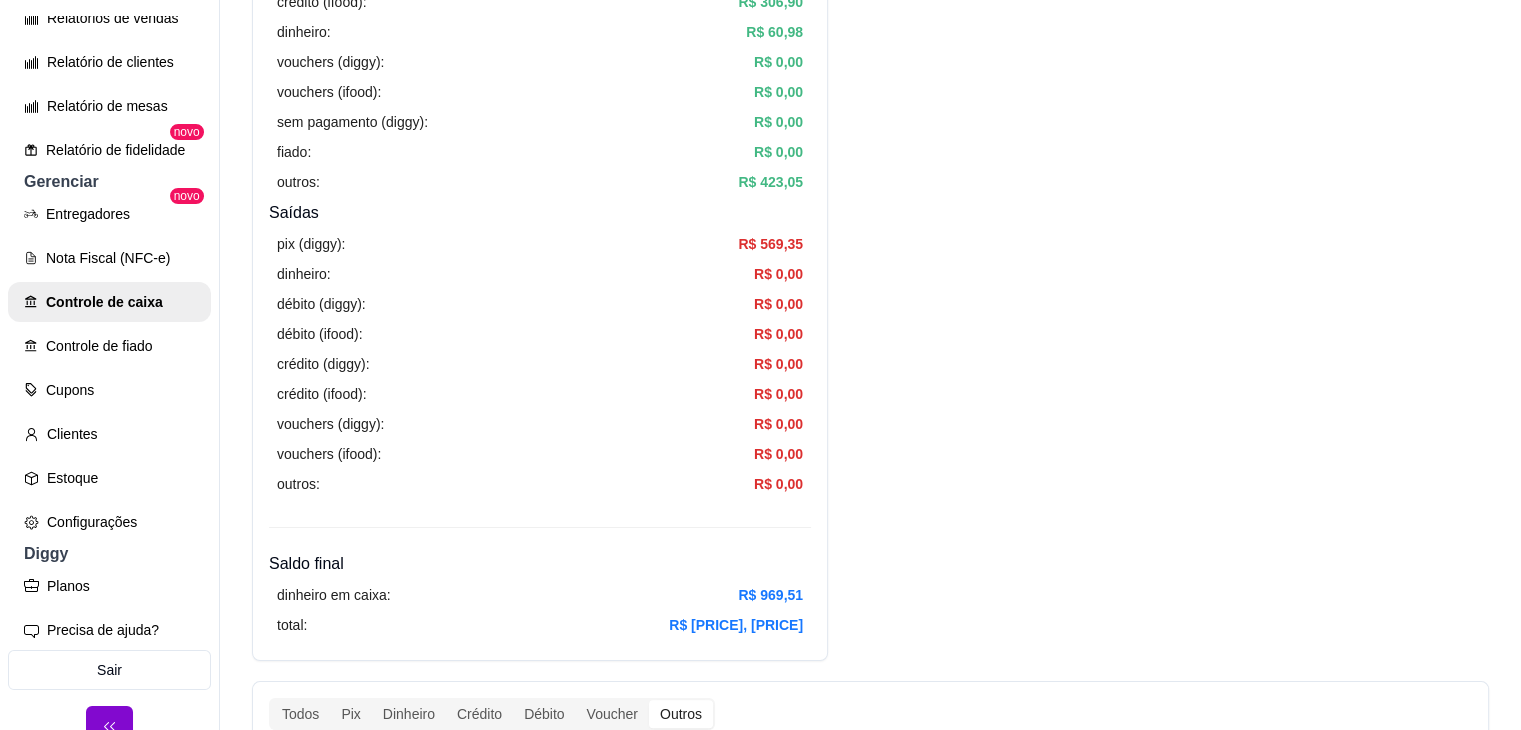 click on "Resumo Adicionar entrada/saída Data de abertura: [DATE] de ago de [YEAR] às [TIME] Saldo inícial Dinheiro: [MONEY] Entradas pix (diggy): [MONEY] pix online (diggy): [MONEY] pix online (iFood) [MONEY] débito (diggy): [MONEY] débito (ifood): [MONEY] crédito (diggy): [MONEY] crédito (ifood): [MONEY] dinheiro: [MONEY] vouchers (diggy): [MONEY] vouchers (ifood): [MONEY] sem pagamento (diggy): [MONEY] fiado: [MONEY] outros: [MONEY] Saídas pix (diggy): [MONEY] dinheiro: [MONEY] débito (diggy): [MONEY] débito (ifood): [MONEY] crédito (diggy): [MONEY] crédito (ifood): [MONEY] vouchers (diggy): [MONEY] vouchers (ifood): [MONEY] outros: [MONEY] Saldo final dinheiro em caixa: [MONEY] total: [MONEY] Todos Pix Dinheiro Crédito Débito Voucher Outros Entrada [MONEY] Saída [MONEY] Saldo [MONEY] Tipo de pagamento Data - Hora Entrada ou Saída Descrição Outros [DATE] de ago de [YEAR] às [TIME] Entrada Pedido #[NUMBER] [MONEY] Outros [DATE] de ago de [YEAR] às [TIME] [NUMBER]" at bounding box center [870, 916] 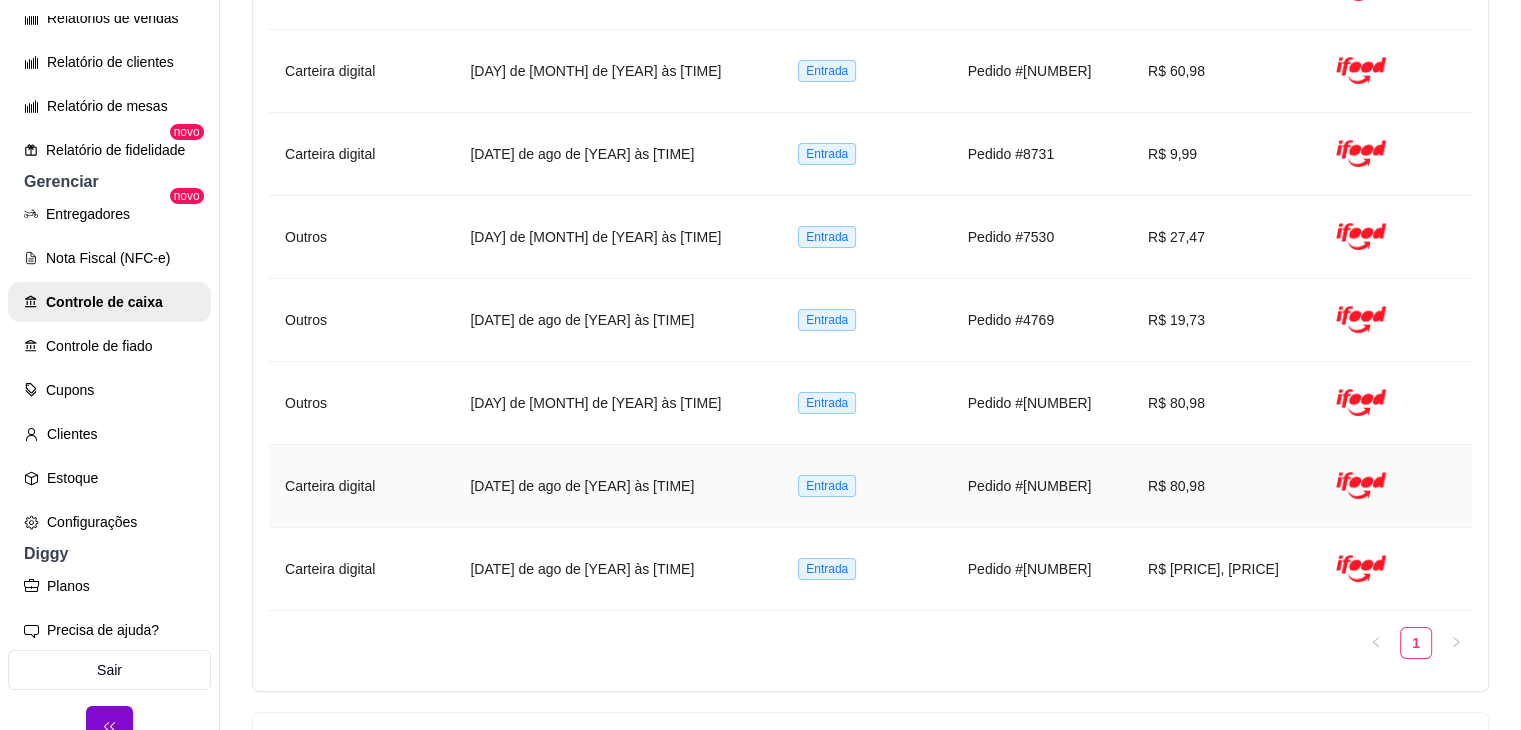 scroll, scrollTop: 1133, scrollLeft: 0, axis: vertical 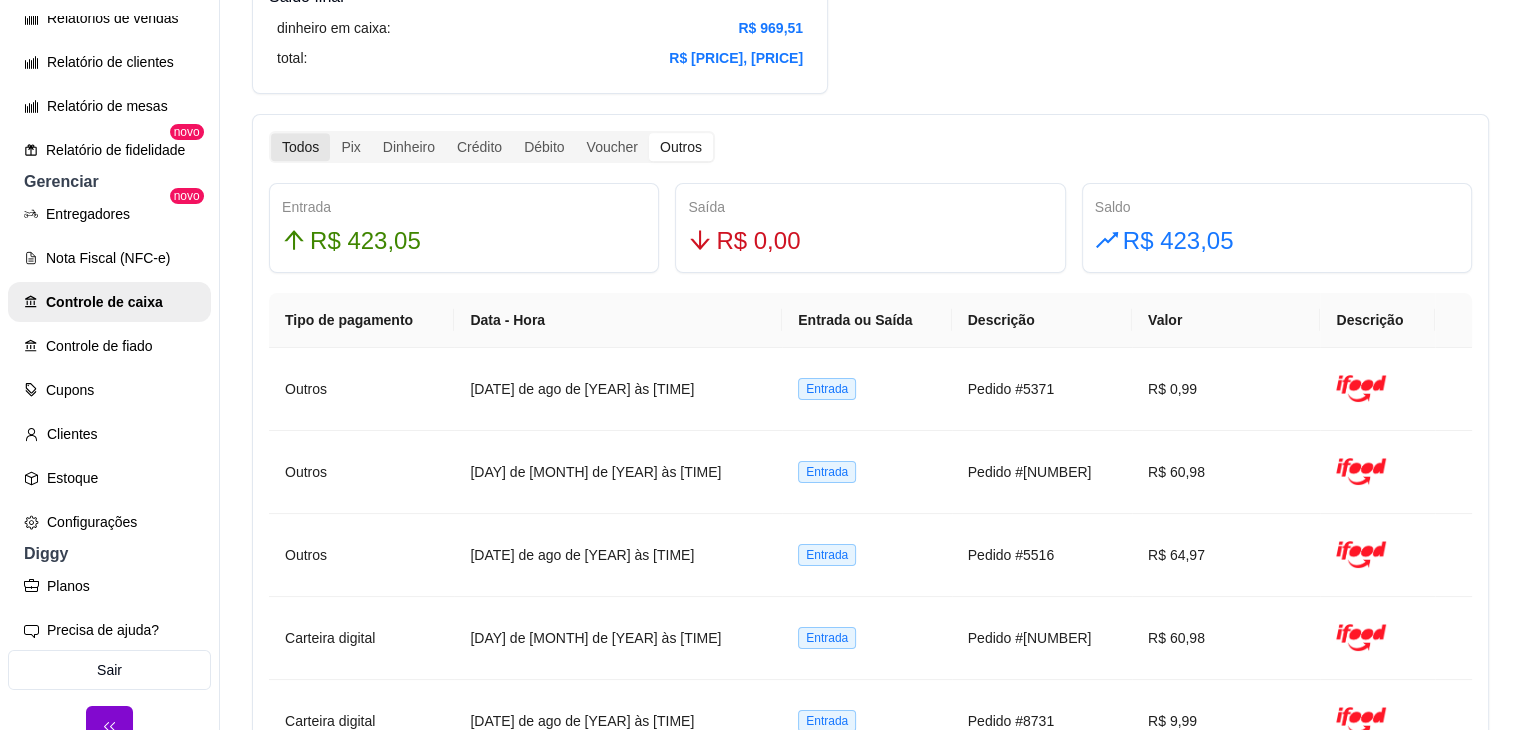 click on "Todos" at bounding box center (300, 147) 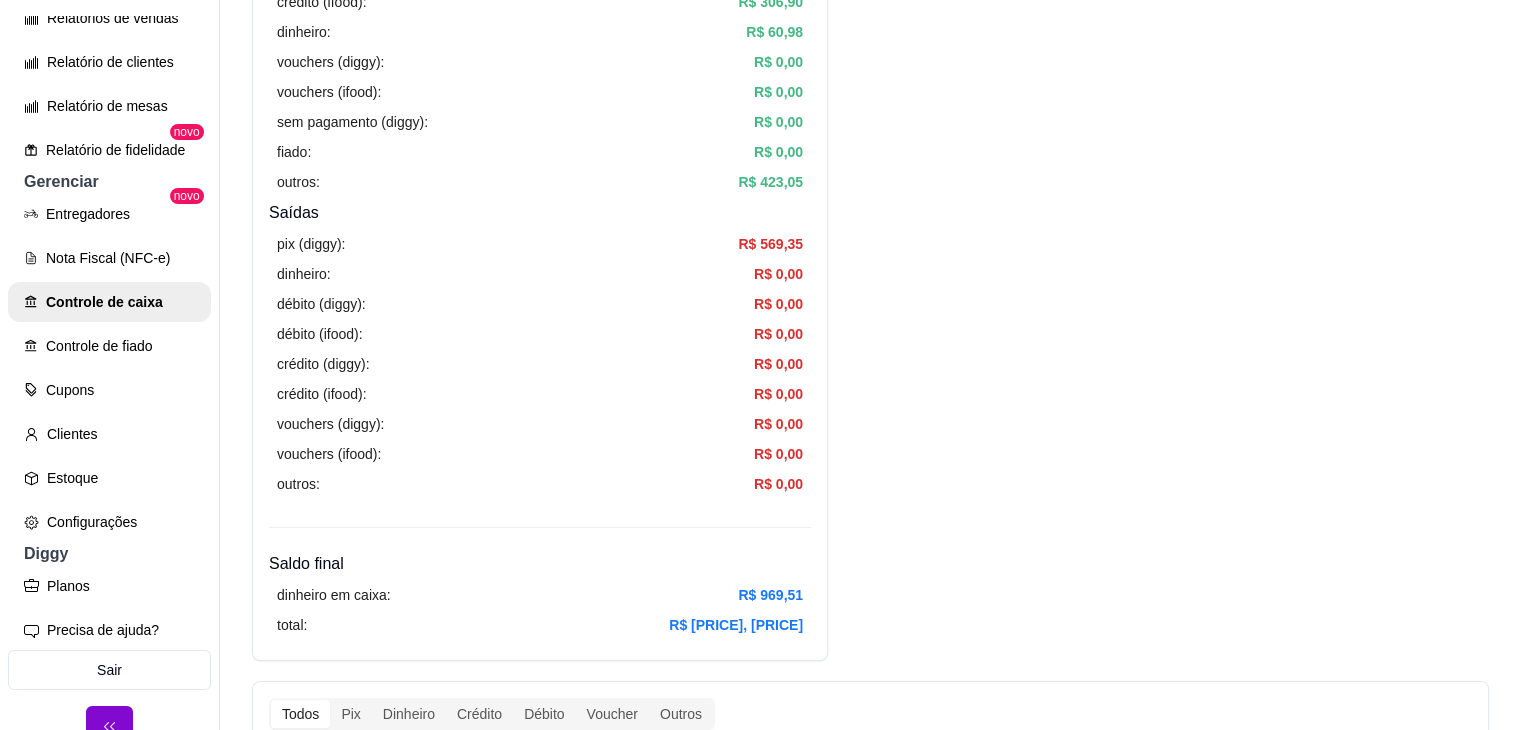 scroll, scrollTop: 1133, scrollLeft: 0, axis: vertical 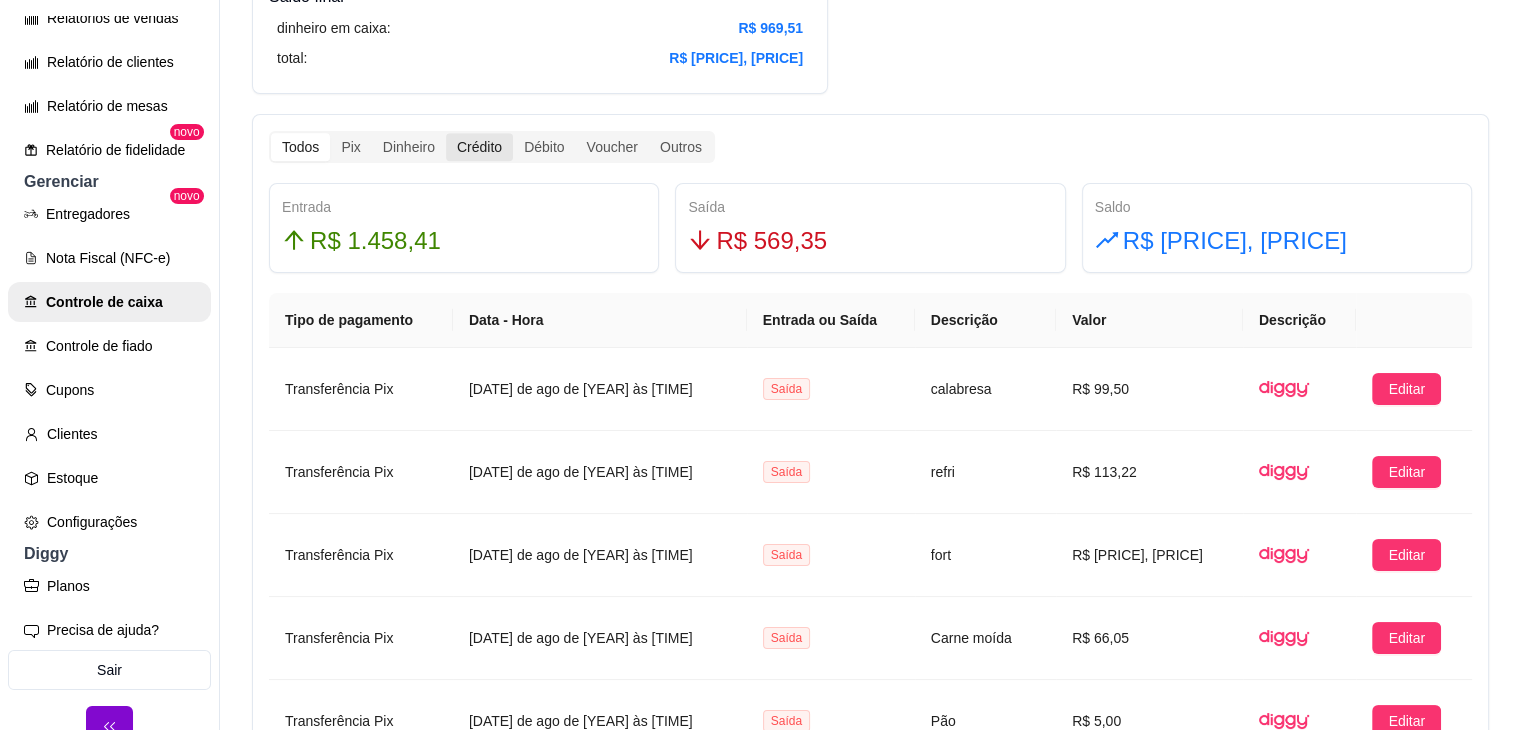 click on "Crédito" at bounding box center (479, 147) 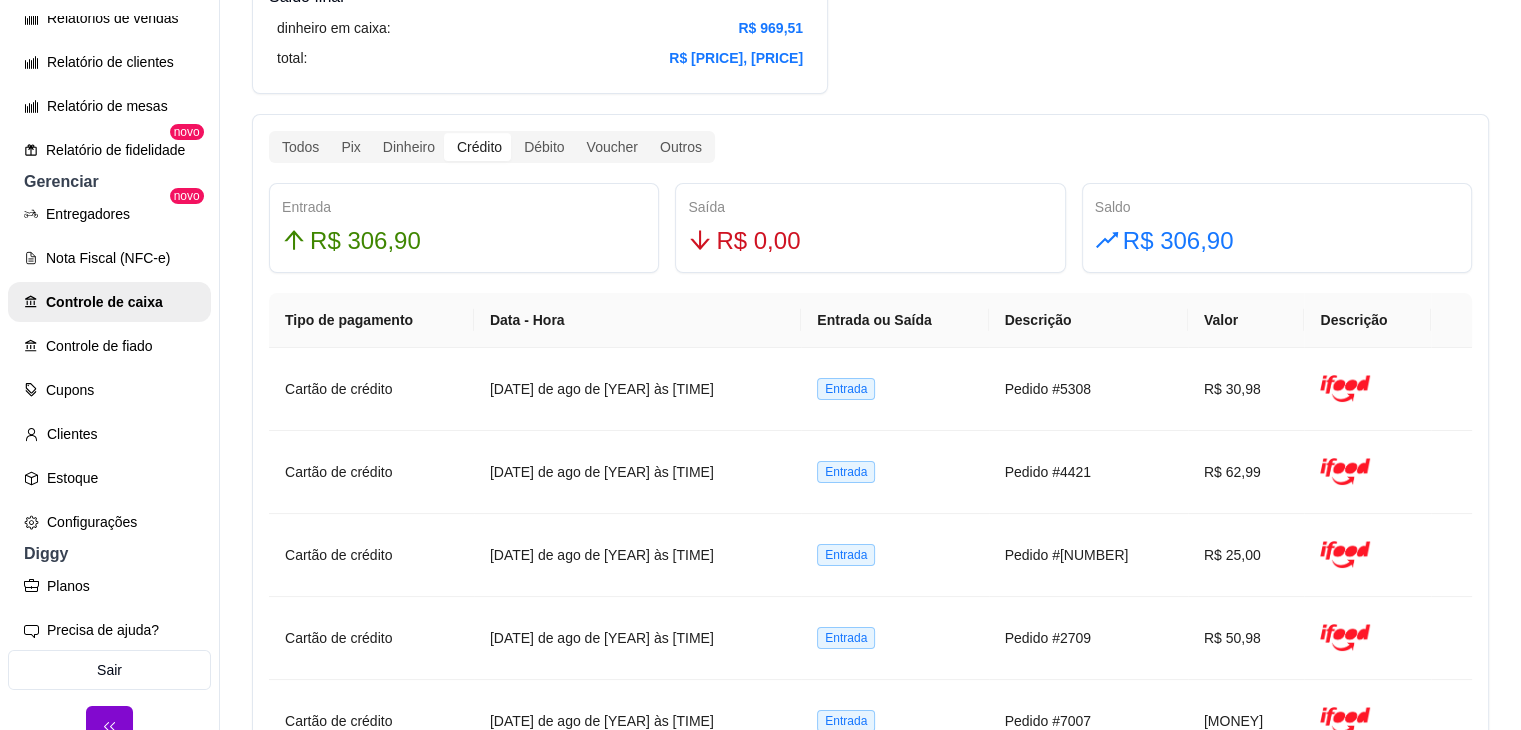 click on "Crédito" at bounding box center [479, 147] 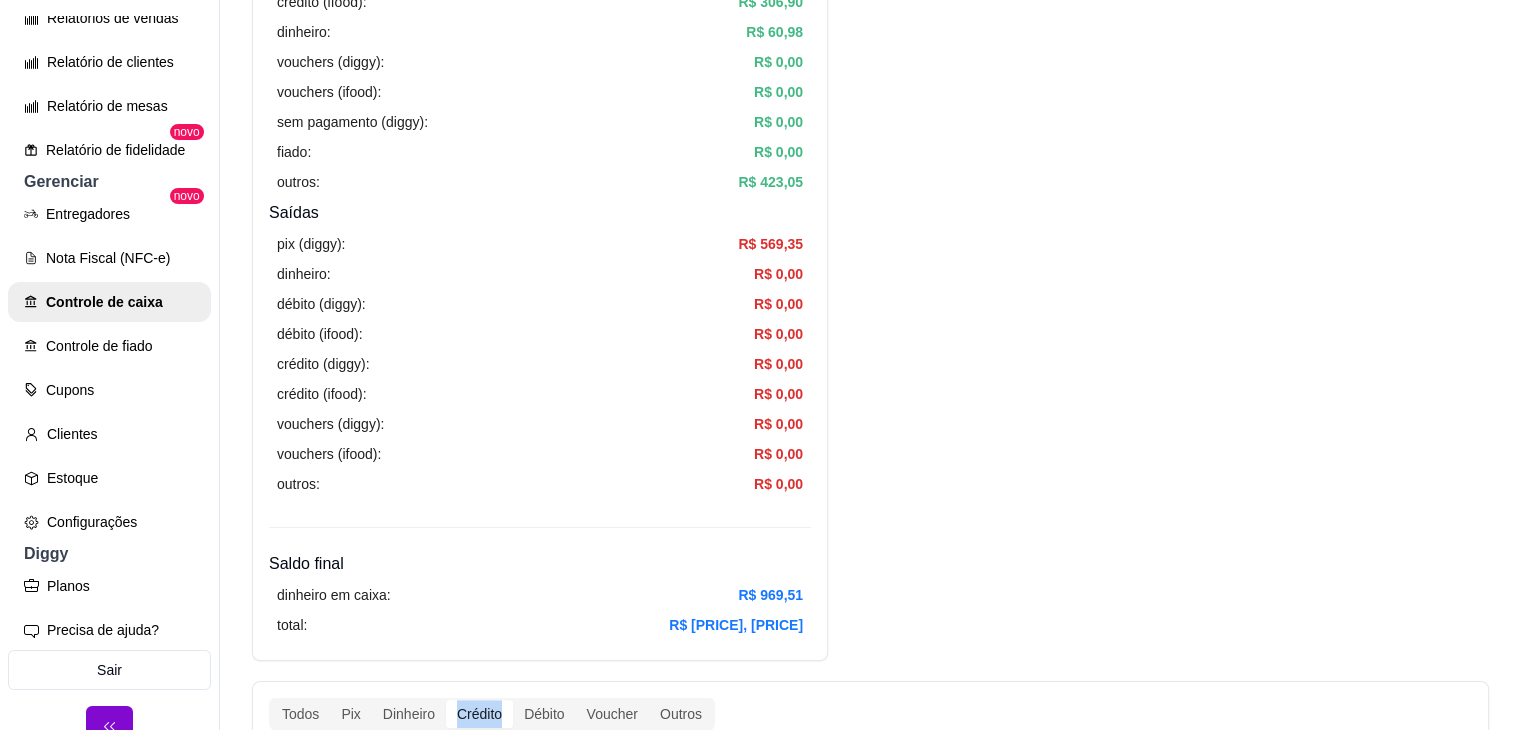 scroll, scrollTop: 0, scrollLeft: 0, axis: both 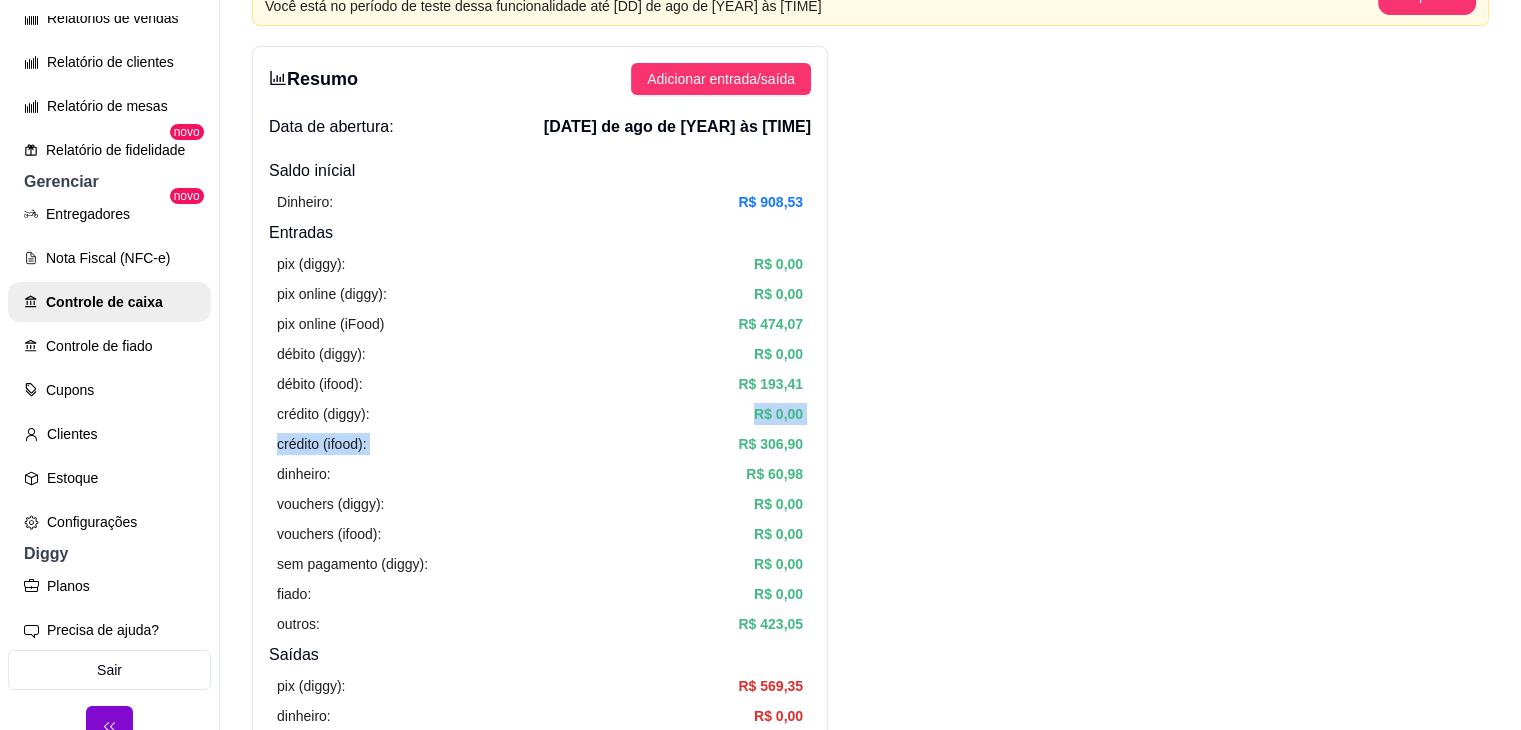 drag, startPoint x: 384, startPoint y: 413, endPoint x: 699, endPoint y: 441, distance: 316.242 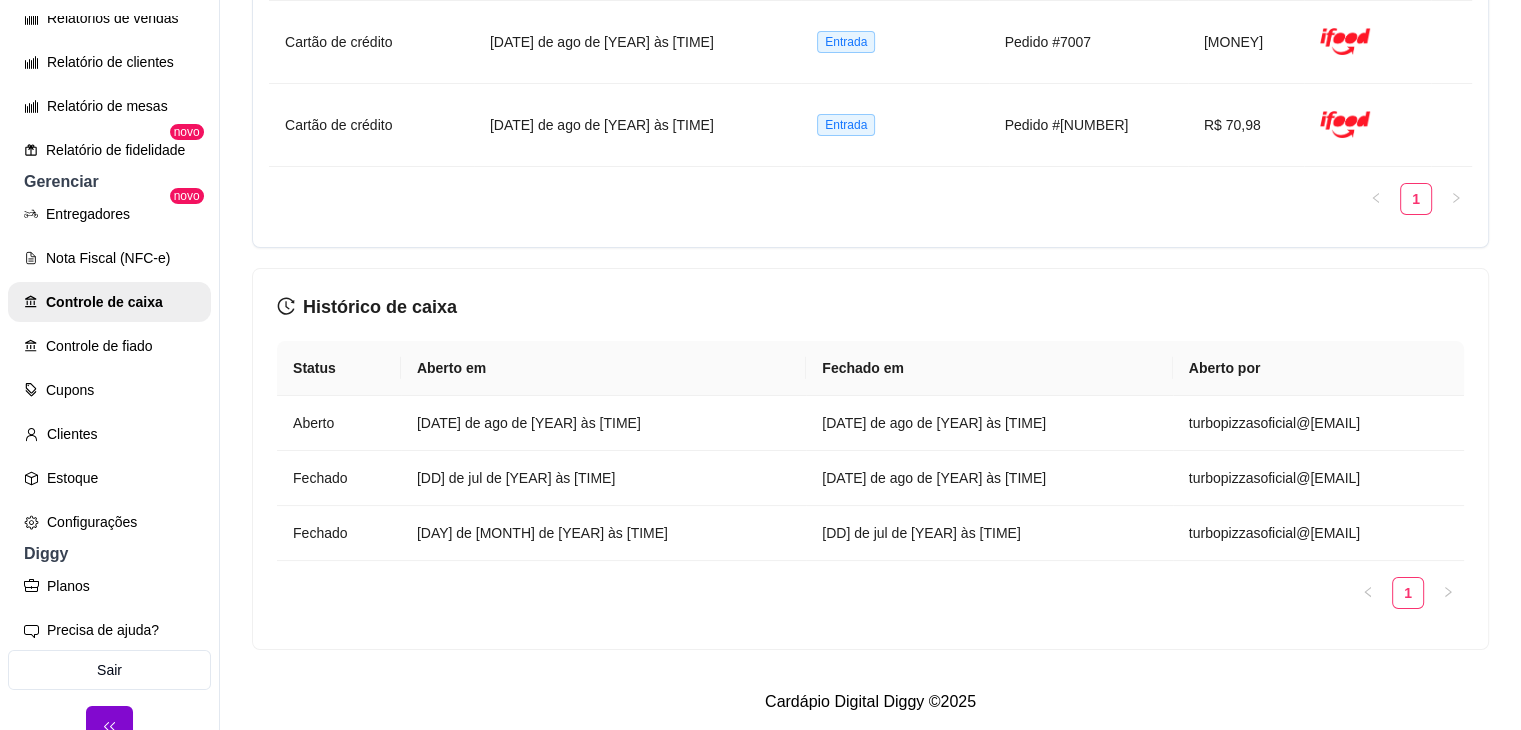 scroll, scrollTop: 1256, scrollLeft: 0, axis: vertical 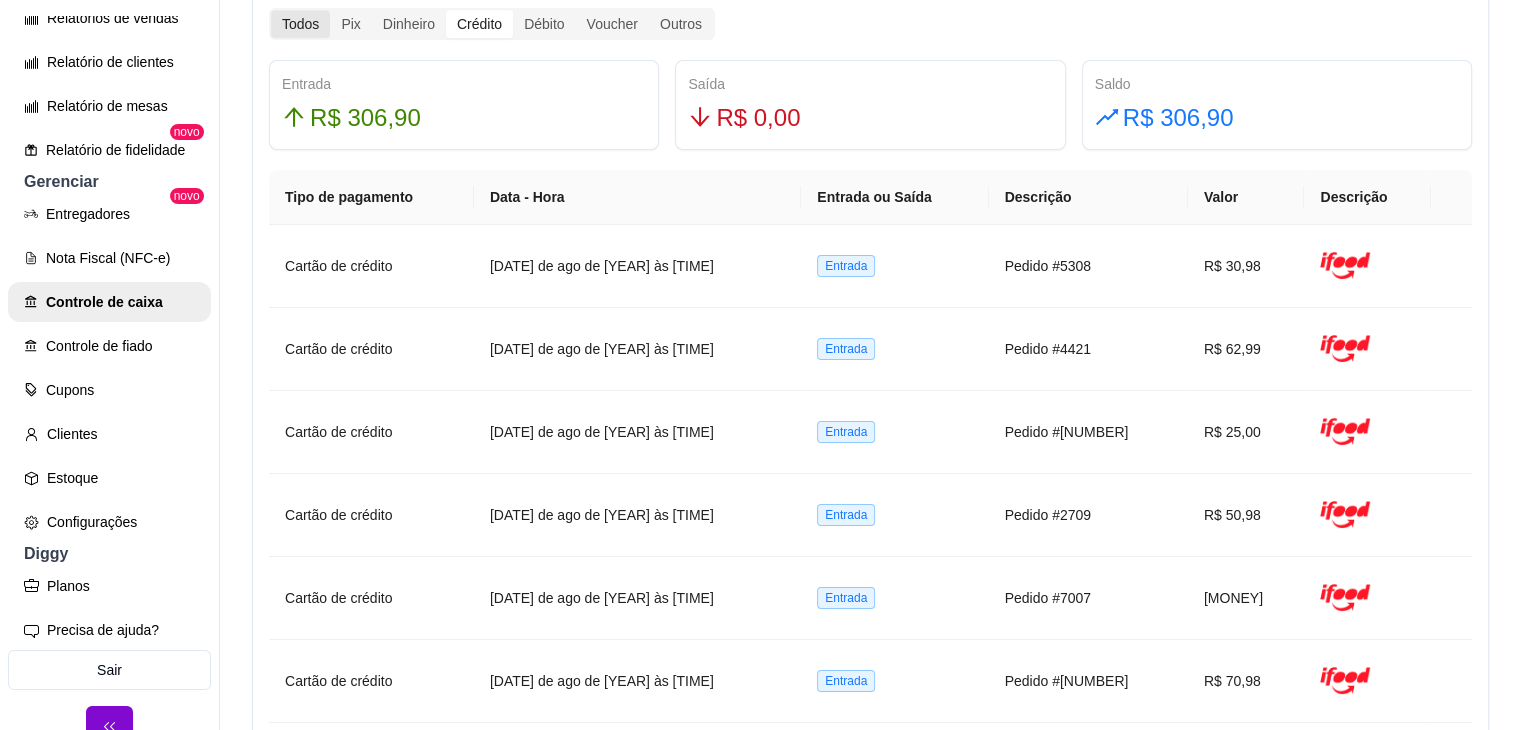 click on "Todos" at bounding box center [300, 24] 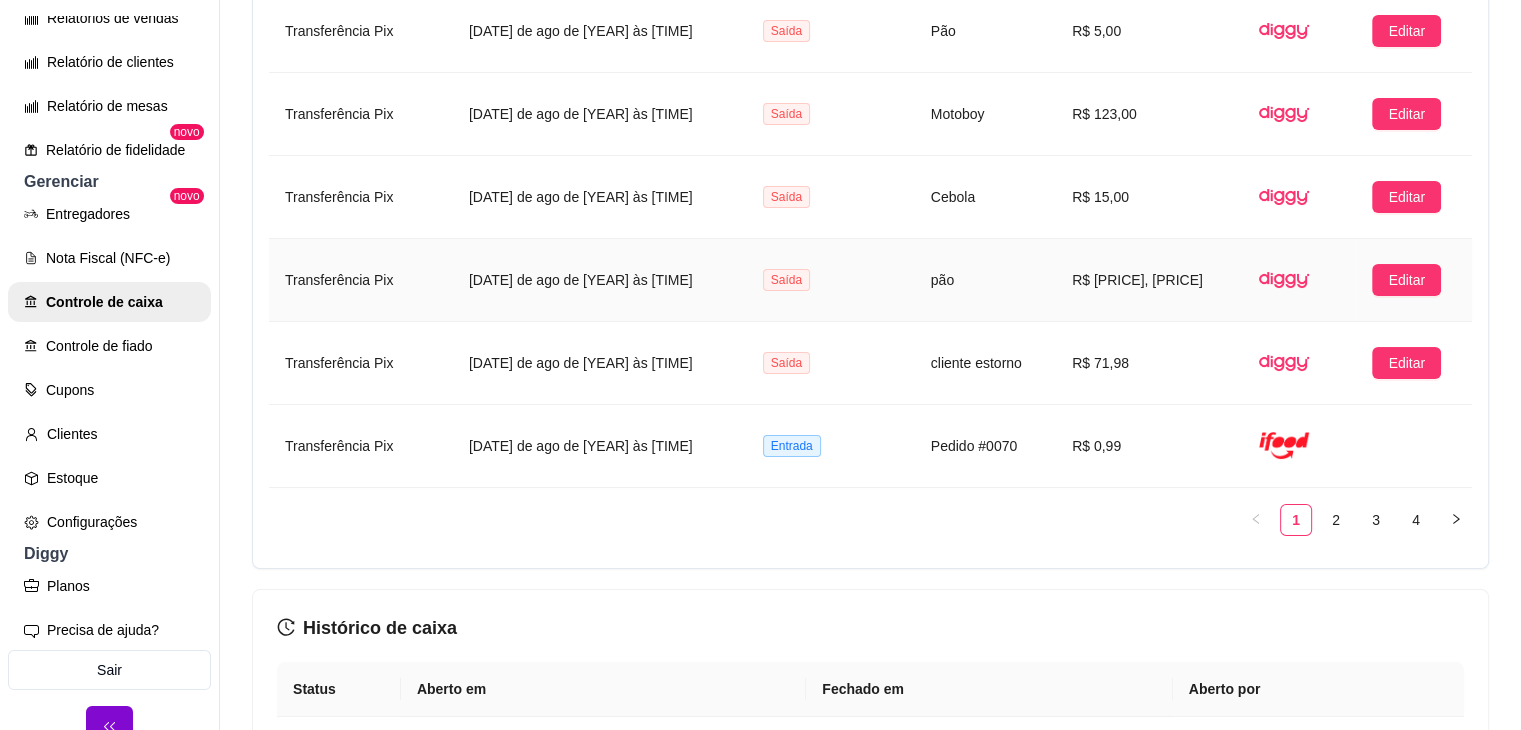 scroll, scrollTop: 1256, scrollLeft: 0, axis: vertical 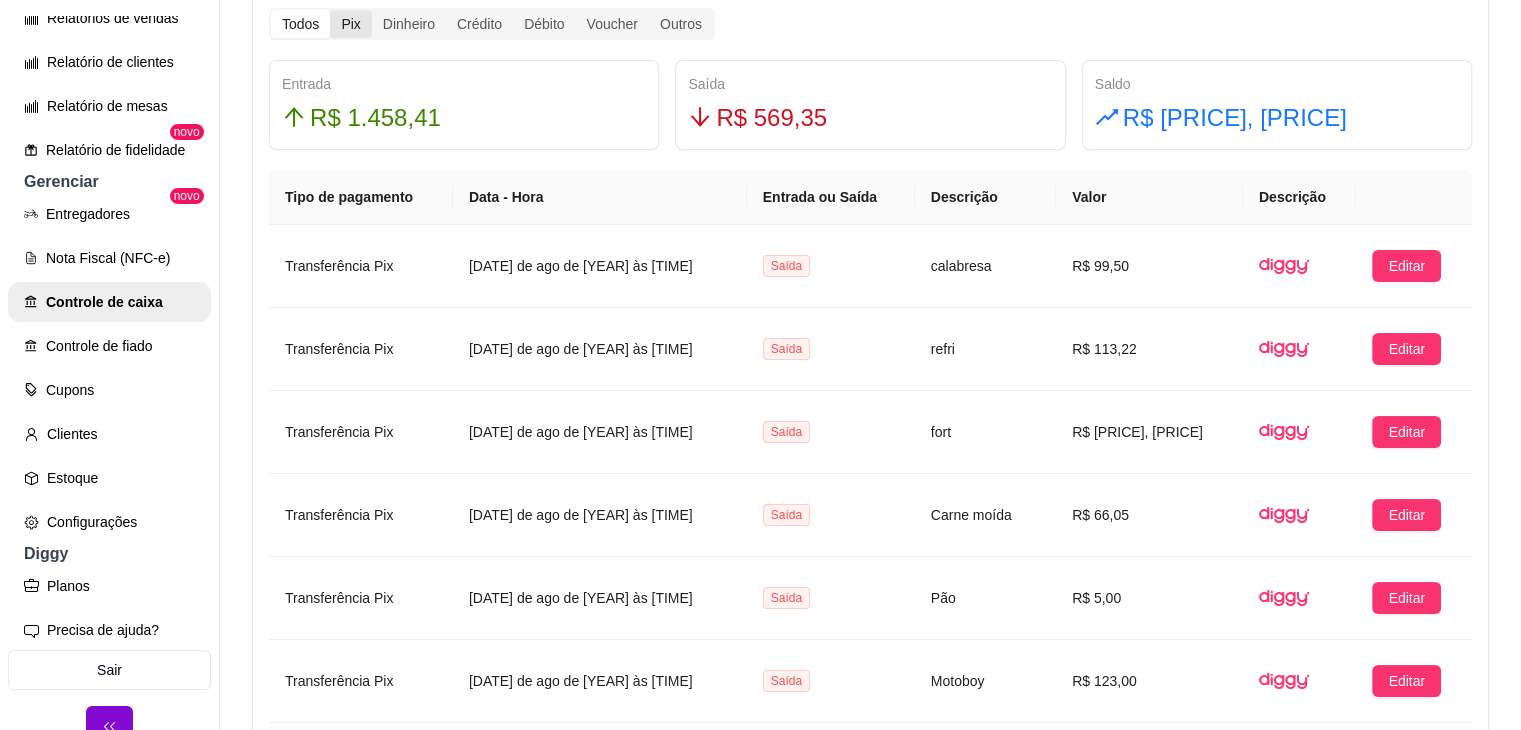 click on "Pix" at bounding box center (350, 24) 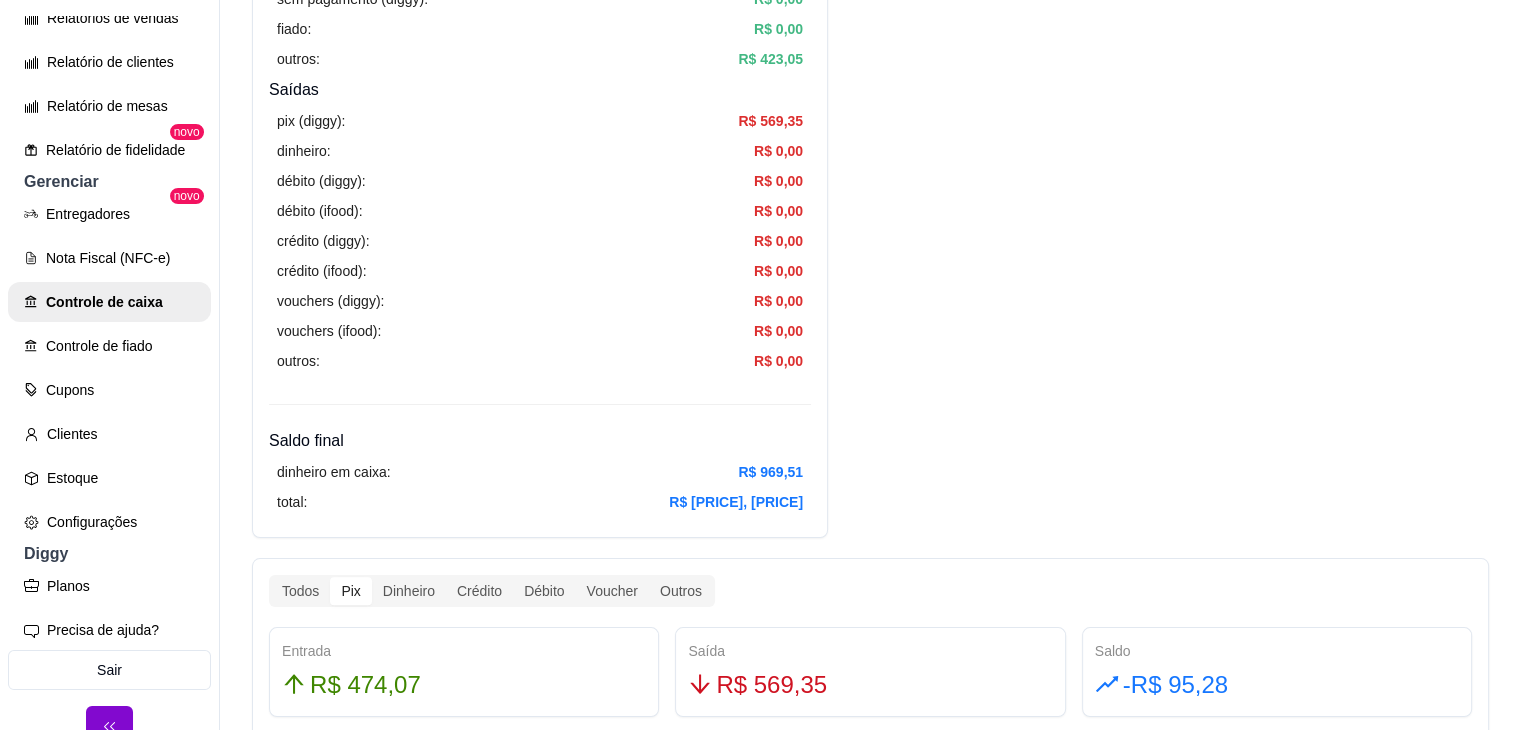 scroll, scrollTop: 1256, scrollLeft: 0, axis: vertical 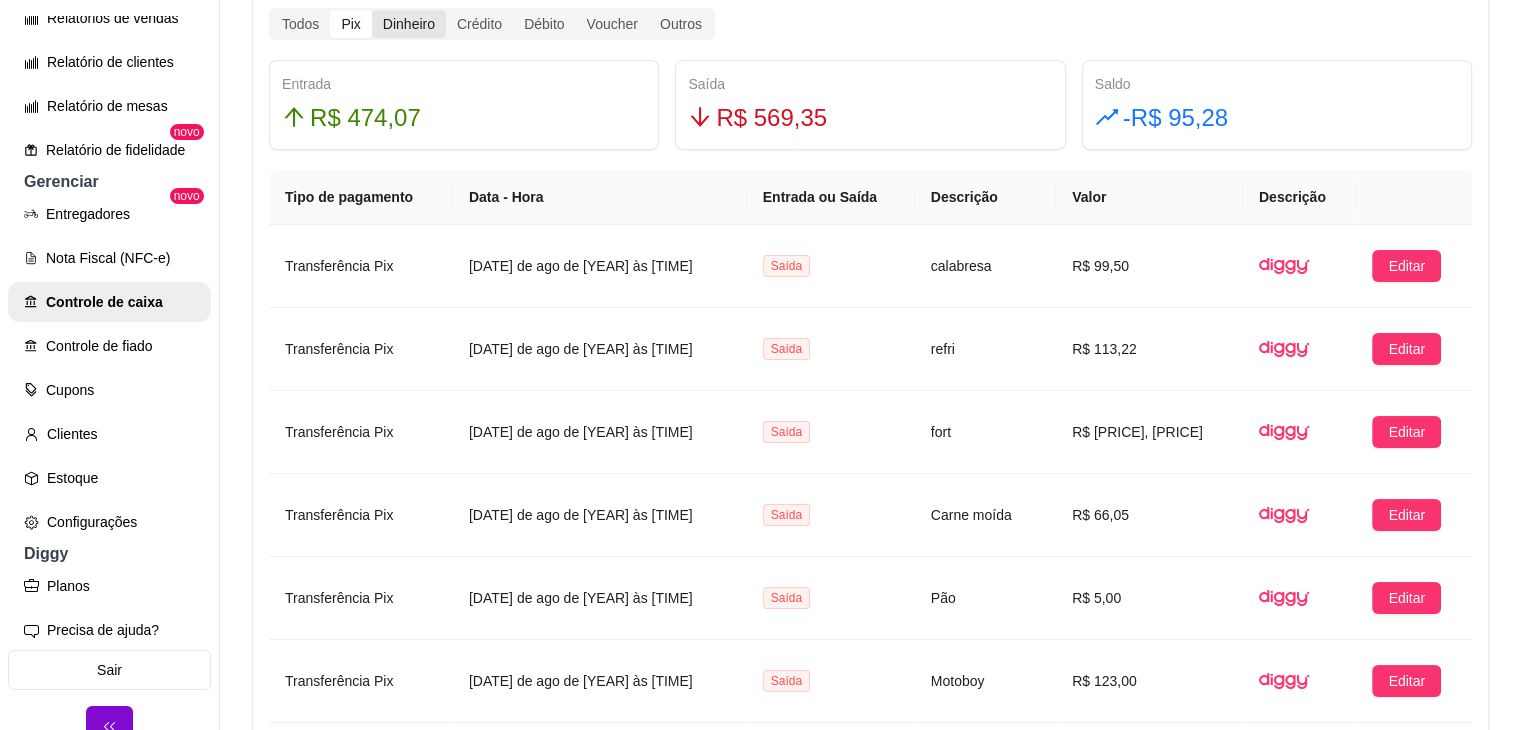 click on "Dinheiro" at bounding box center [409, 24] 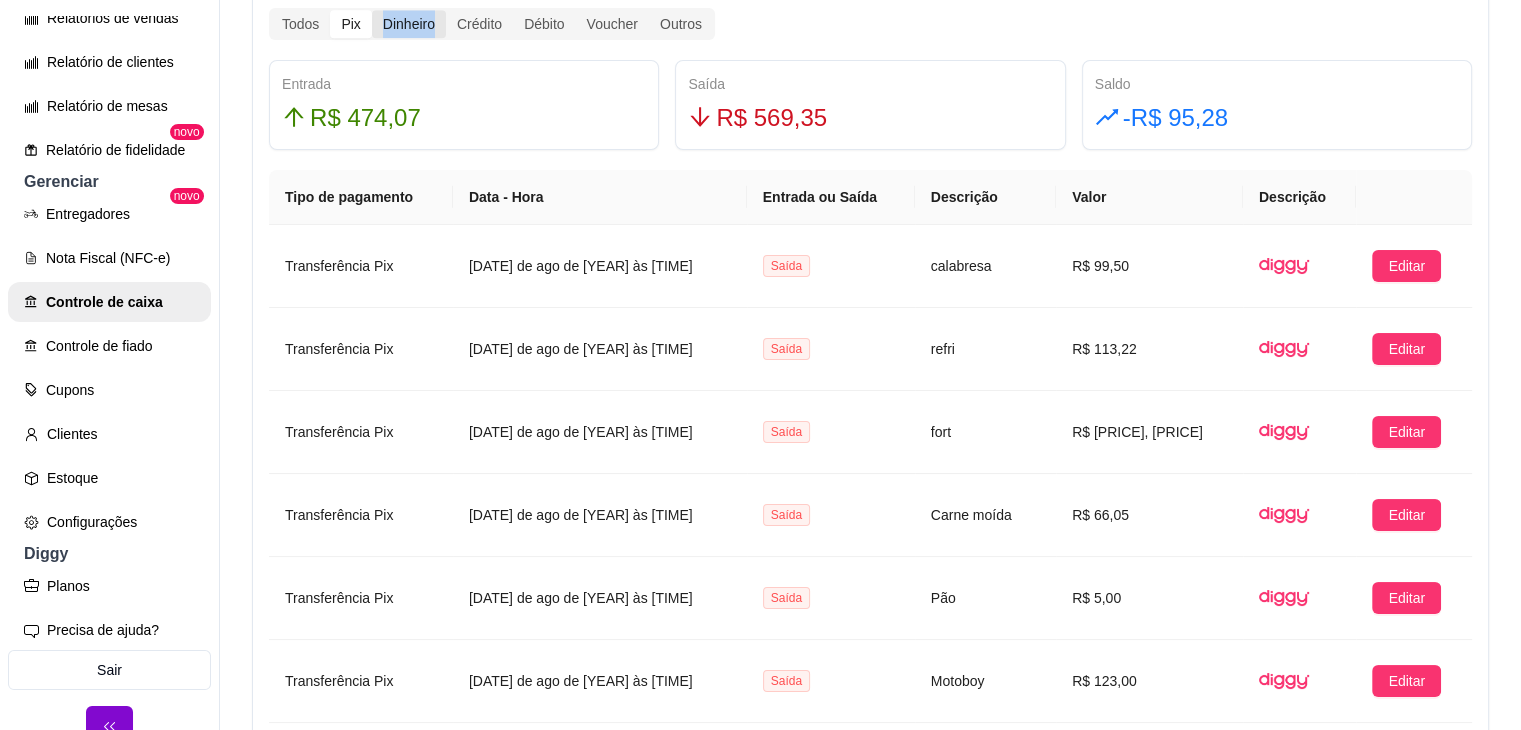 click on "Dinheiro" at bounding box center (409, 24) 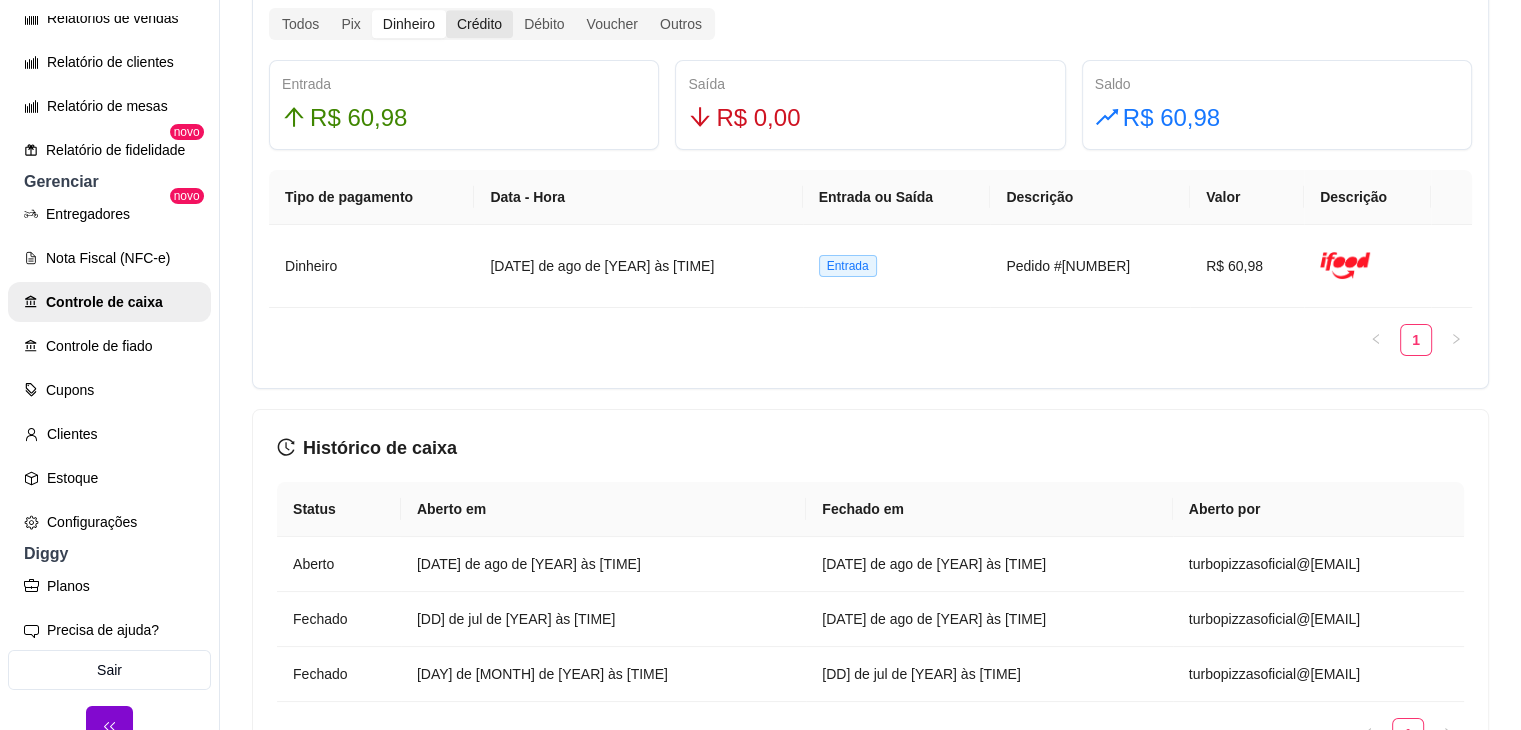 click on "Crédito" at bounding box center [479, 24] 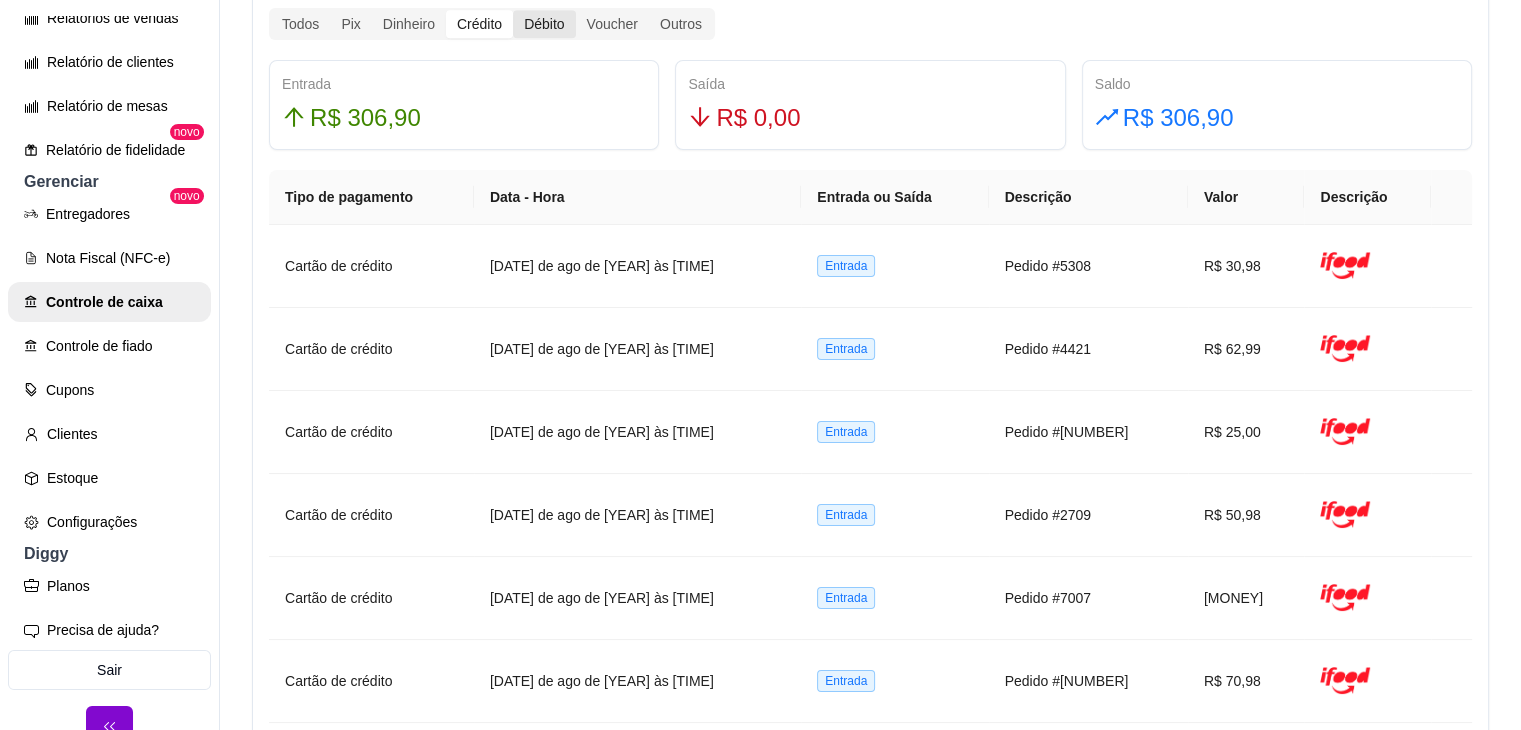click on "Débito" at bounding box center [544, 24] 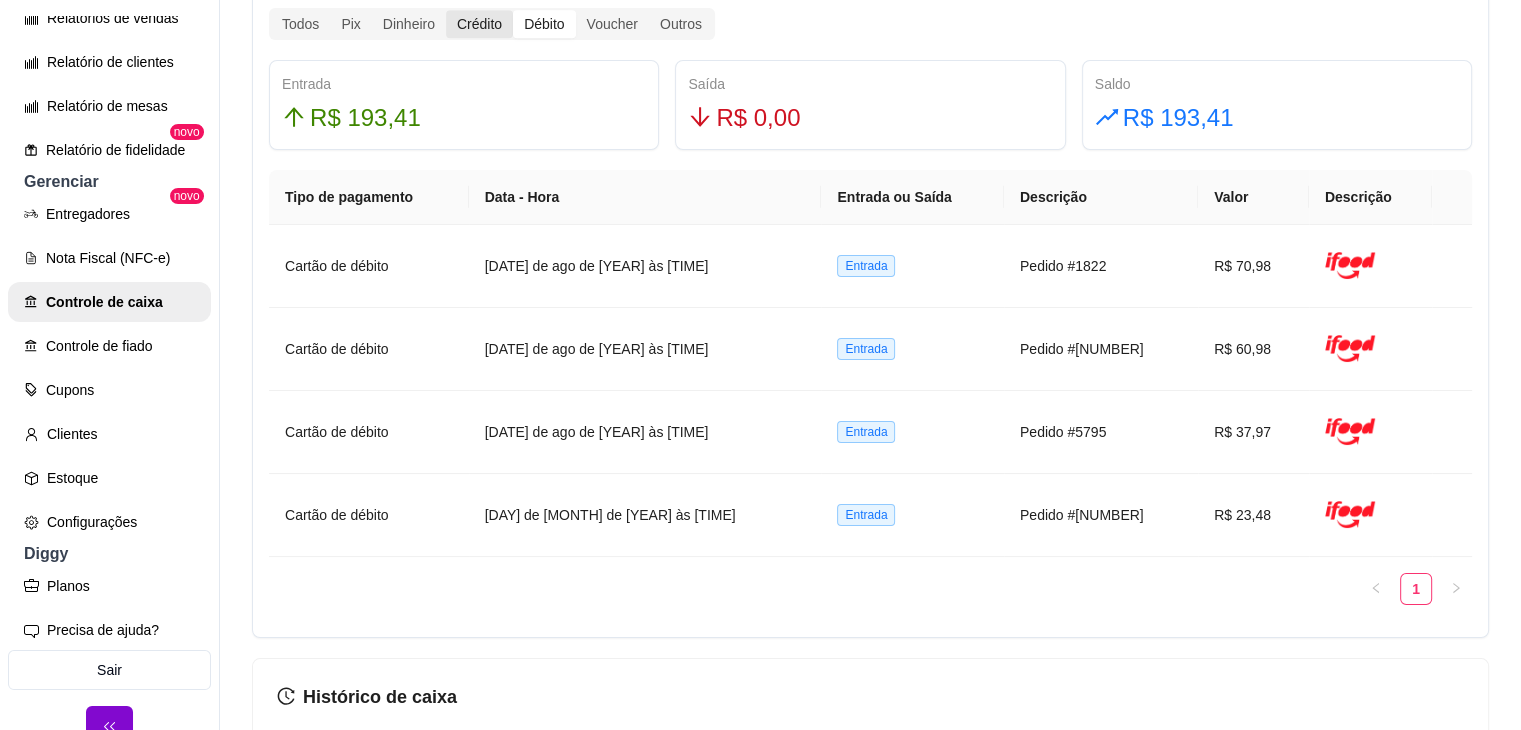 click on "Crédito" at bounding box center [479, 24] 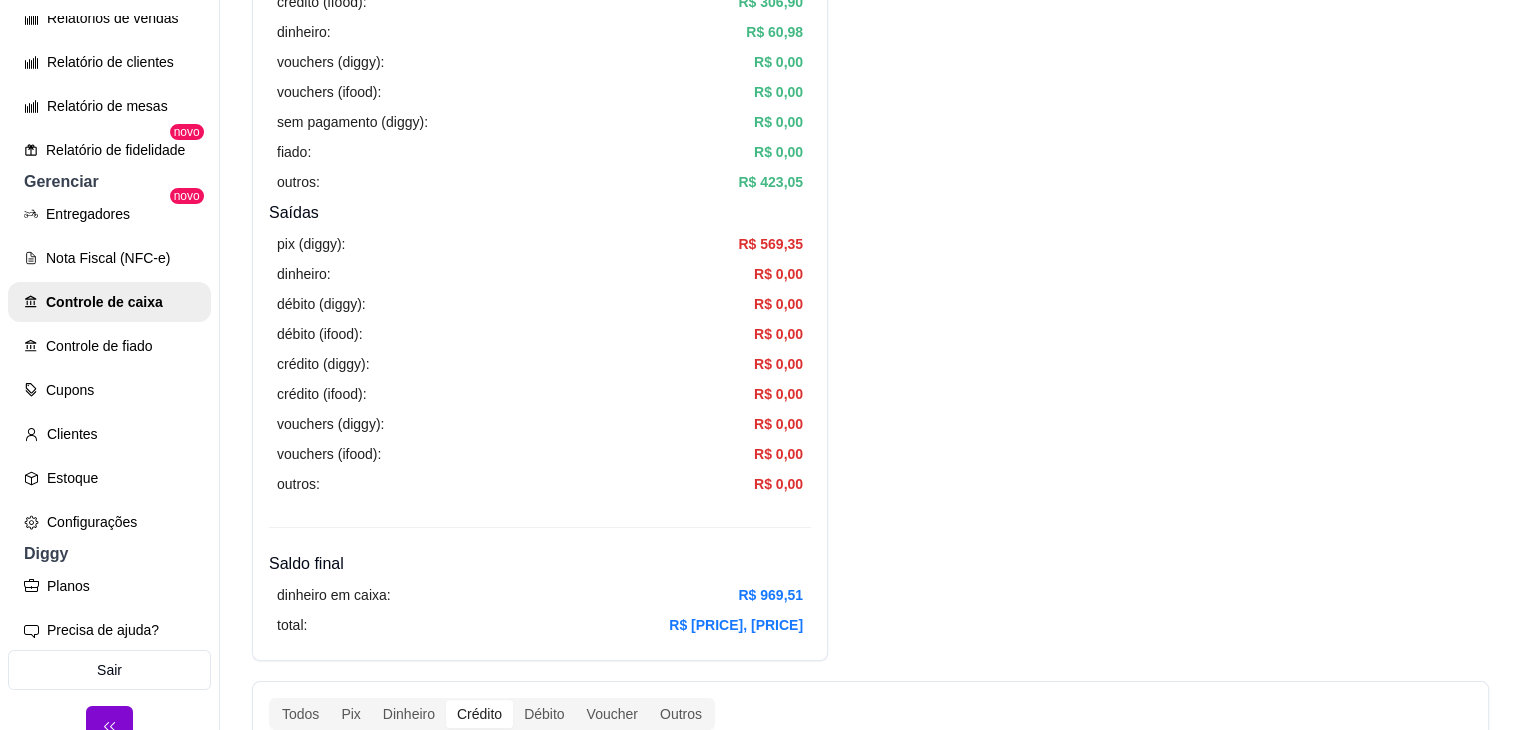 scroll, scrollTop: 1133, scrollLeft: 0, axis: vertical 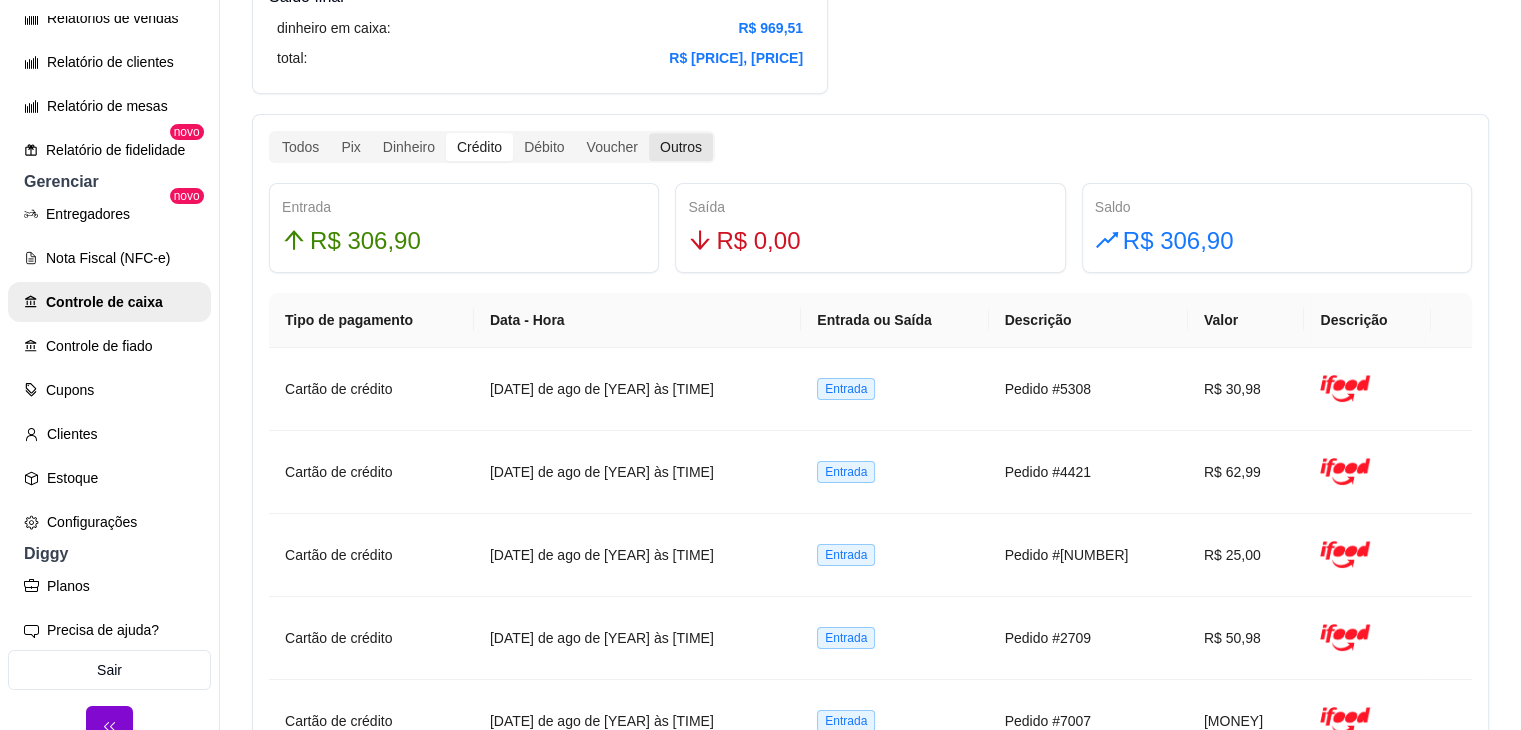 click on "Outros" at bounding box center [681, 147] 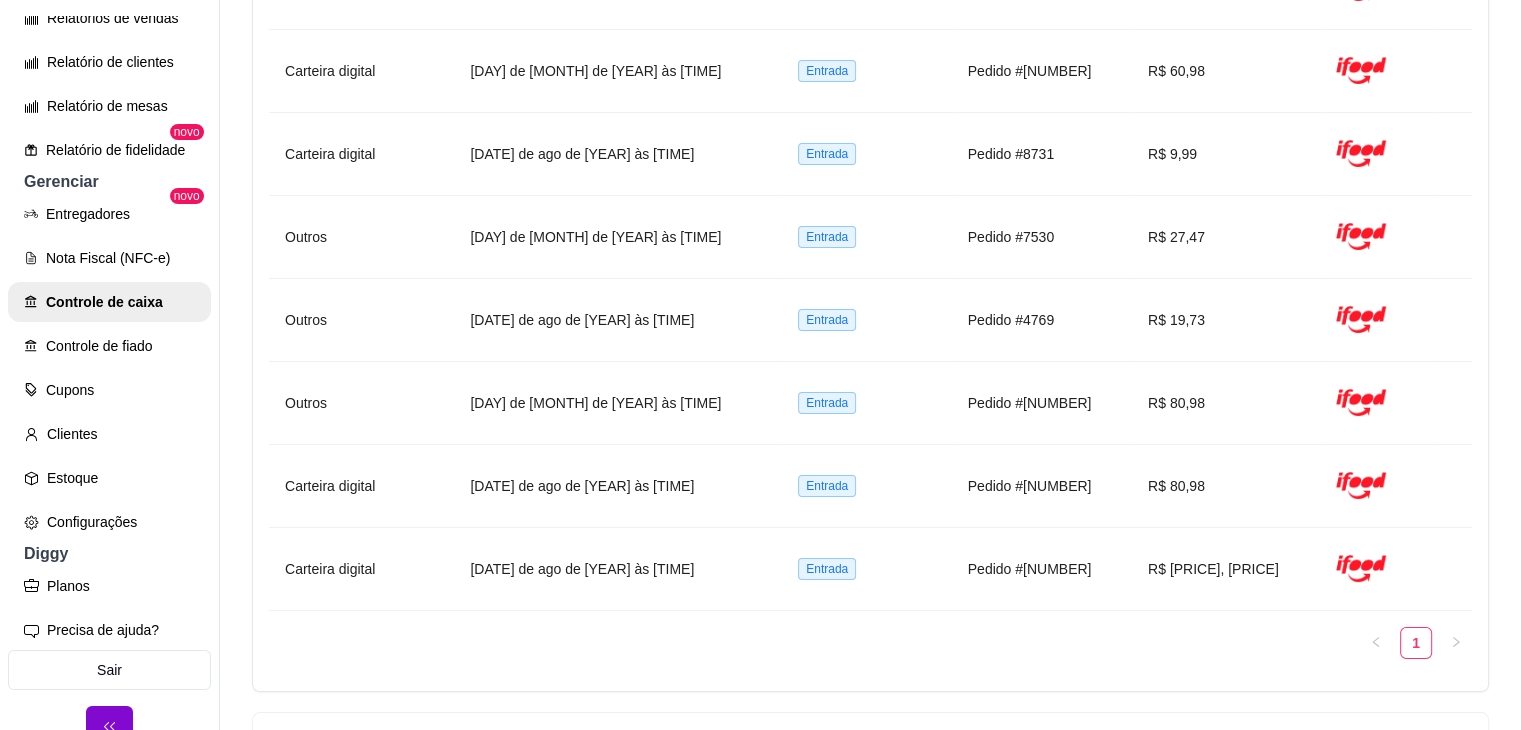 scroll, scrollTop: 2154, scrollLeft: 0, axis: vertical 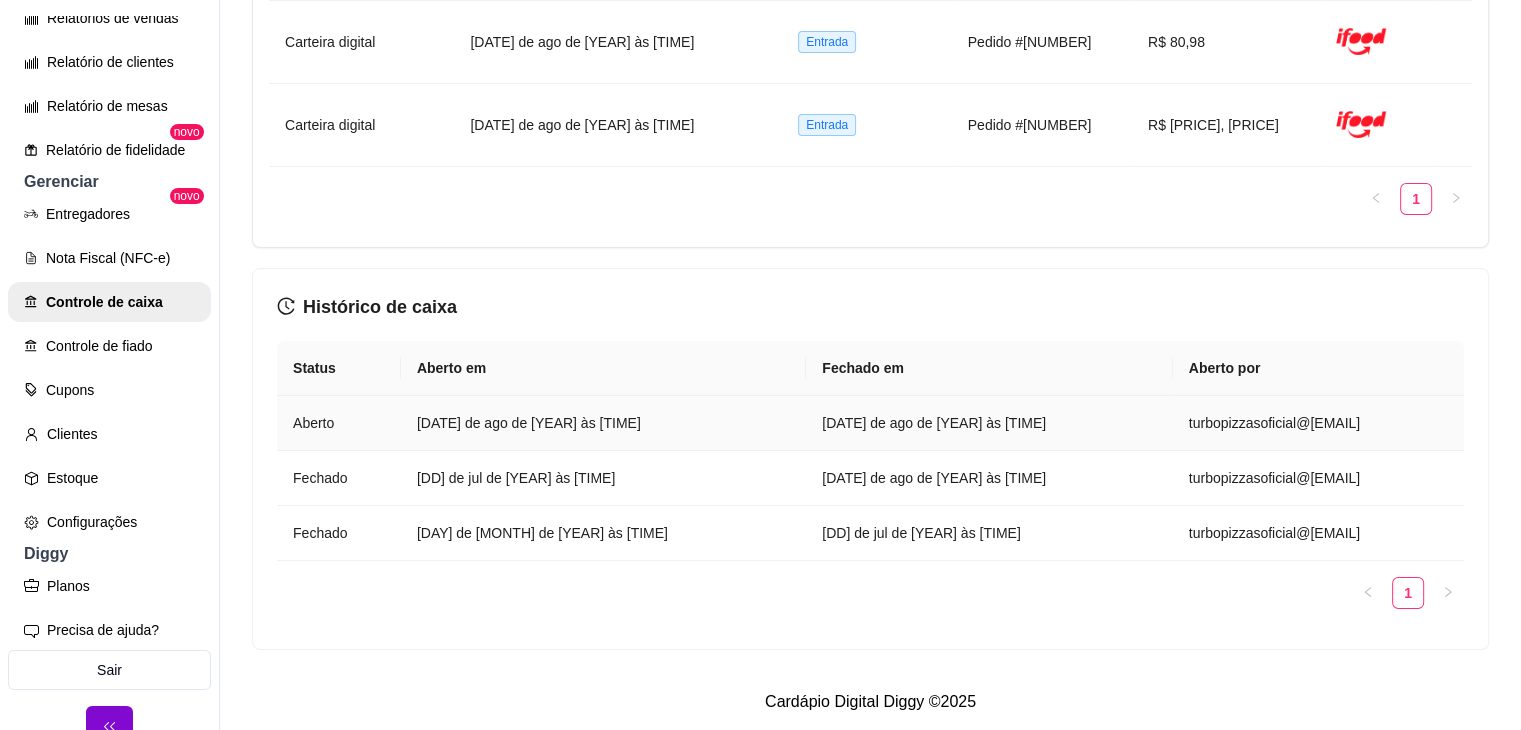 click on "[DATE] de ago de [YEAR] às [TIME]" at bounding box center (603, 423) 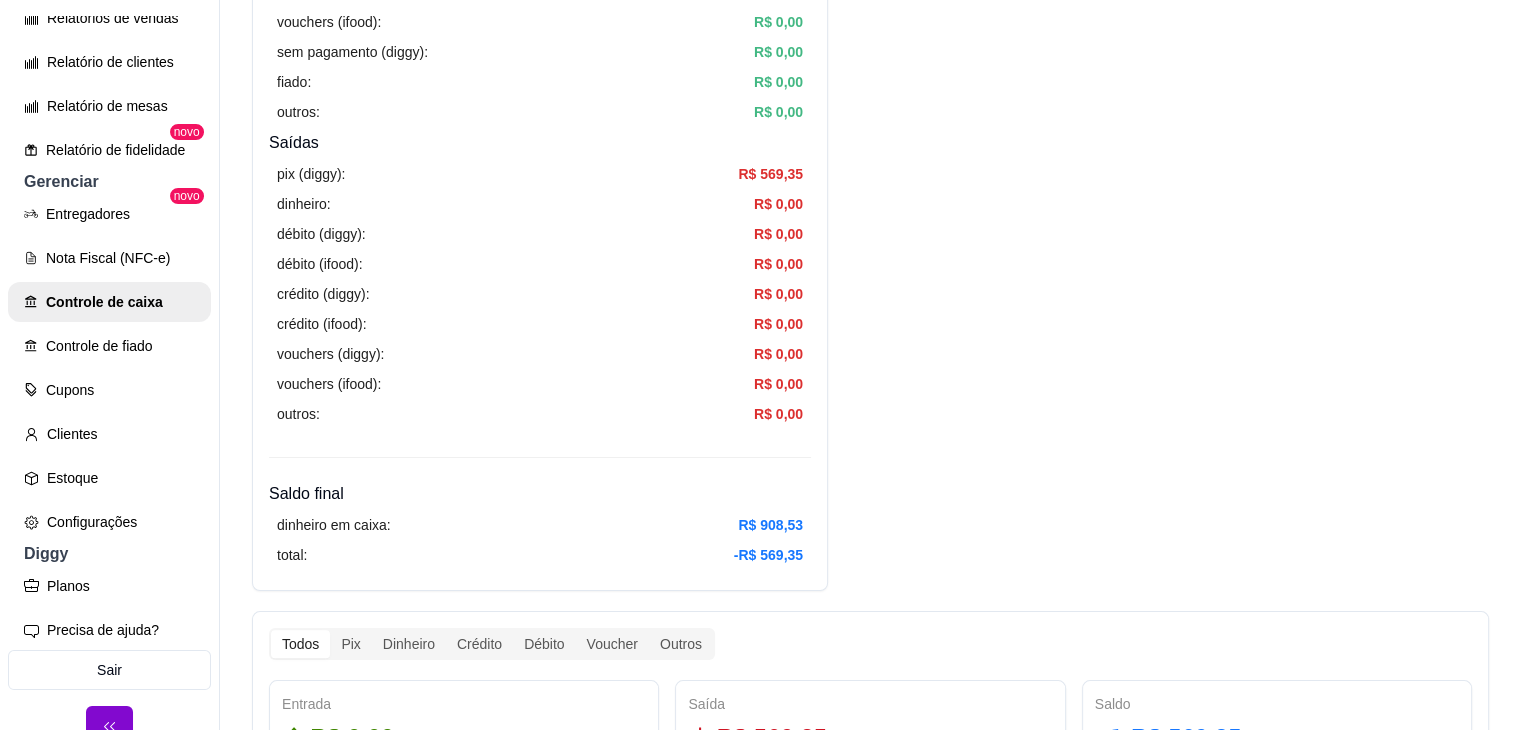 scroll, scrollTop: 1133, scrollLeft: 0, axis: vertical 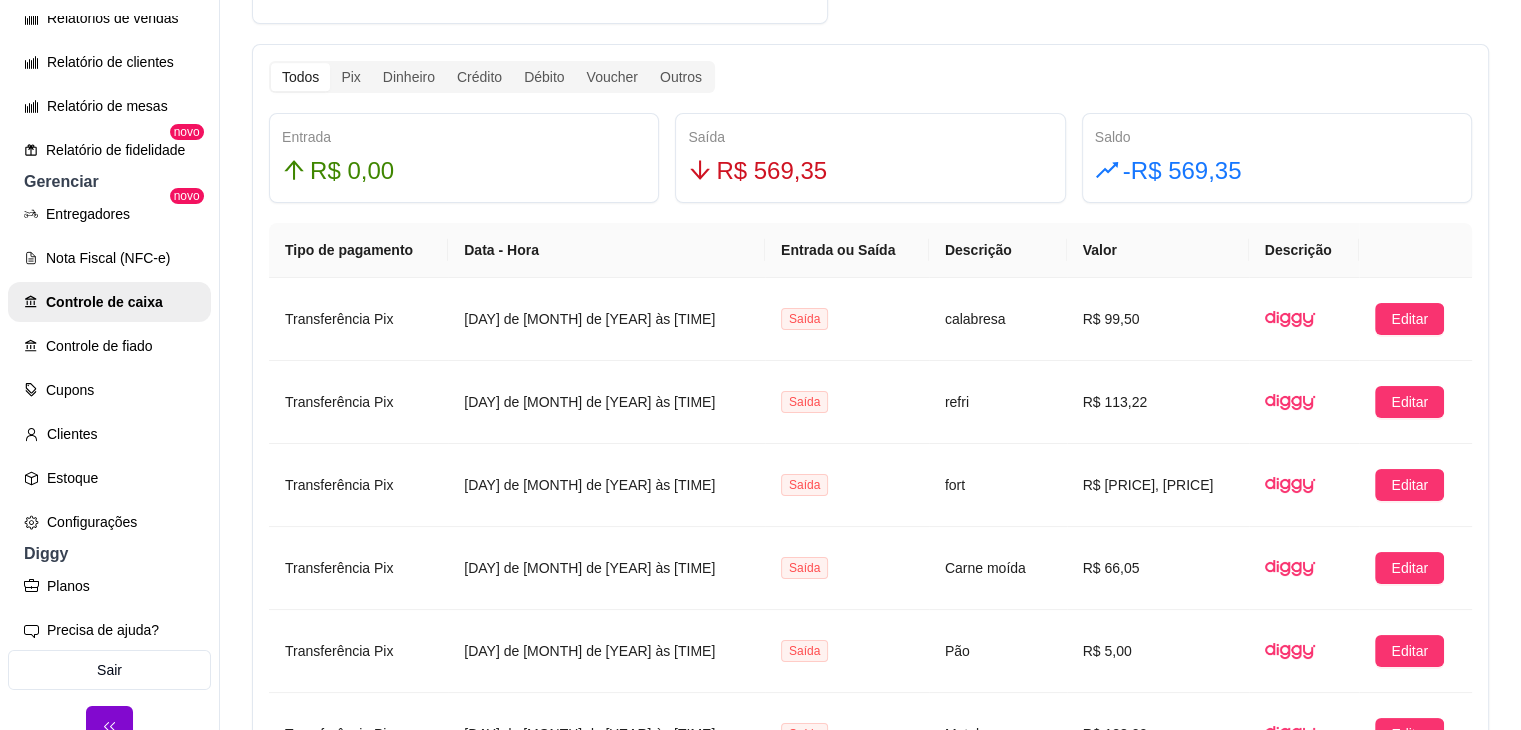 click on "Todos" at bounding box center [300, 77] 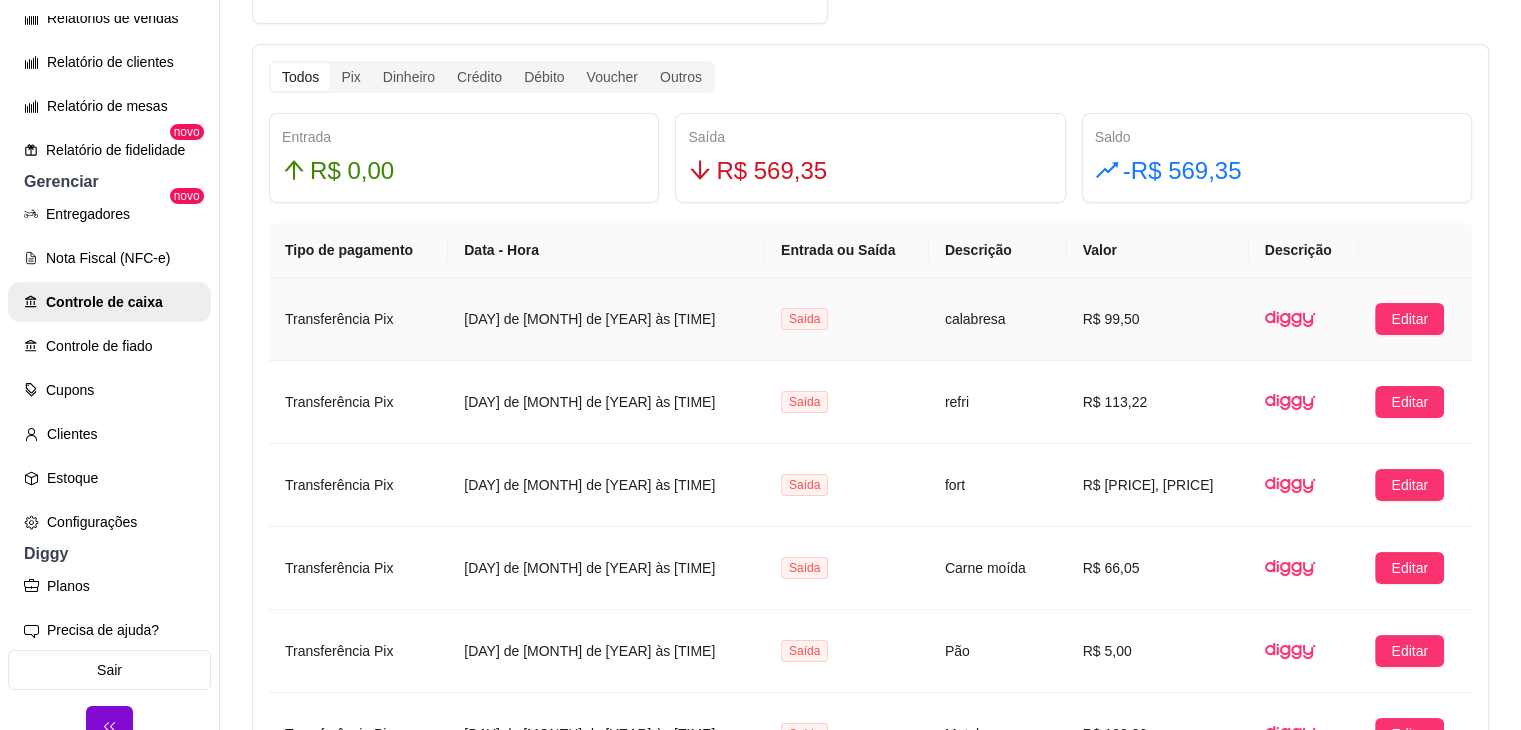 scroll, scrollTop: 566, scrollLeft: 0, axis: vertical 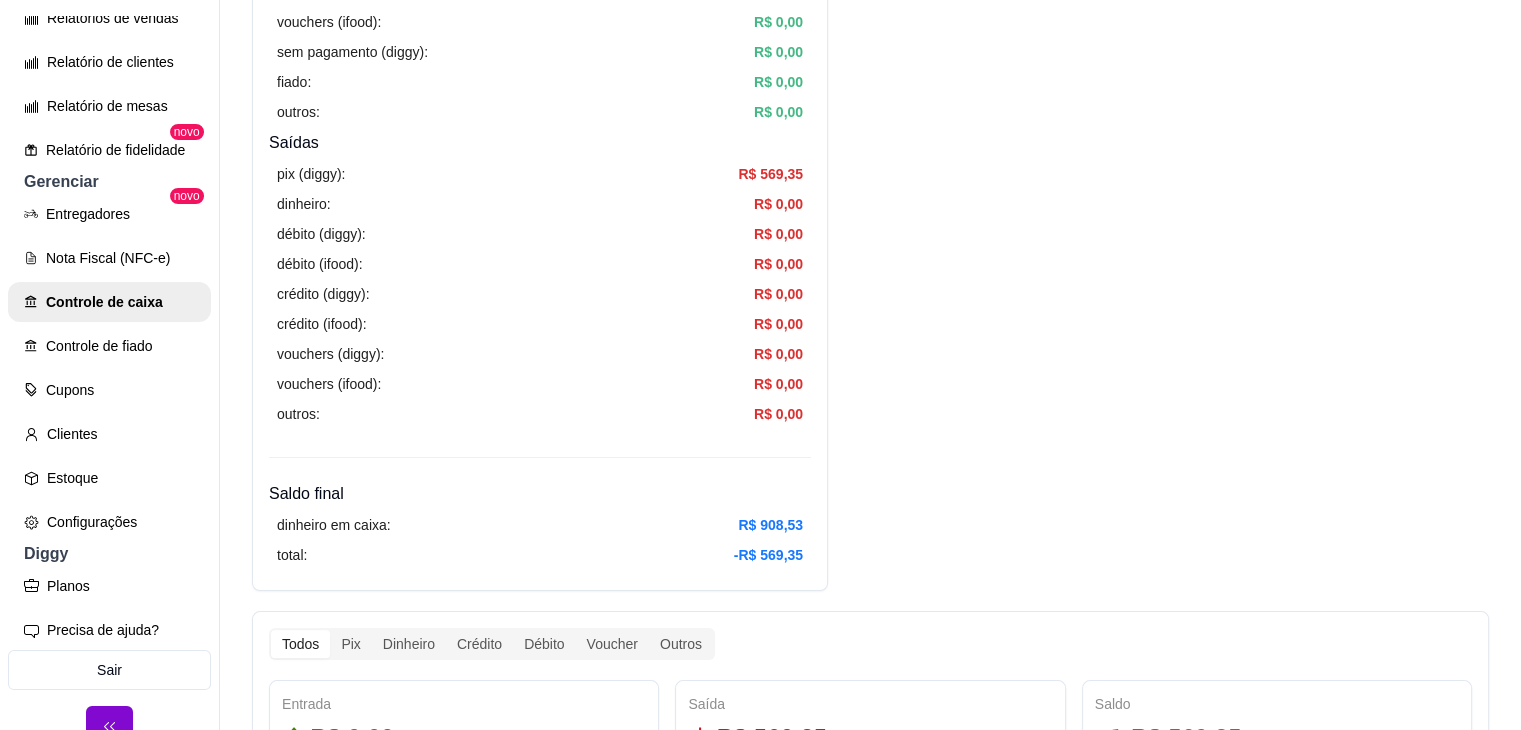 click on "-R$ 569,35" at bounding box center (768, 555) 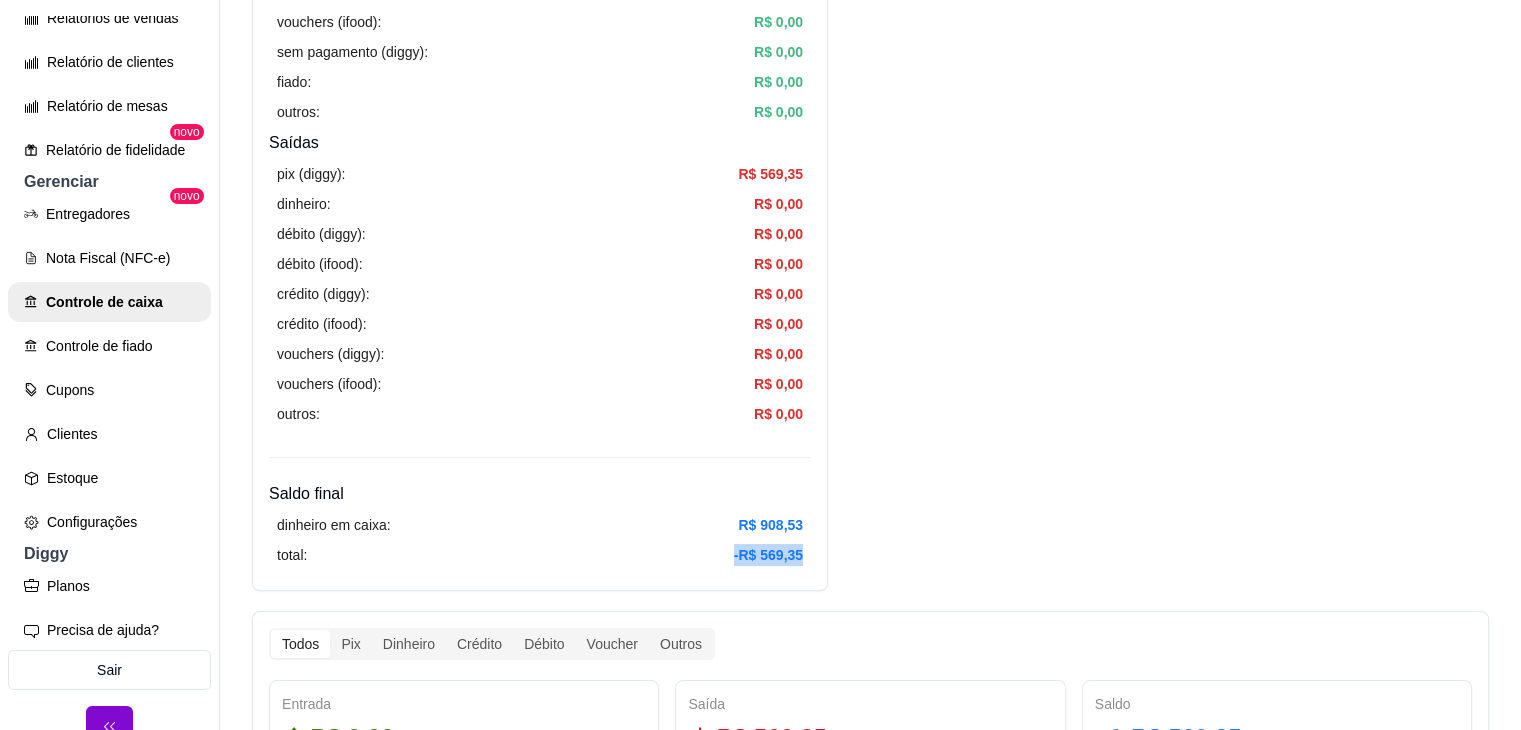 drag, startPoint x: 717, startPoint y: 557, endPoint x: 850, endPoint y: 577, distance: 134.49535 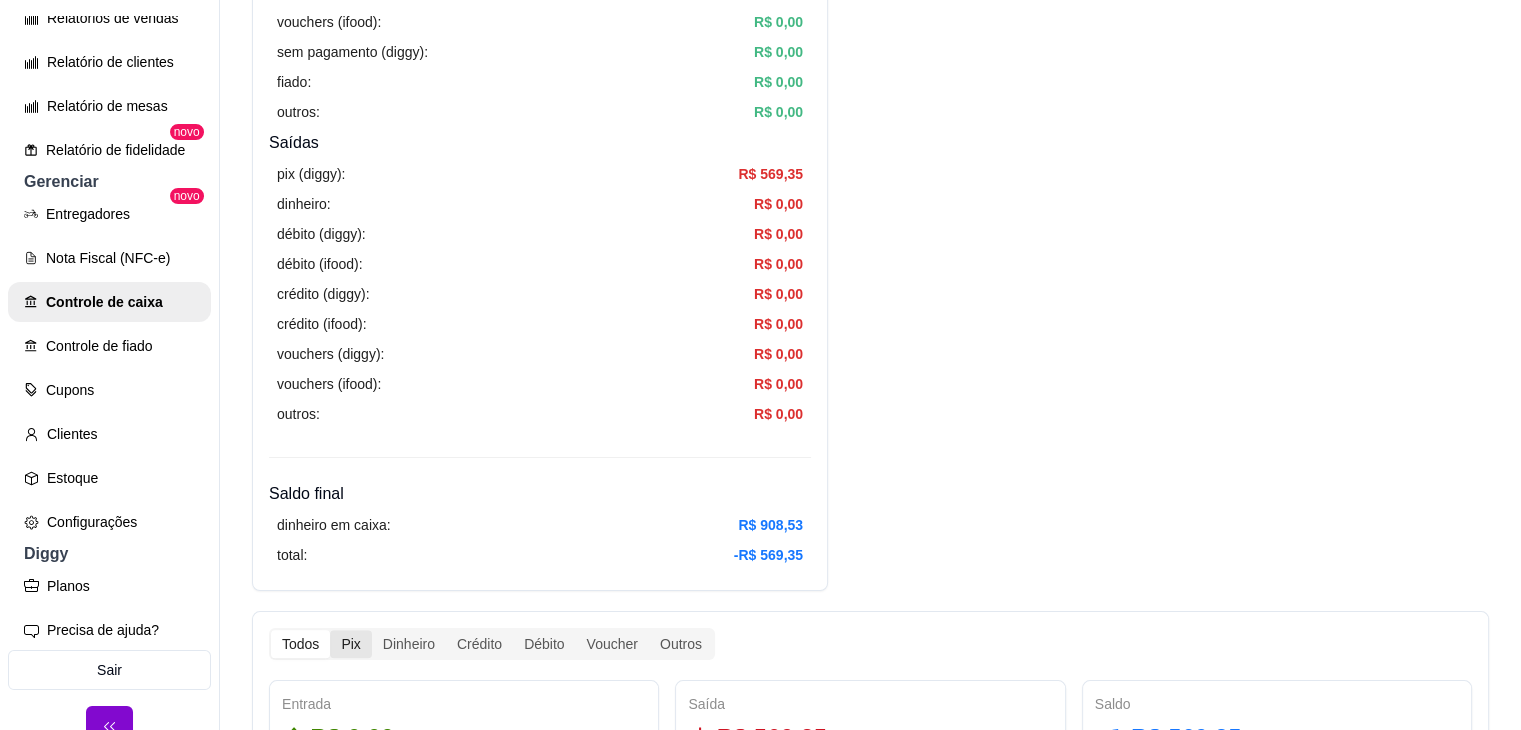 click on "Pix" at bounding box center (350, 644) 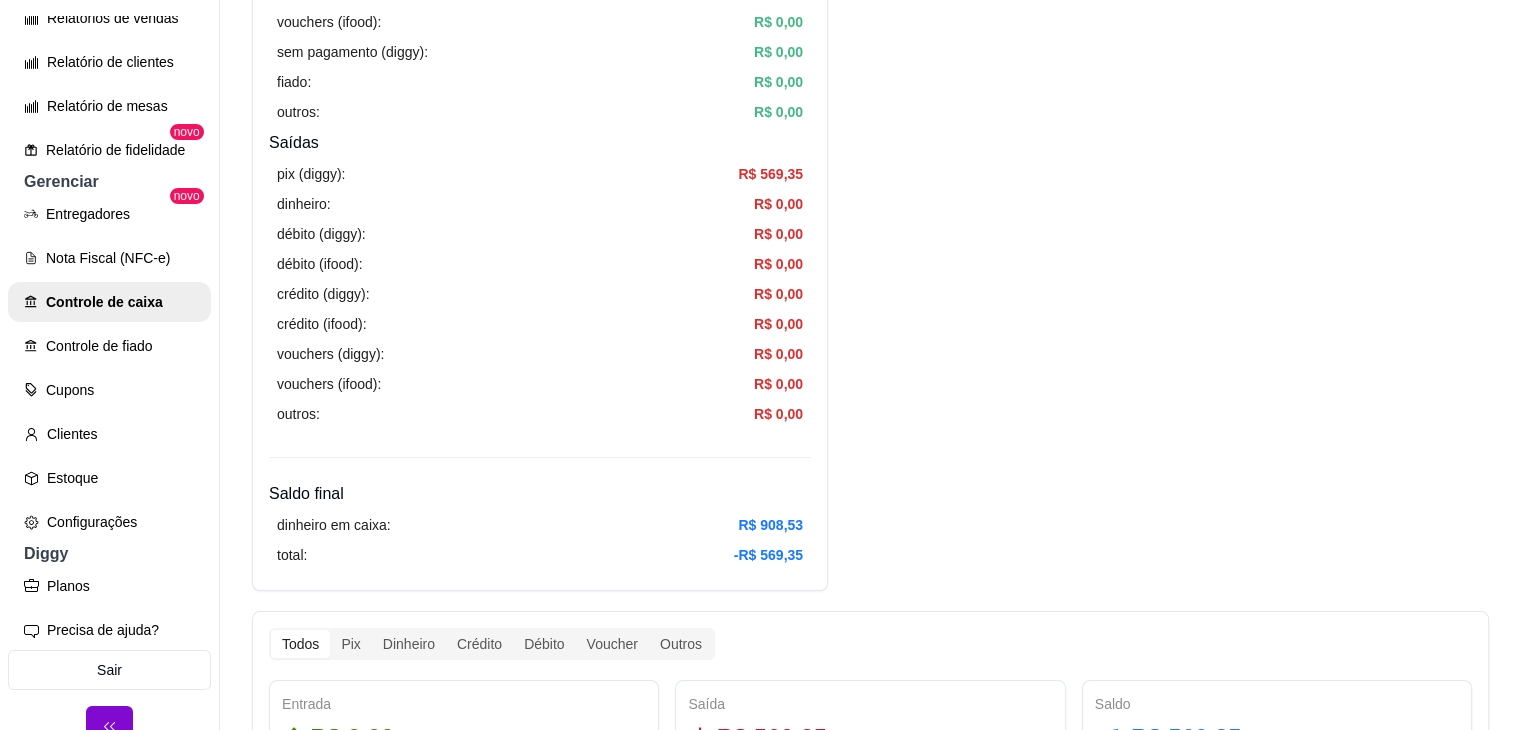 click on "Todos" at bounding box center (300, 644) 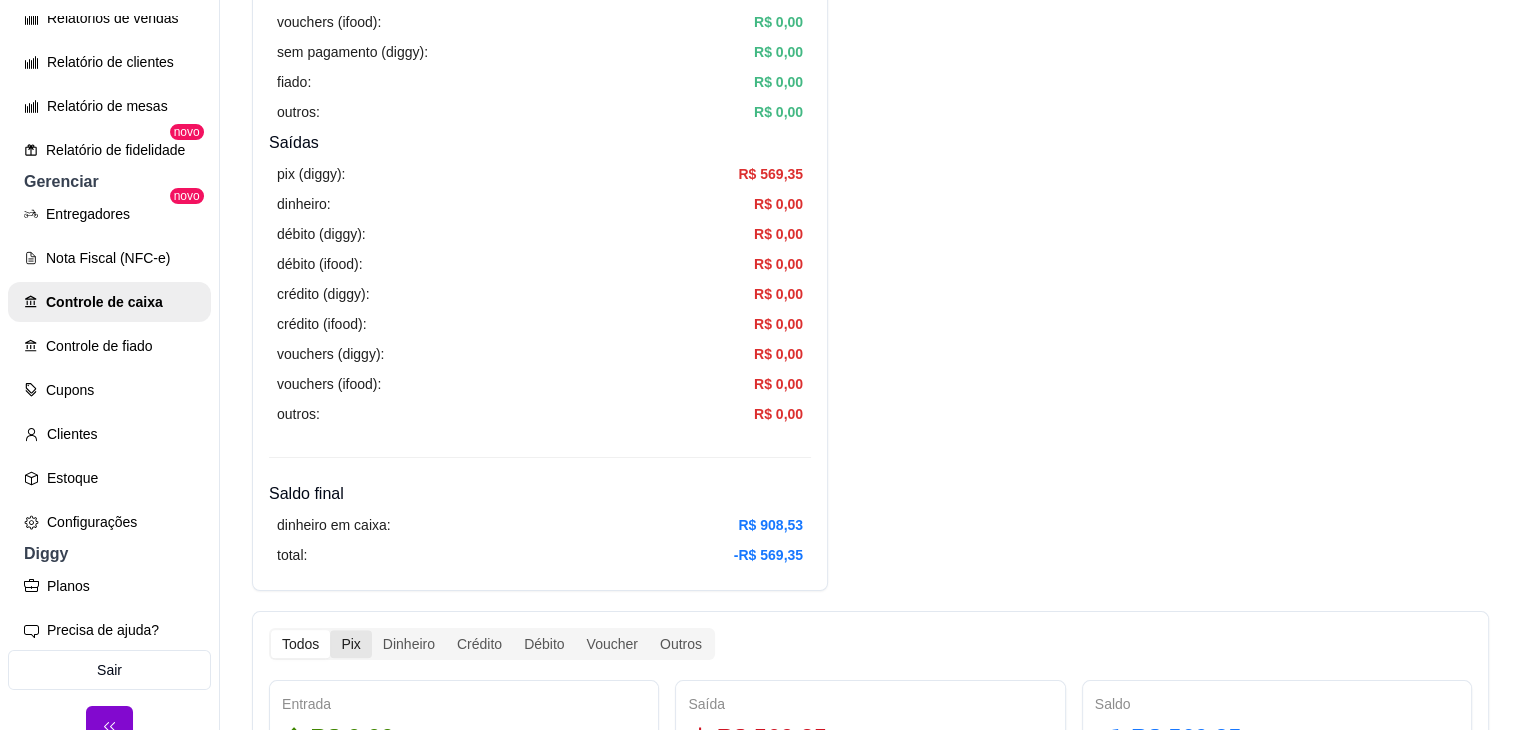 click on "Pix" at bounding box center (350, 644) 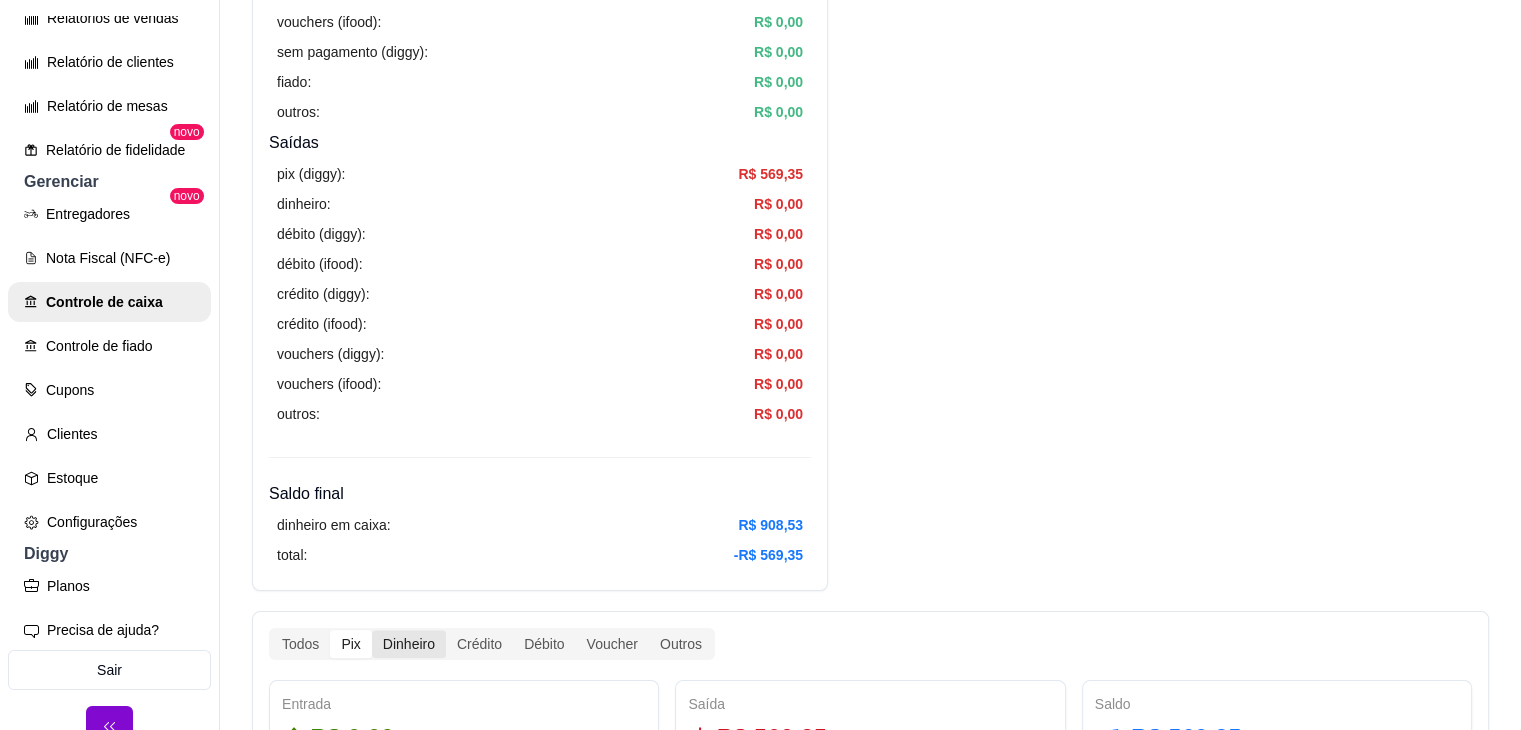 click on "Dinheiro" at bounding box center (409, 644) 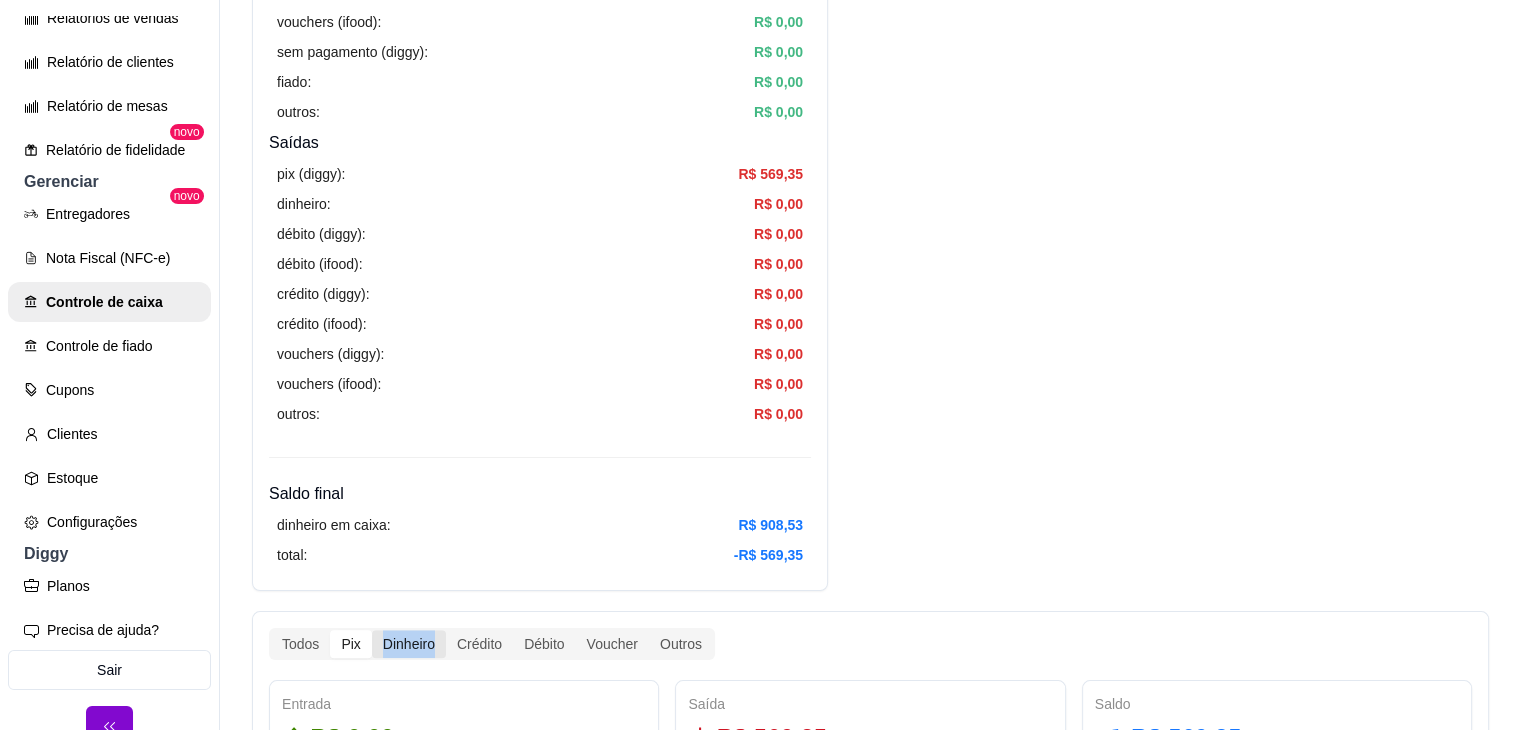 click on "Dinheiro" at bounding box center [409, 644] 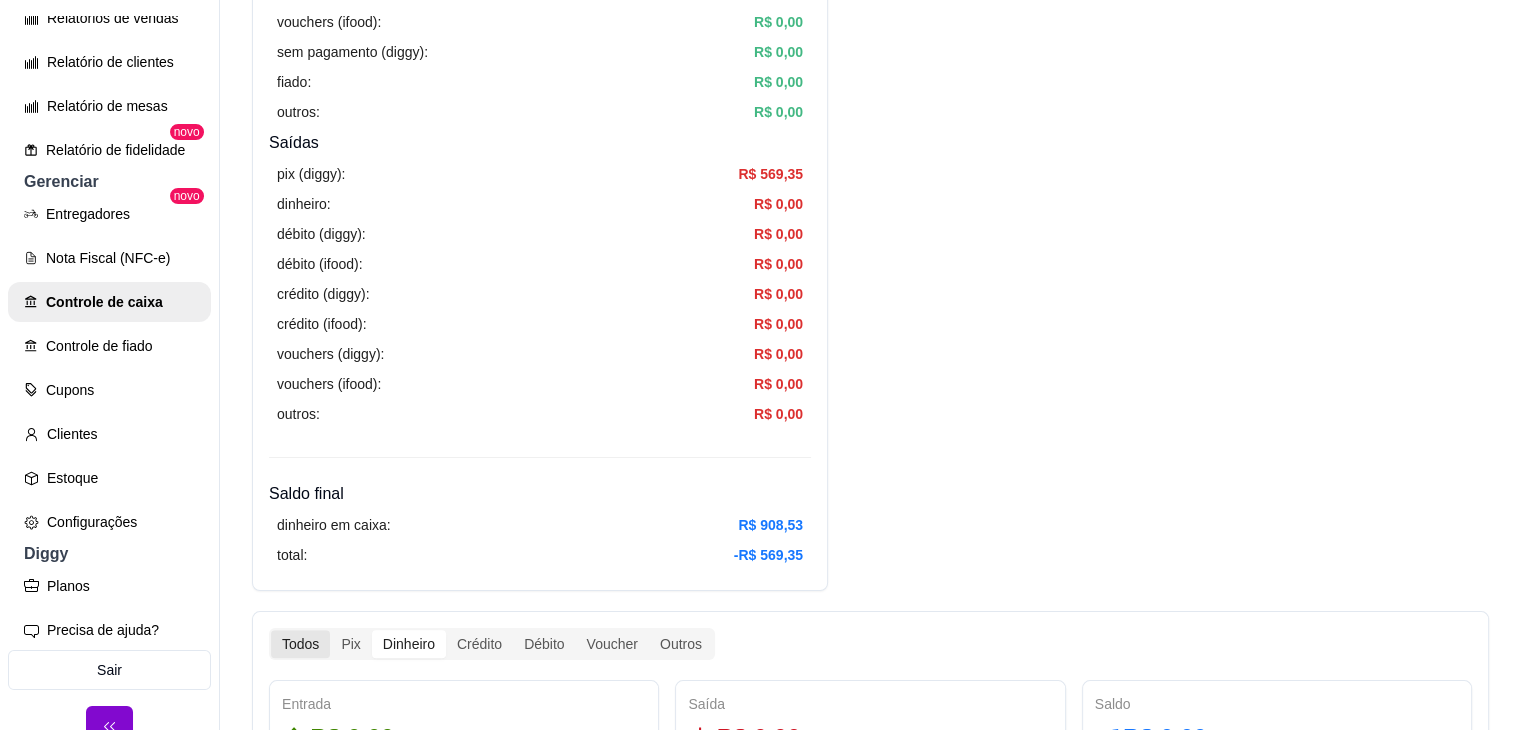 click on "Todos" at bounding box center (300, 644) 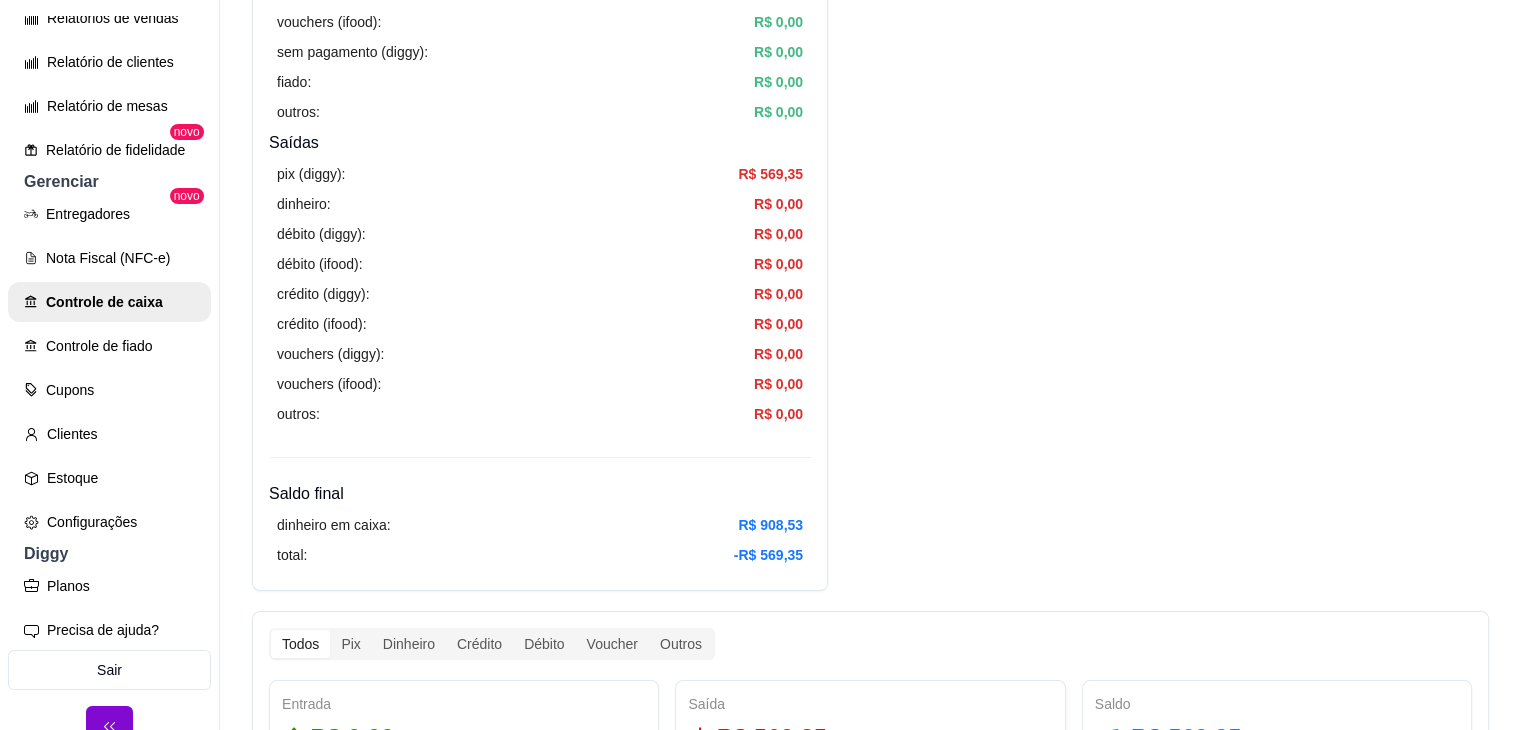 click on "Todos" at bounding box center [300, 644] 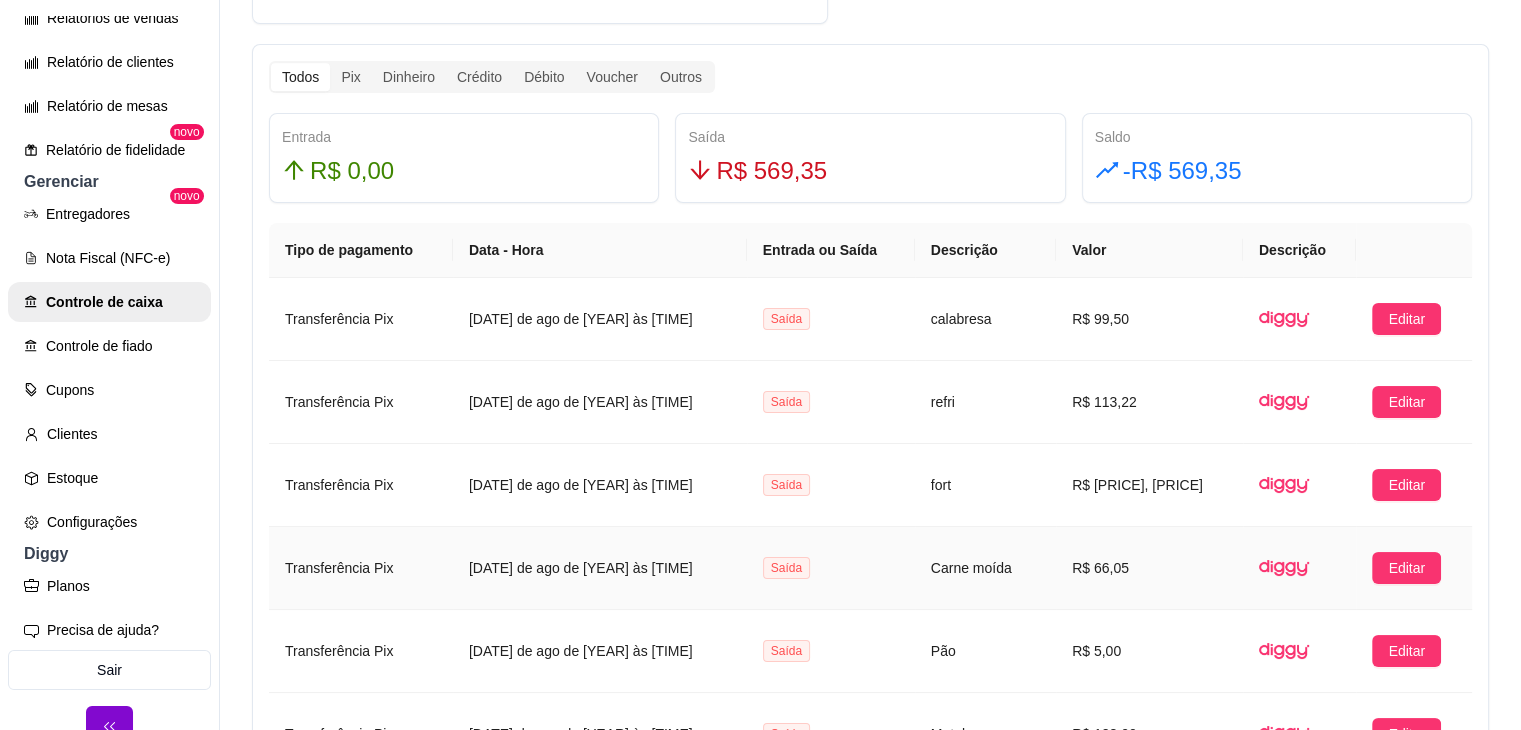 scroll, scrollTop: 566, scrollLeft: 0, axis: vertical 